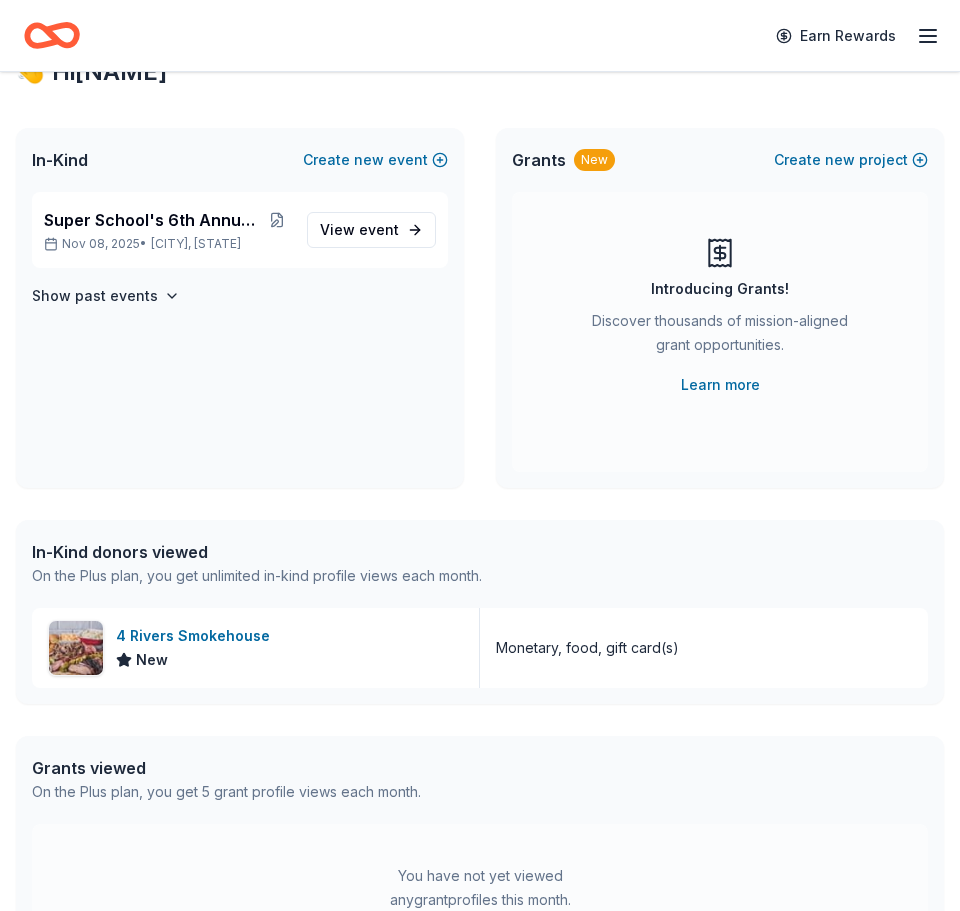 scroll, scrollTop: 0, scrollLeft: 0, axis: both 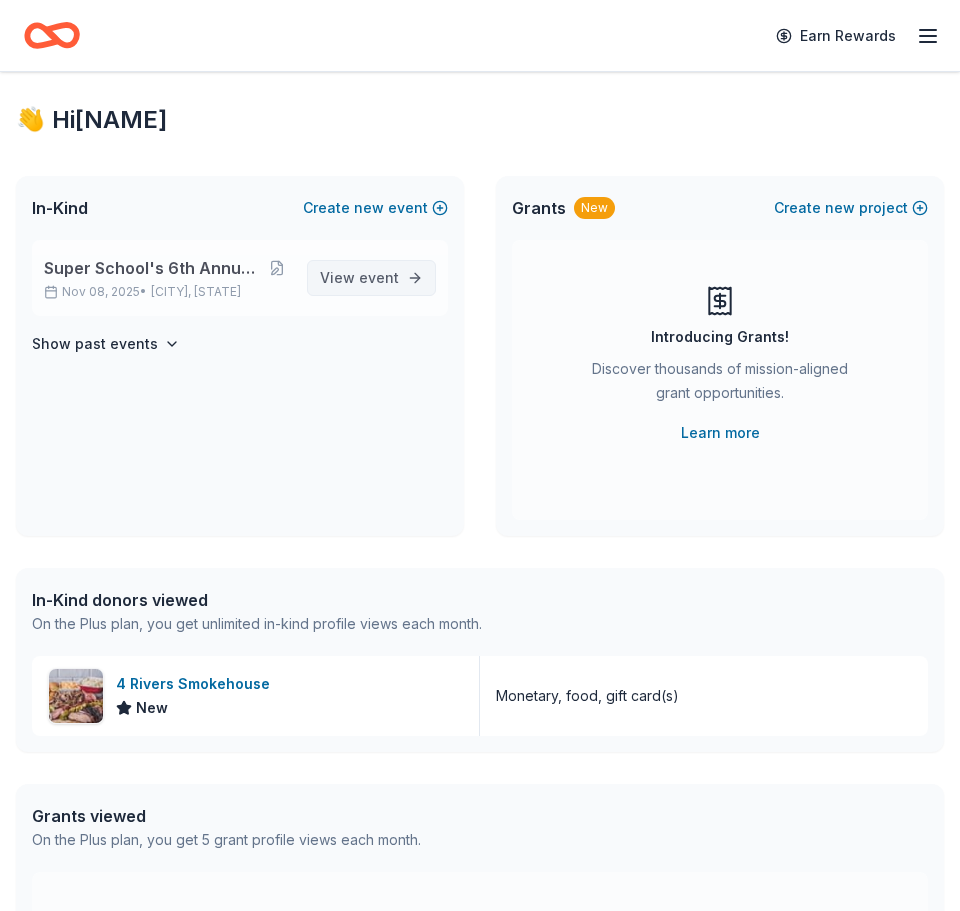 click on "View   event" at bounding box center [359, 278] 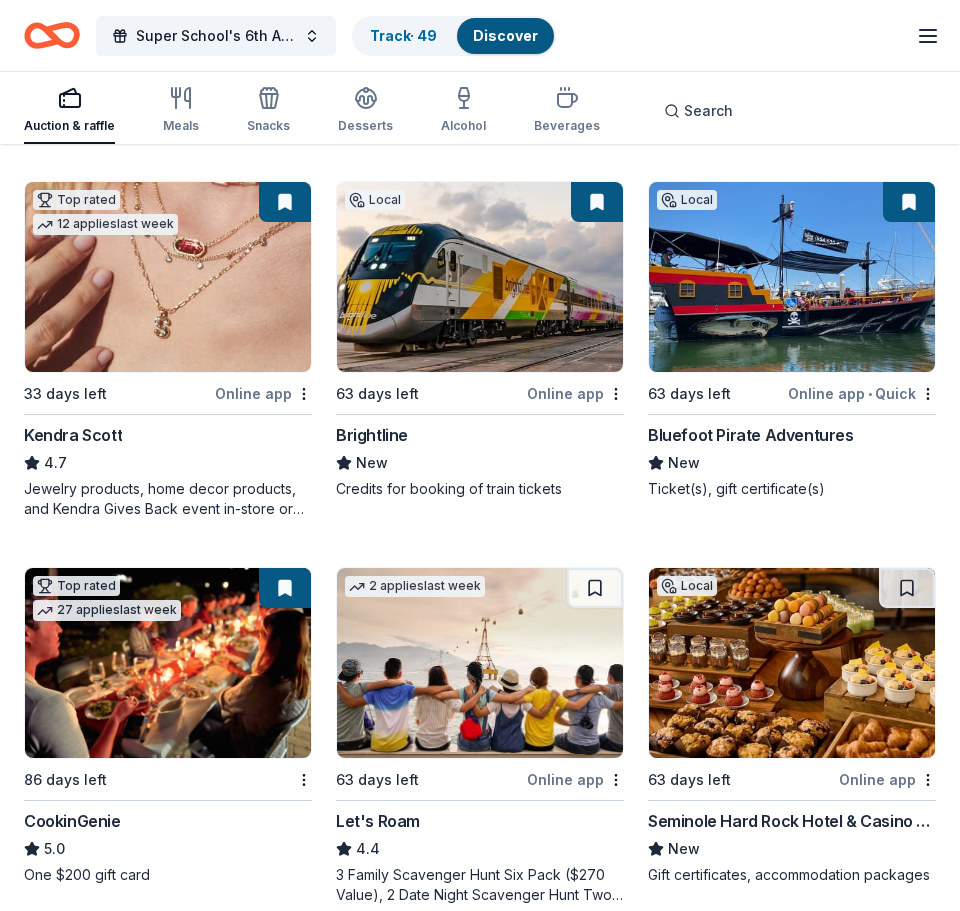 scroll, scrollTop: 918, scrollLeft: 0, axis: vertical 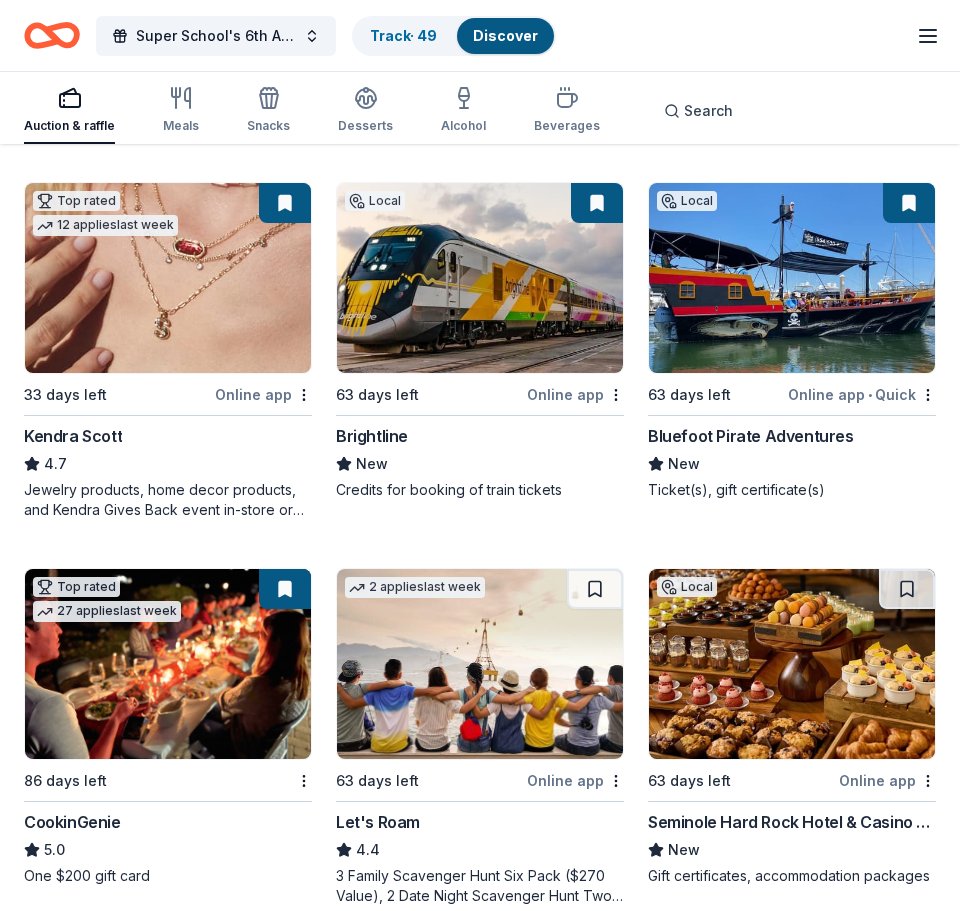 click at bounding box center [168, 278] 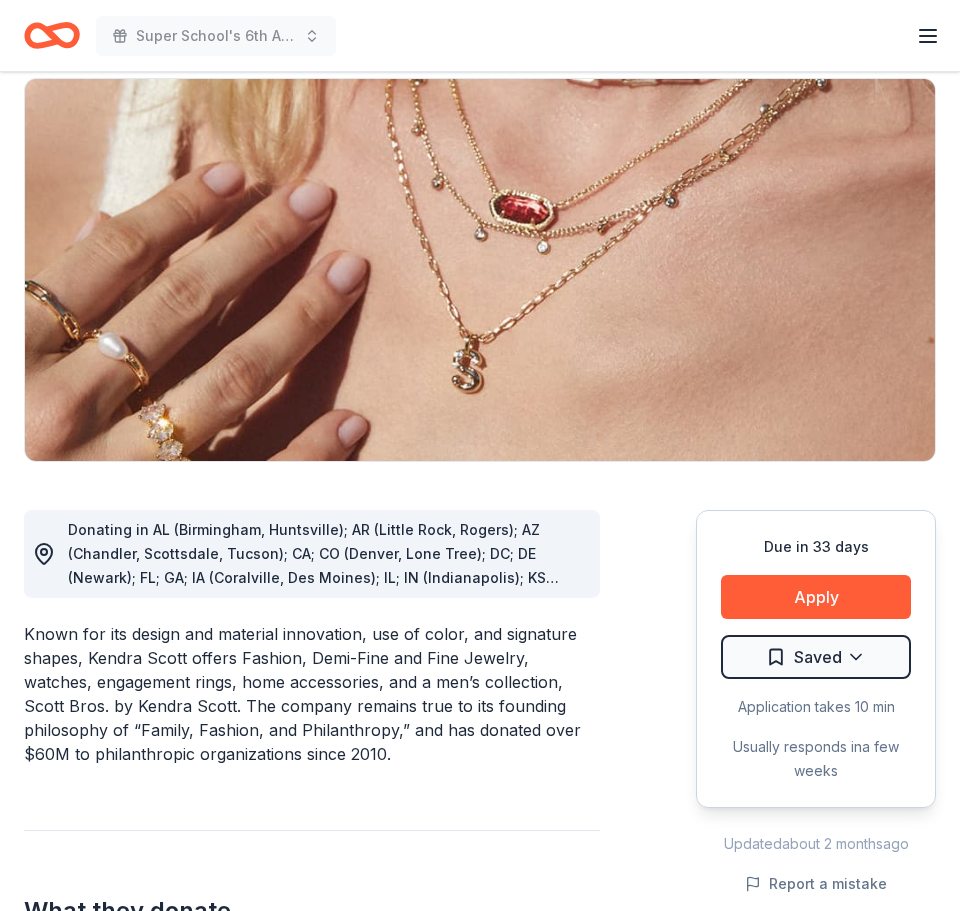 scroll, scrollTop: 0, scrollLeft: 0, axis: both 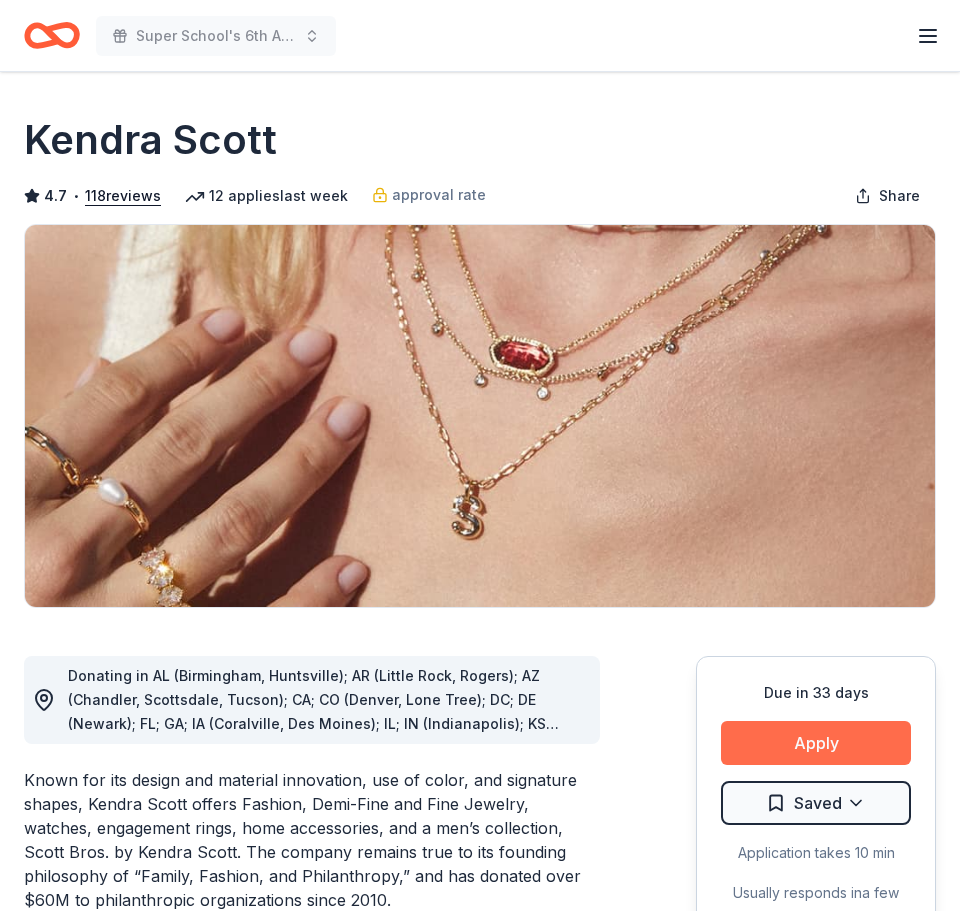 click on "Apply" at bounding box center [816, 743] 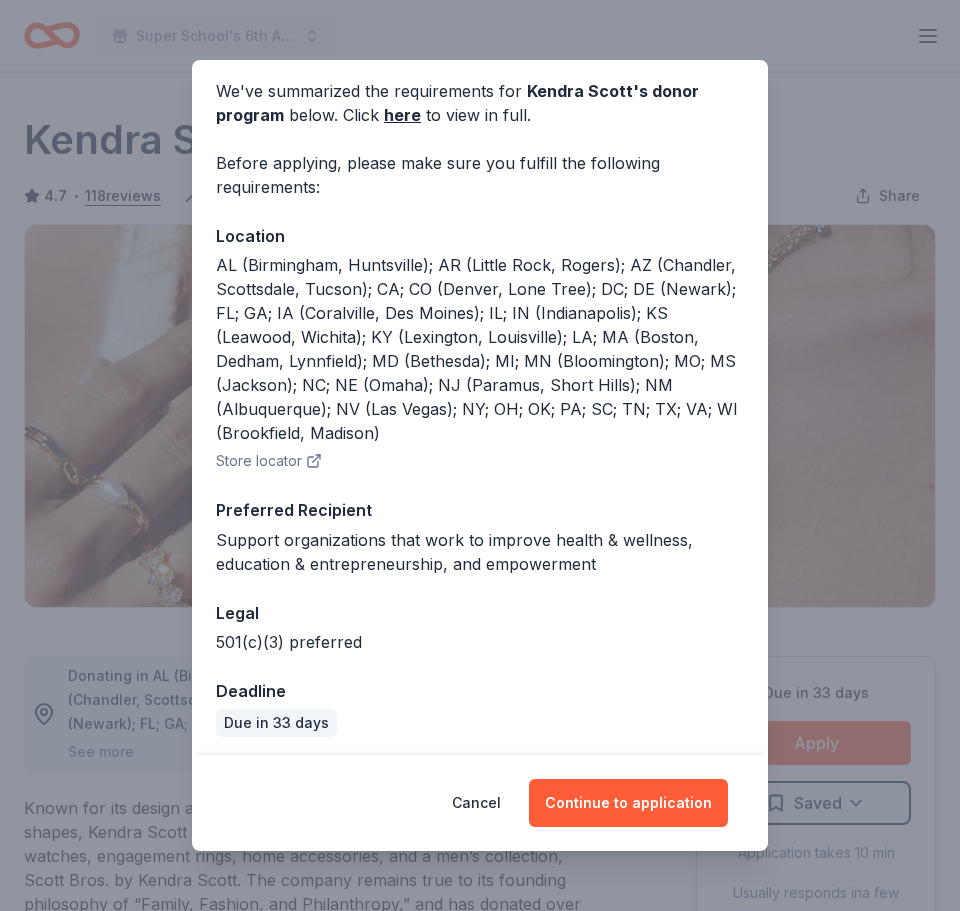 scroll, scrollTop: 84, scrollLeft: 0, axis: vertical 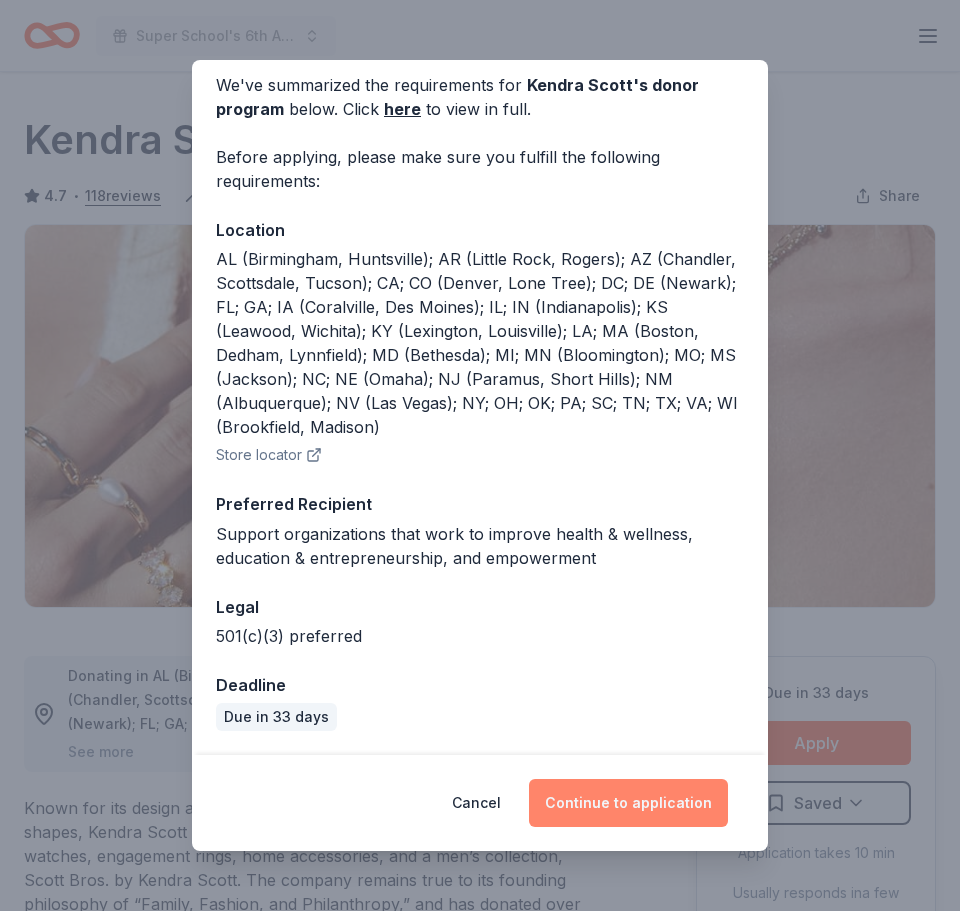 click on "Continue to application" at bounding box center [628, 803] 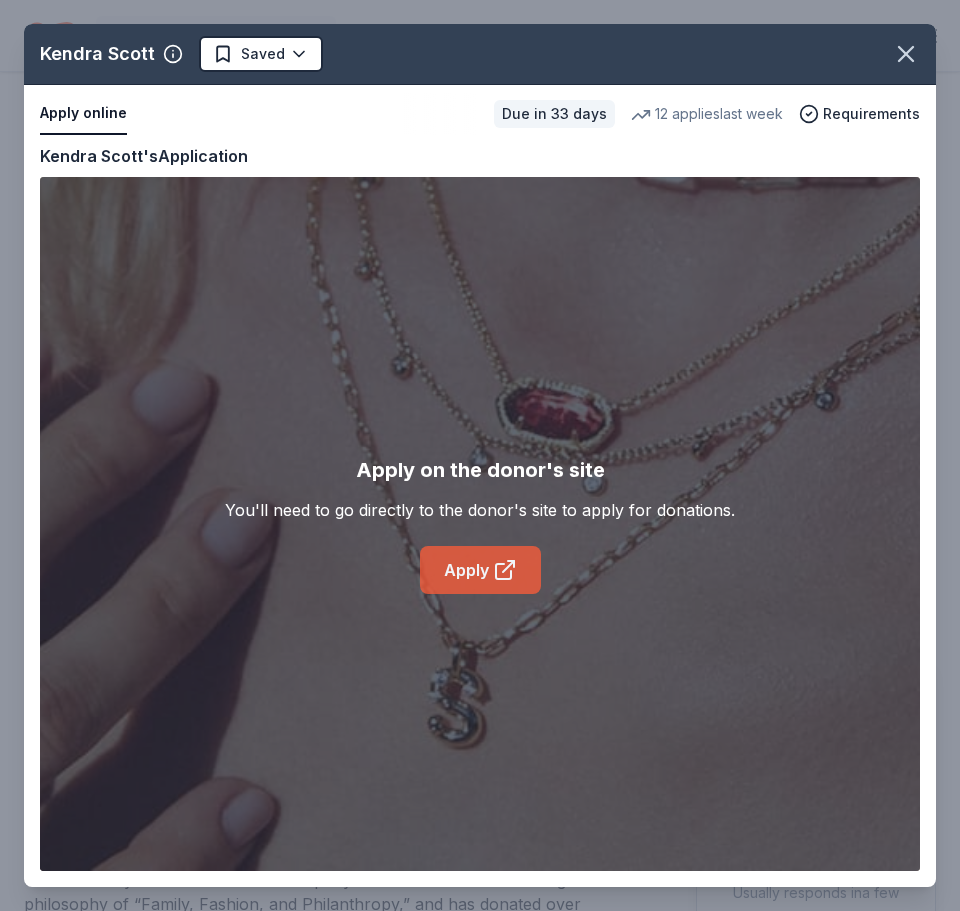 click on "Apply" at bounding box center (480, 570) 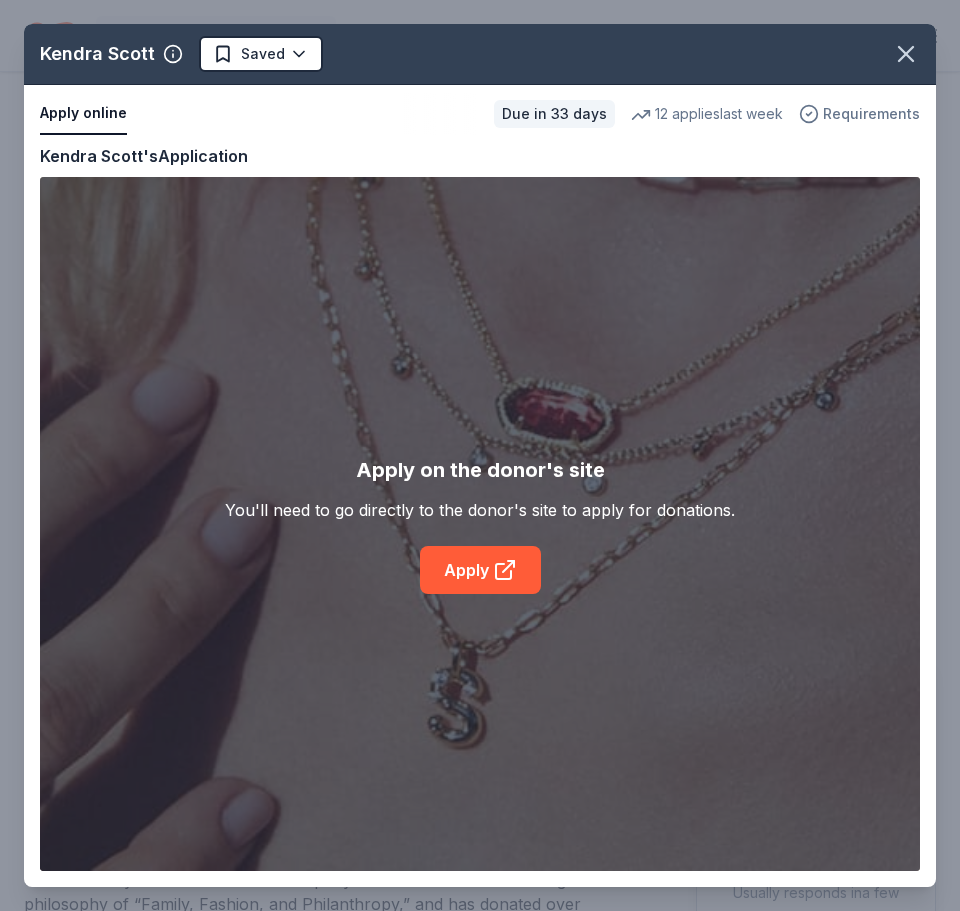 click on "Requirements" at bounding box center (871, 114) 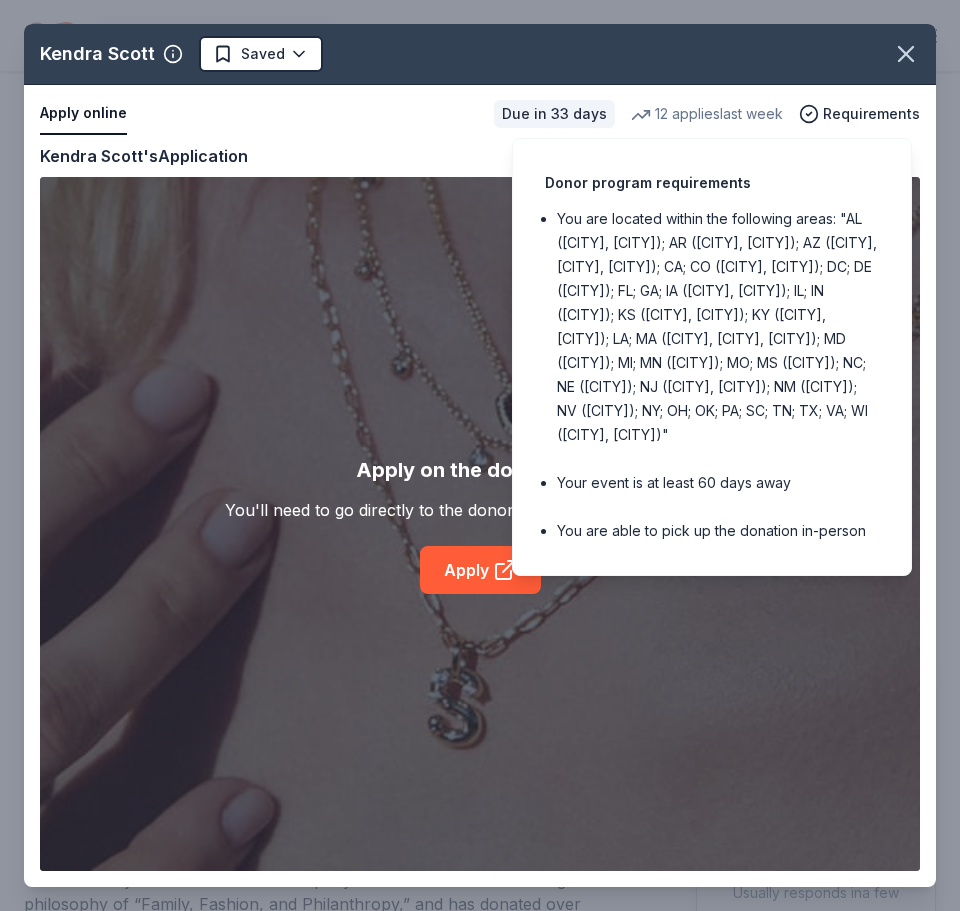 click on "Apply online Due in 33 days 12   applies  last week Requirements" at bounding box center [480, 114] 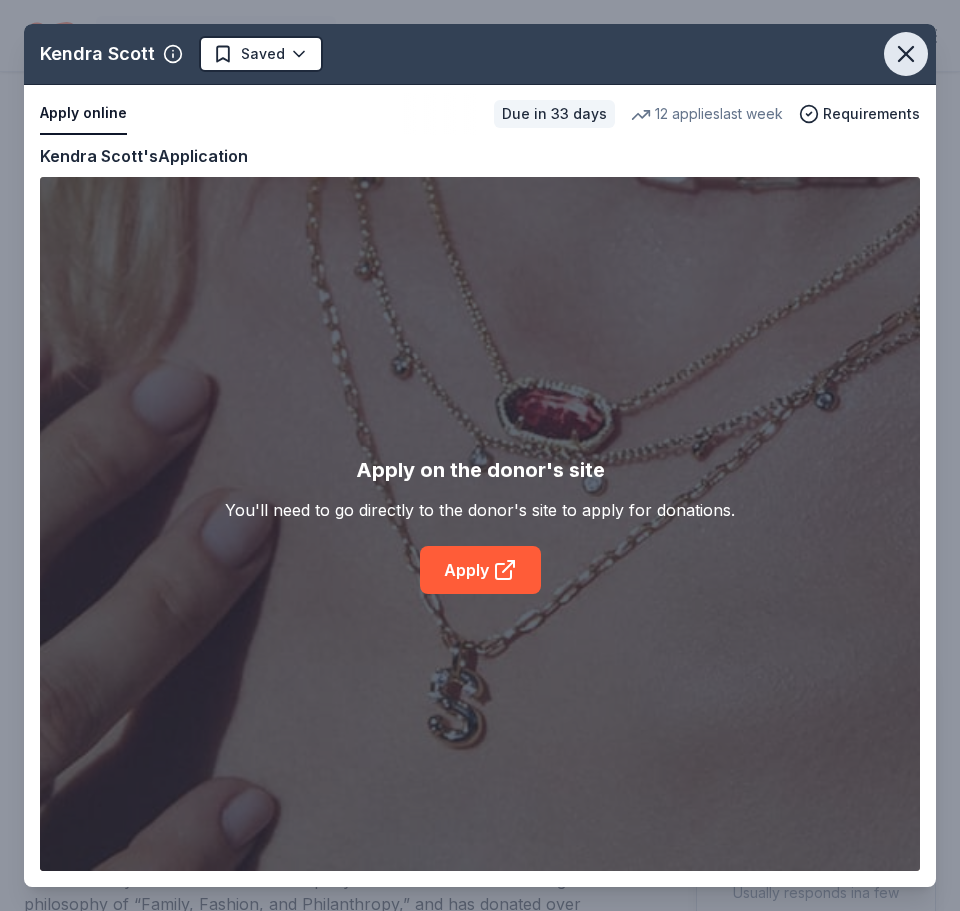 click 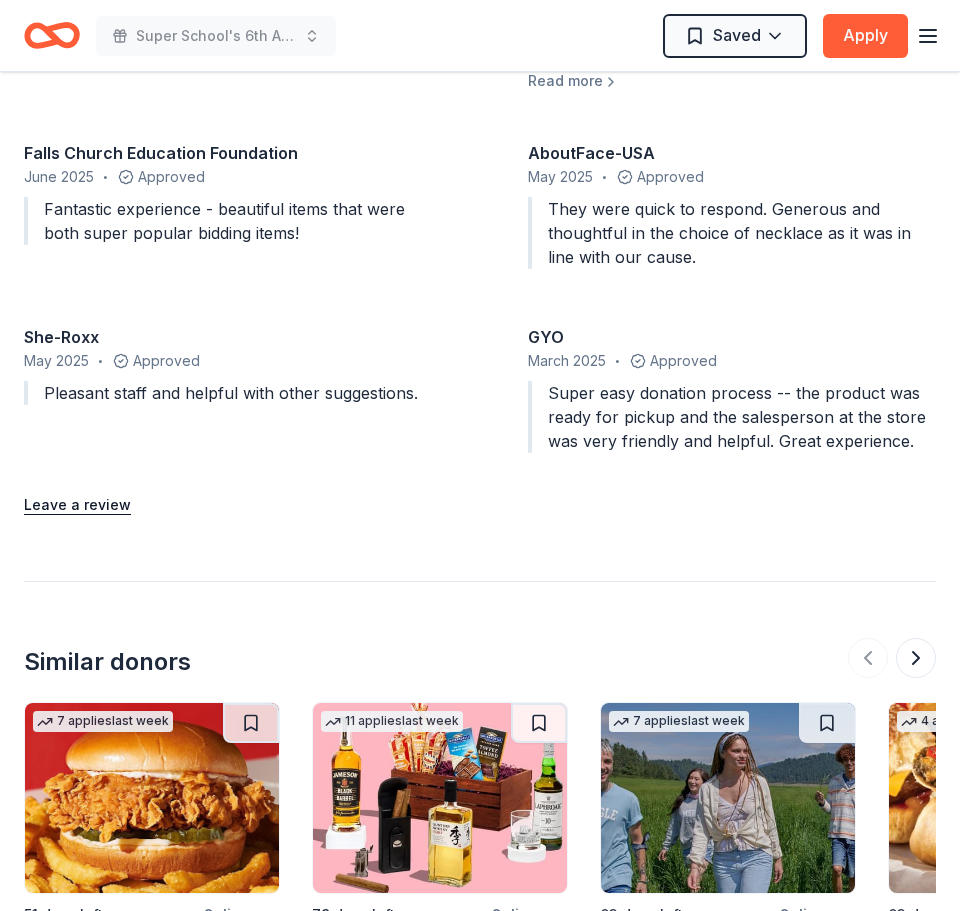 scroll, scrollTop: 2754, scrollLeft: 0, axis: vertical 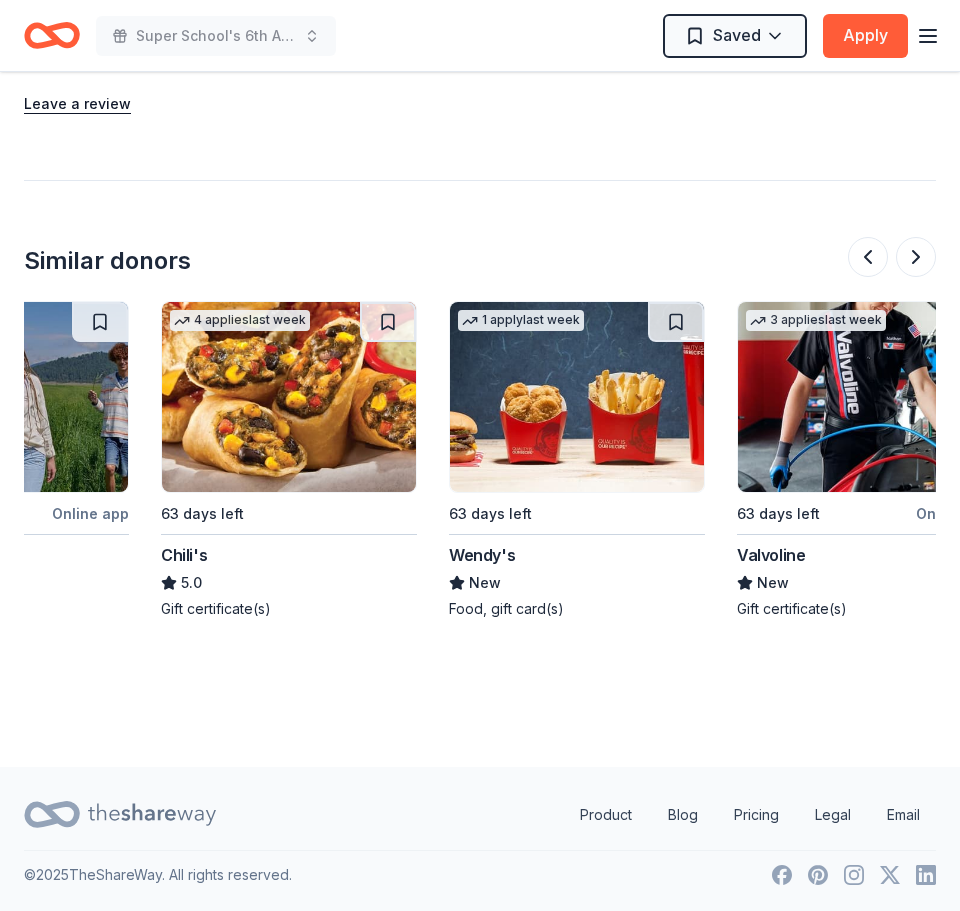 click at bounding box center [289, 397] 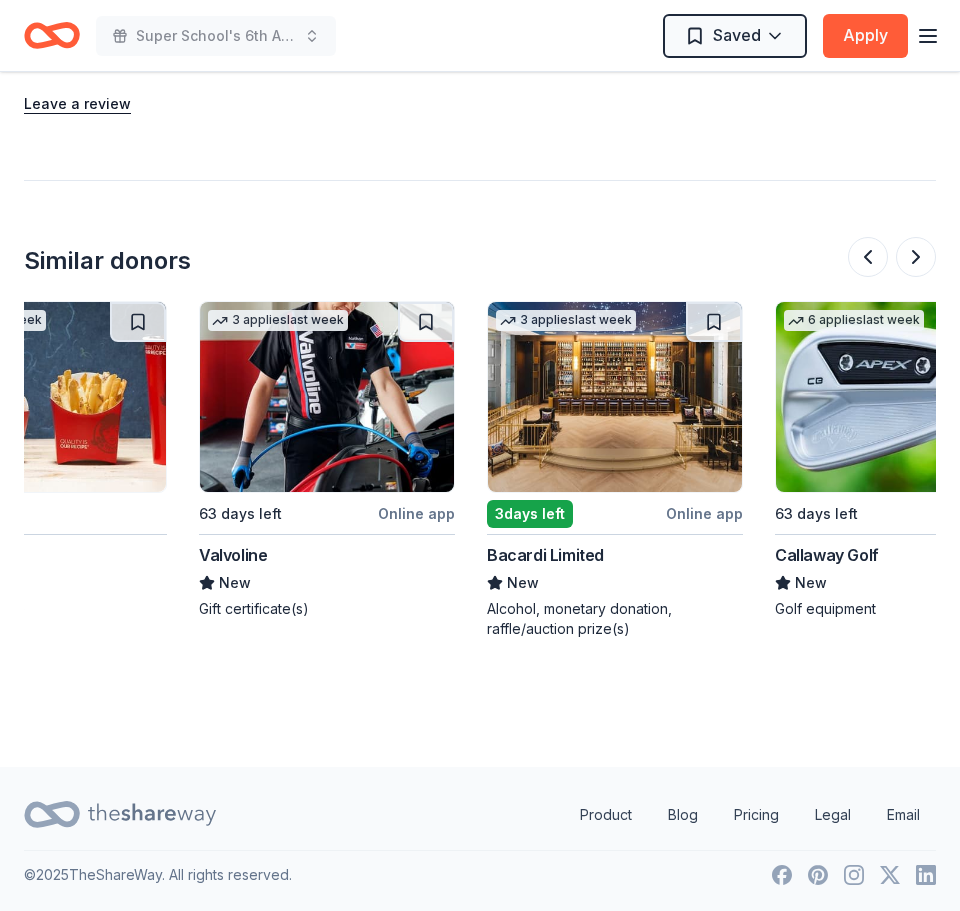 scroll, scrollTop: 0, scrollLeft: 1275, axis: horizontal 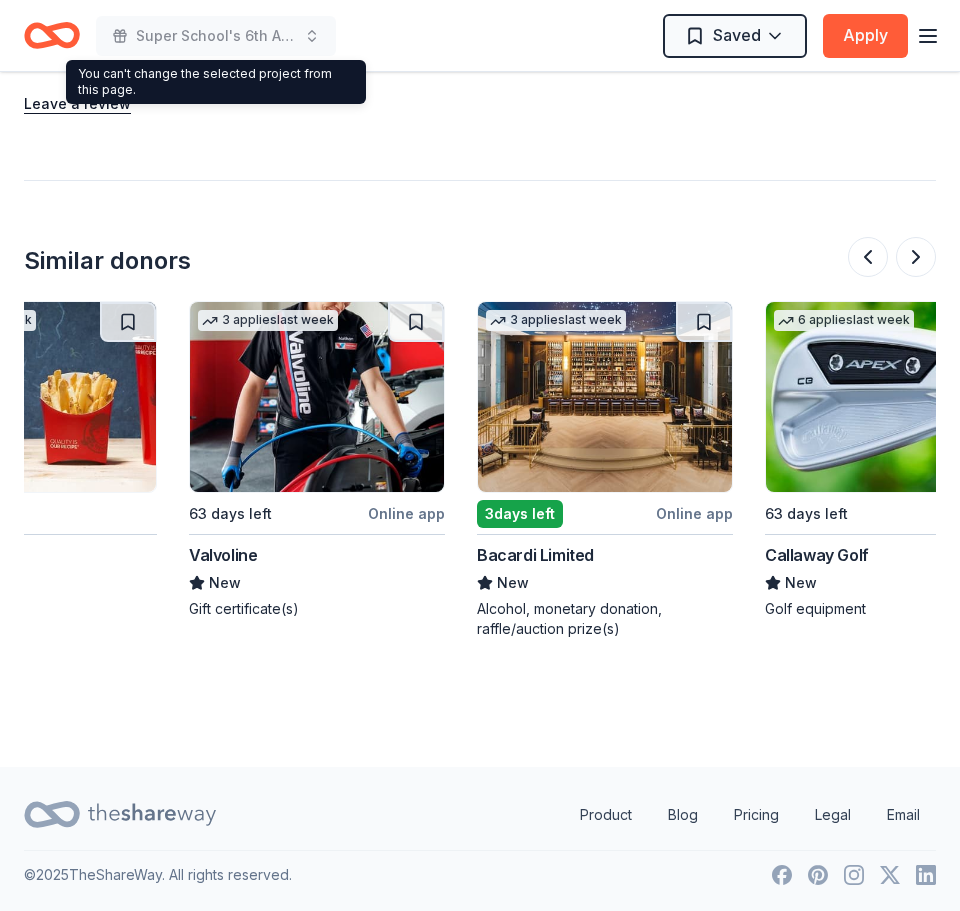 click 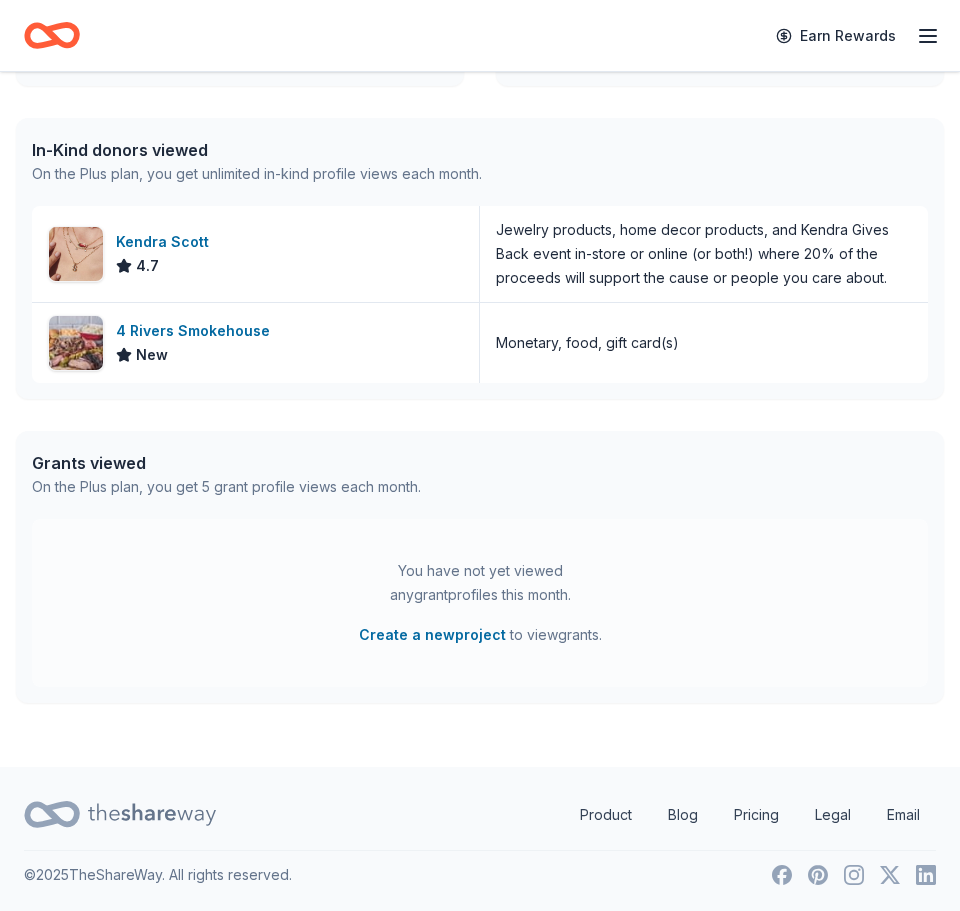 scroll, scrollTop: 0, scrollLeft: 0, axis: both 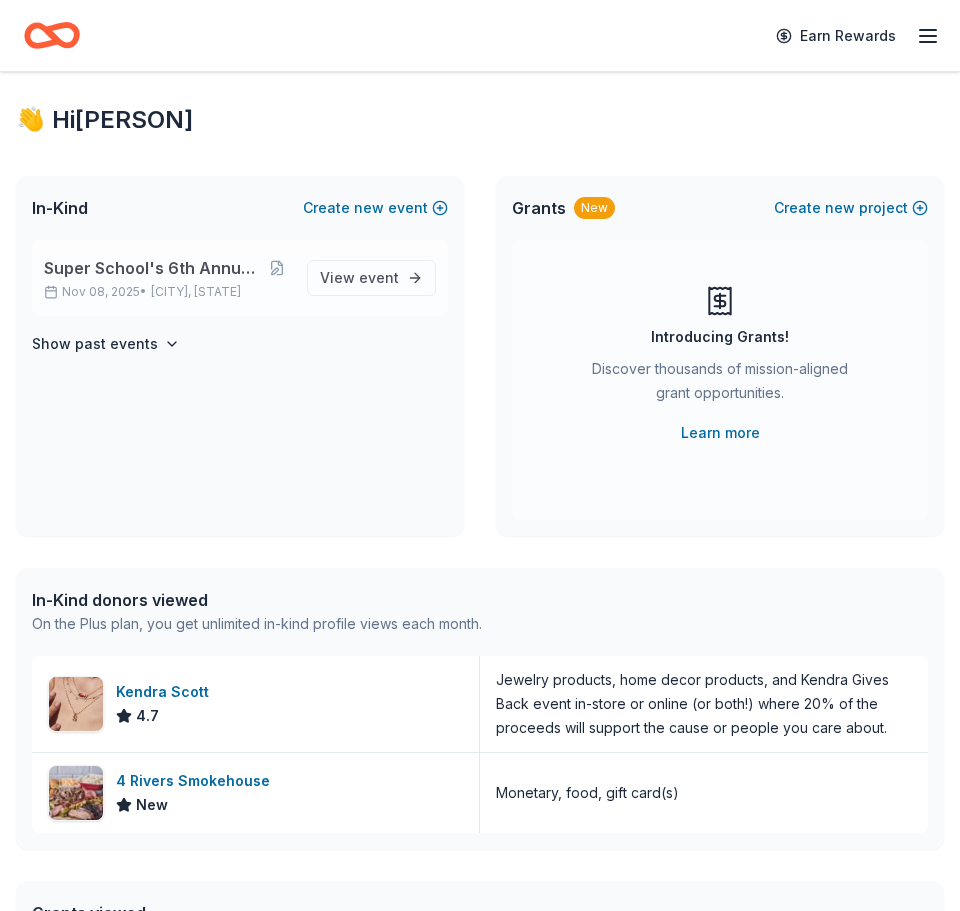 click on "Super School's 6th Annual Casino Night" at bounding box center [153, 268] 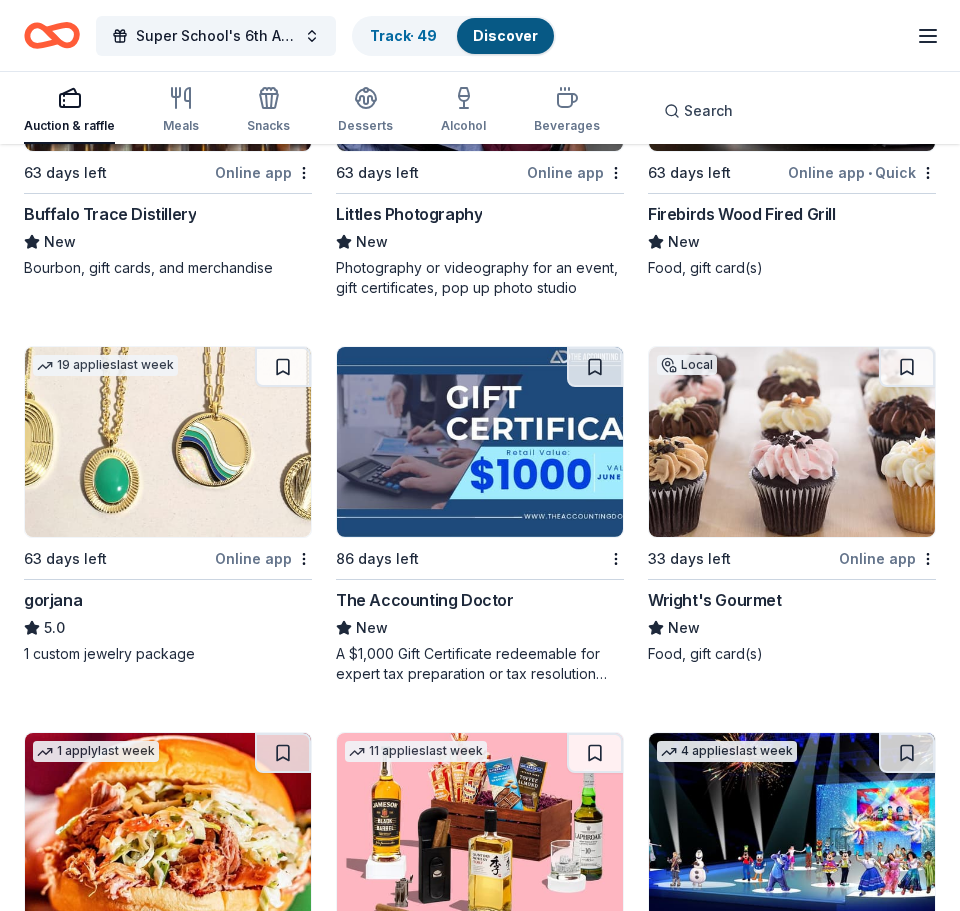 scroll, scrollTop: 6796, scrollLeft: 0, axis: vertical 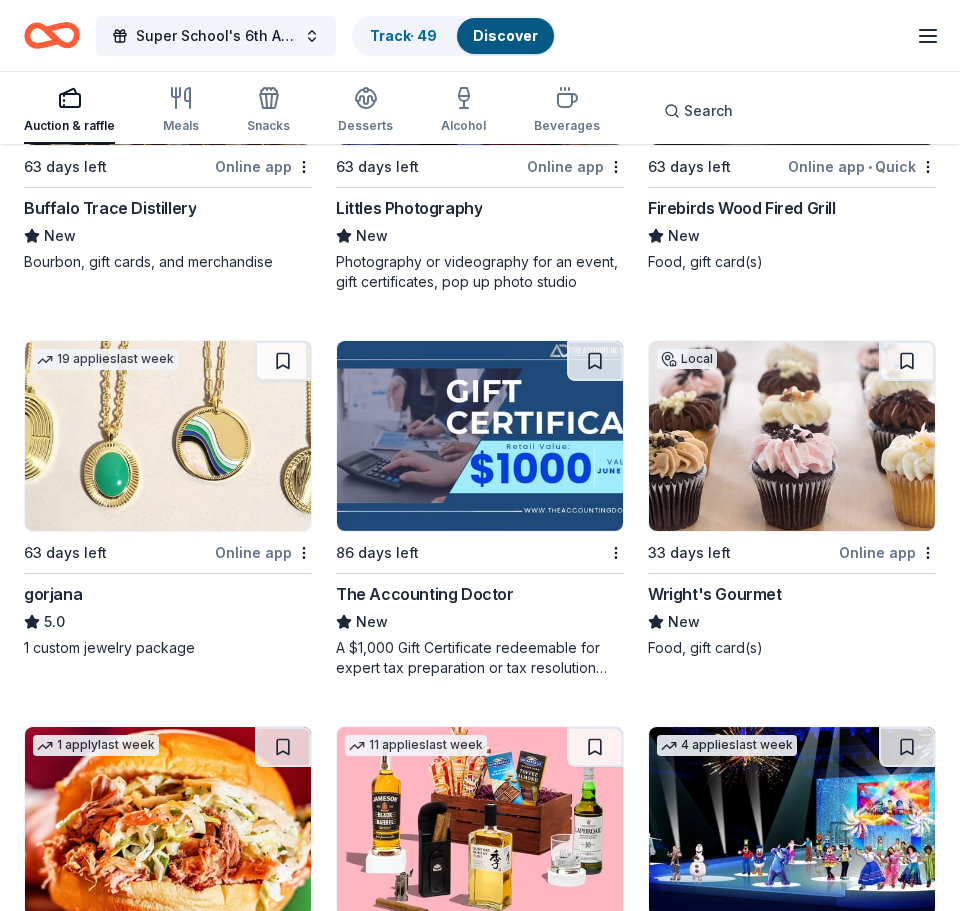 click on "33 days left" at bounding box center [689, 553] 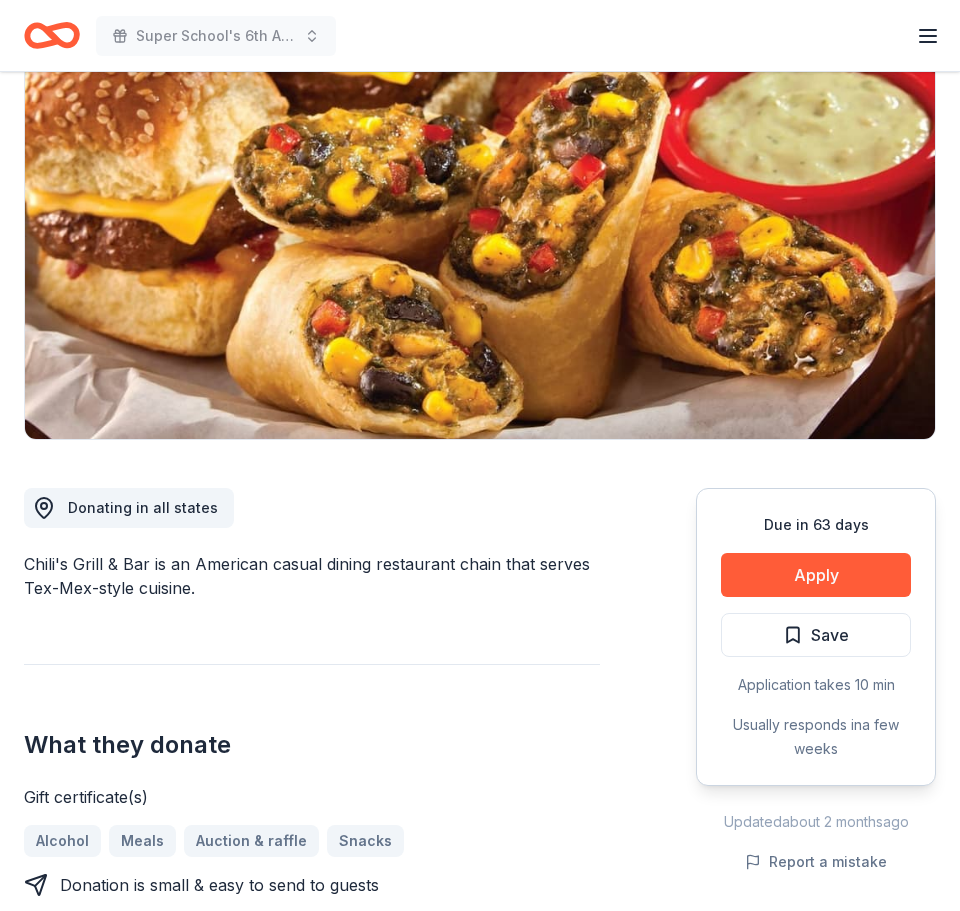 scroll, scrollTop: 0, scrollLeft: 0, axis: both 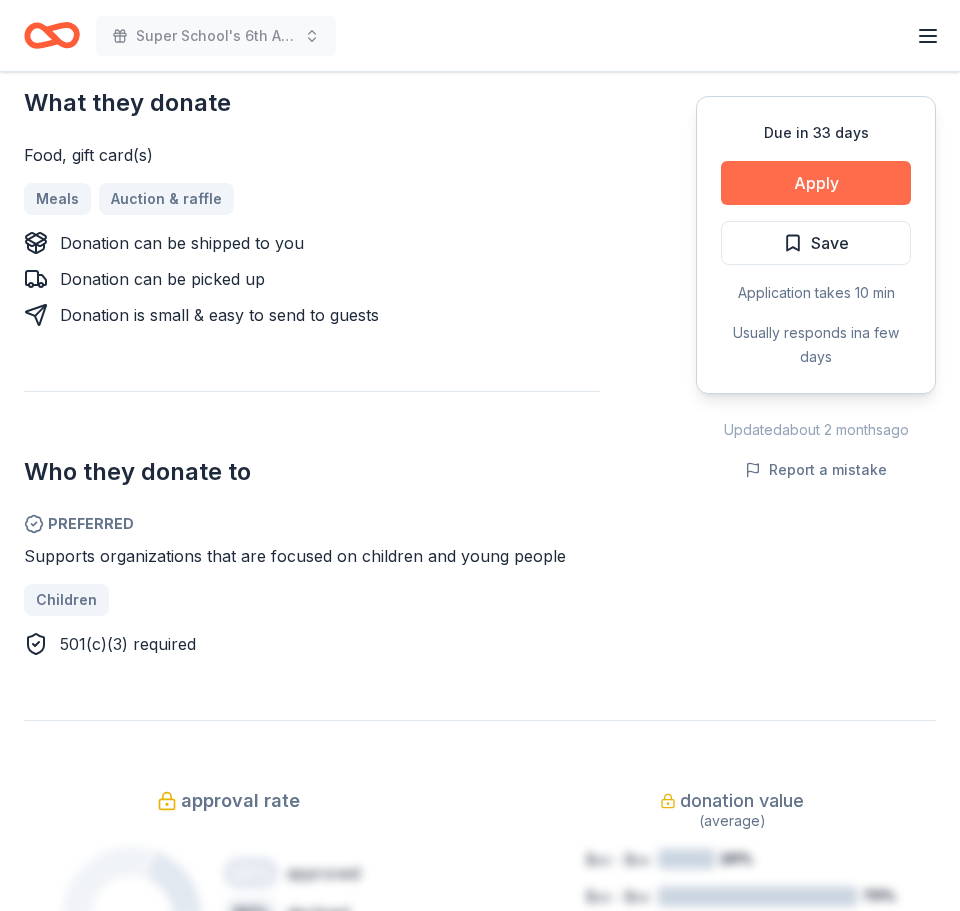 click on "Apply" at bounding box center (816, 183) 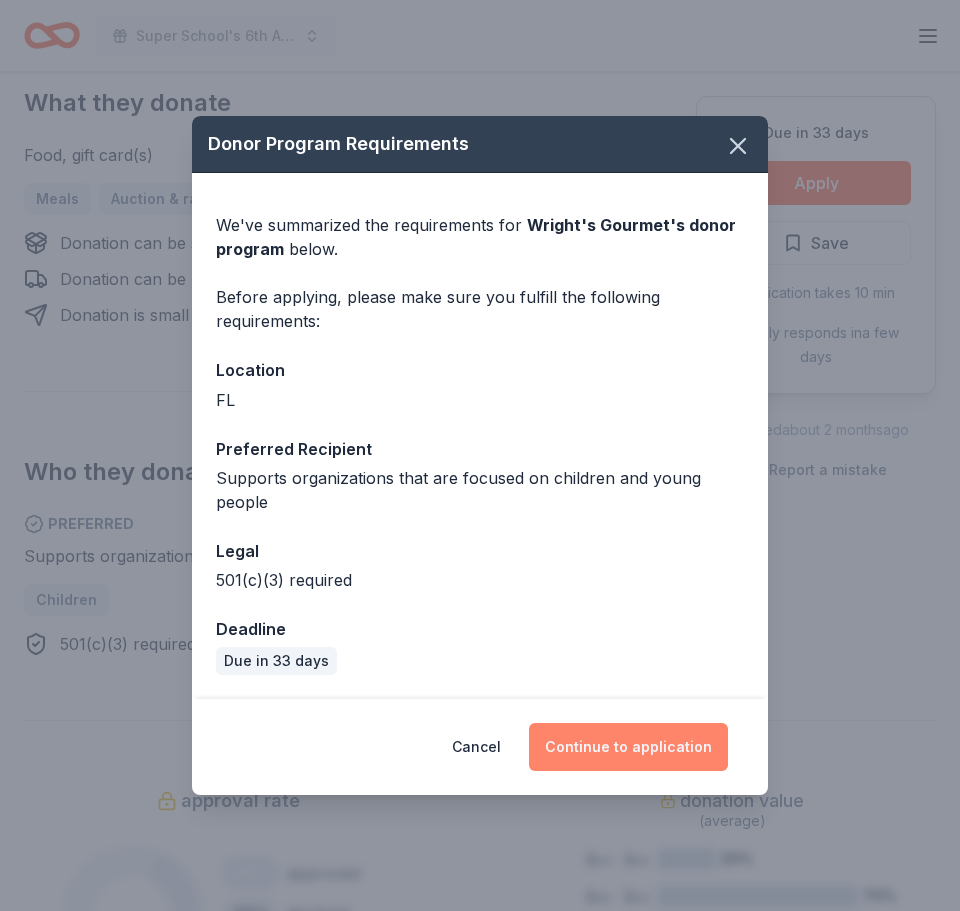 click on "Continue to application" at bounding box center (628, 747) 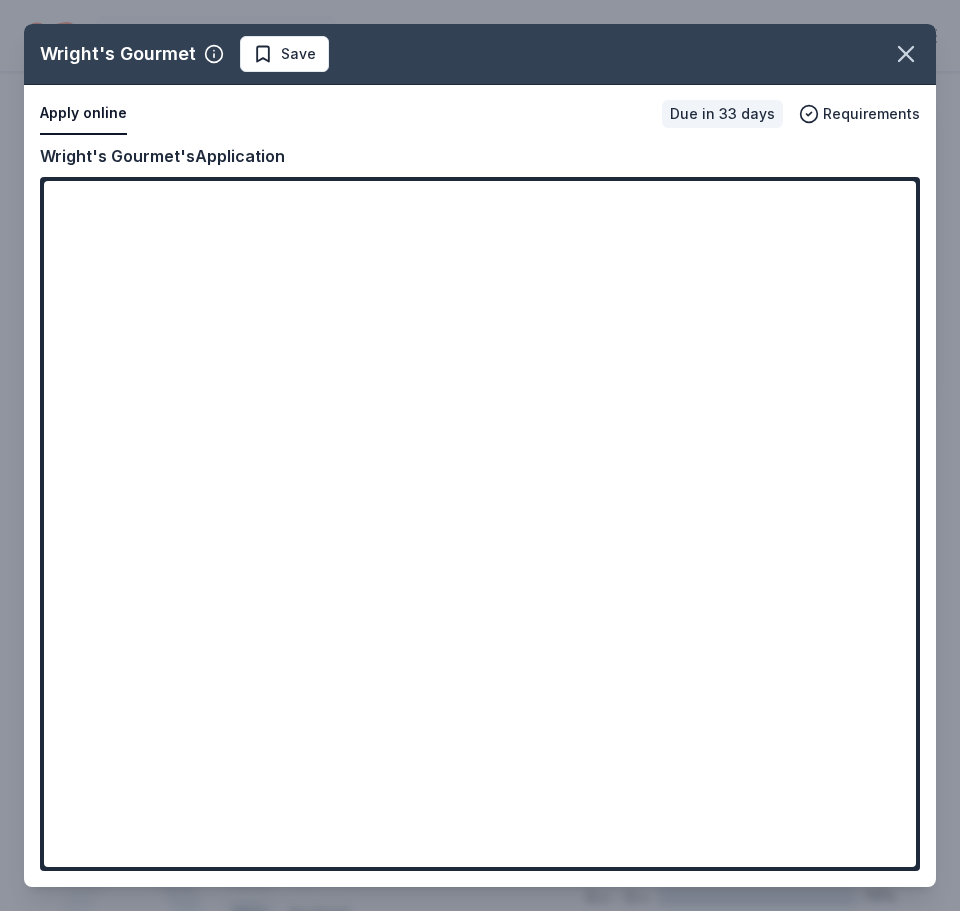click on "Wright's Gourmet's  Application" at bounding box center (480, 156) 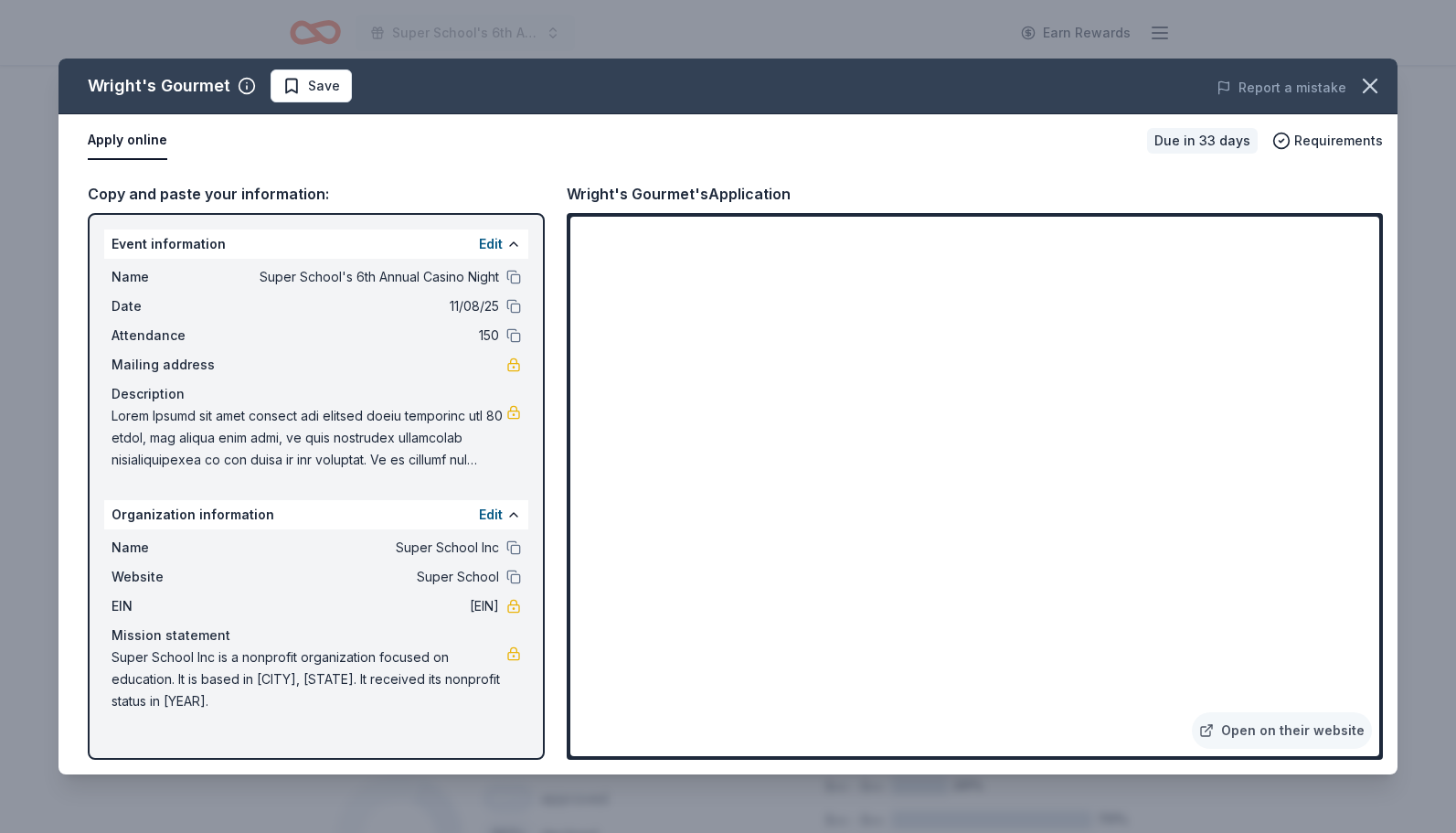 click on "Copy and paste your information:" at bounding box center (316, 194) 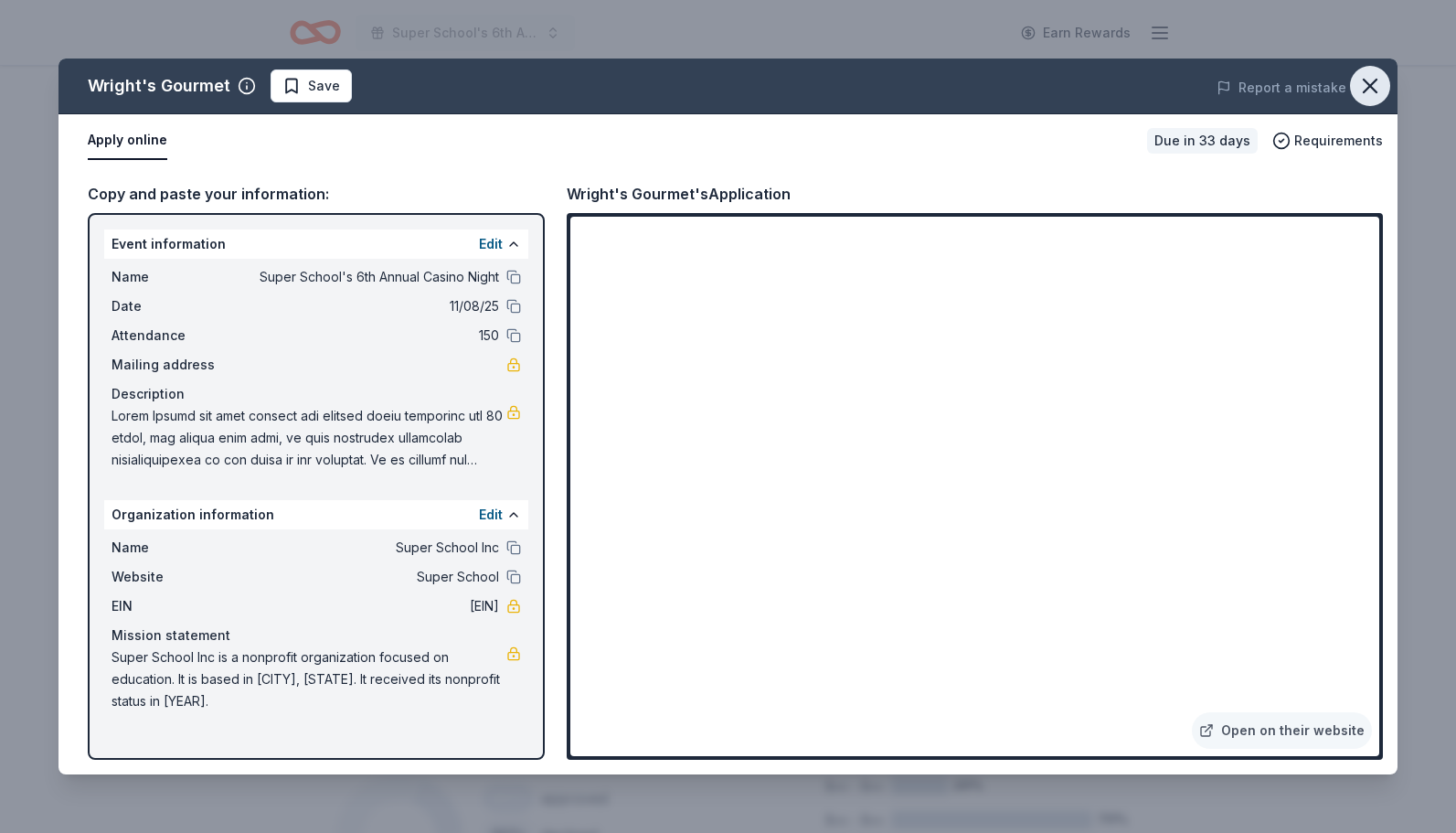 click 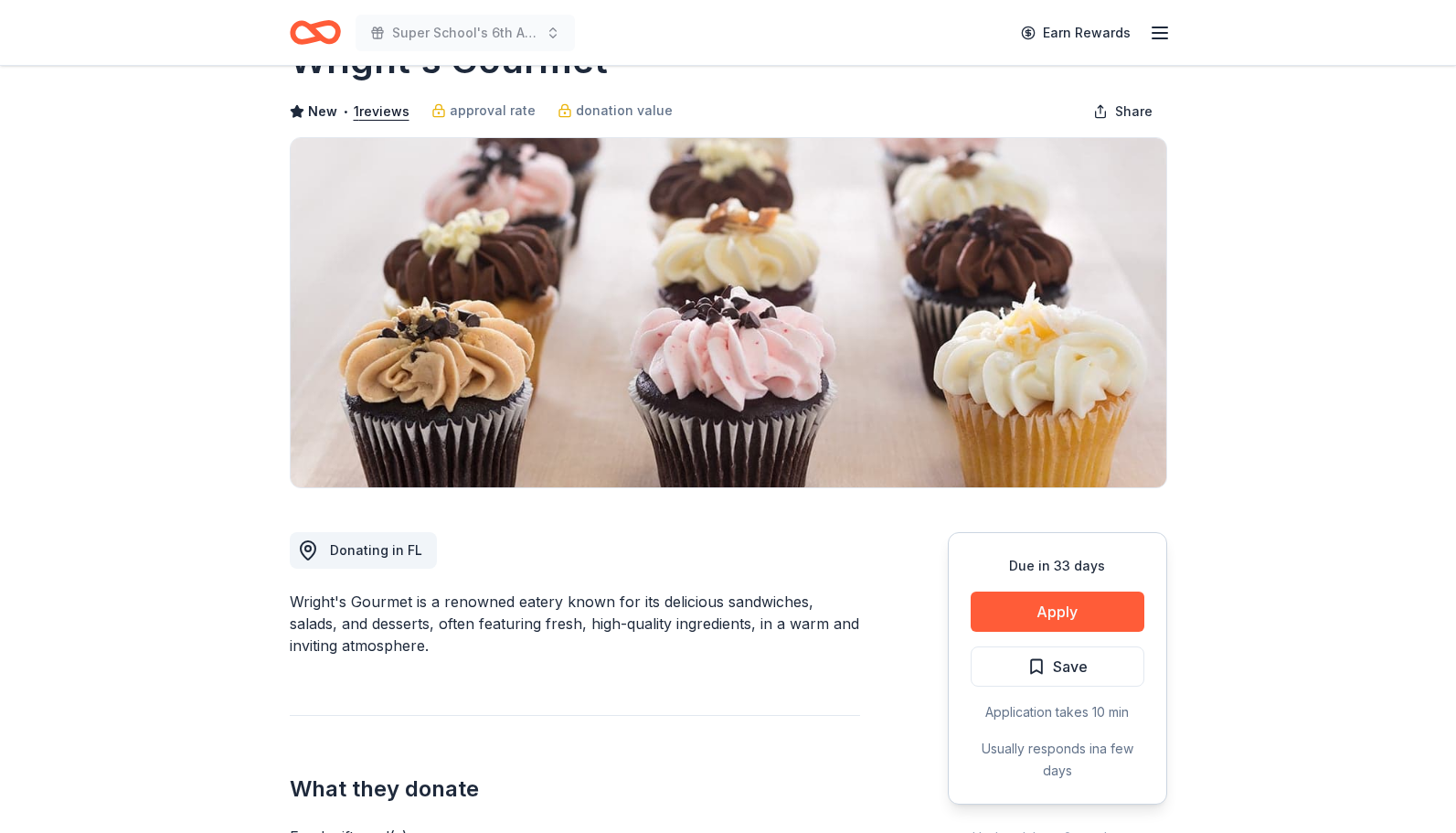 scroll, scrollTop: 61, scrollLeft: 0, axis: vertical 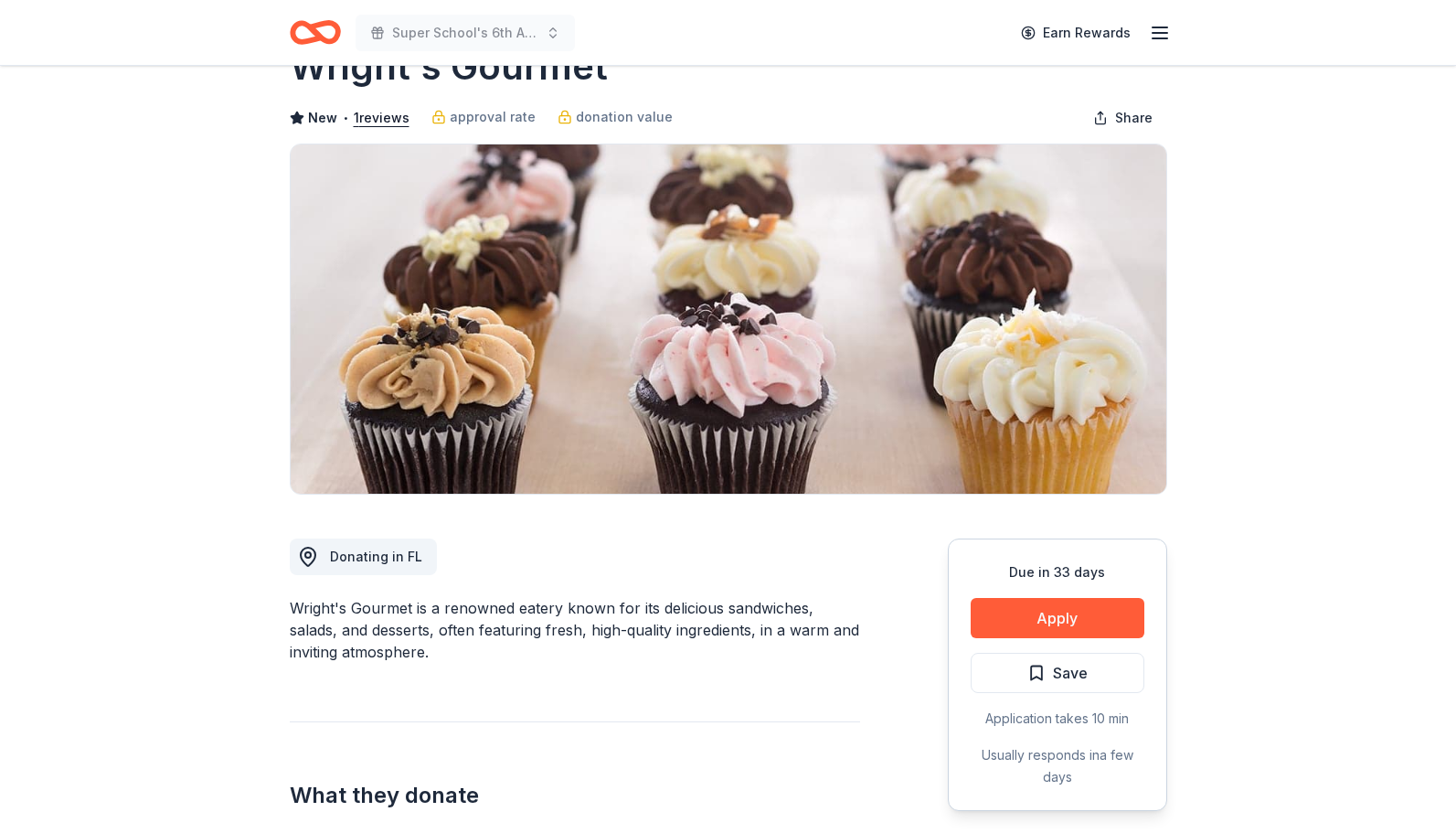 click 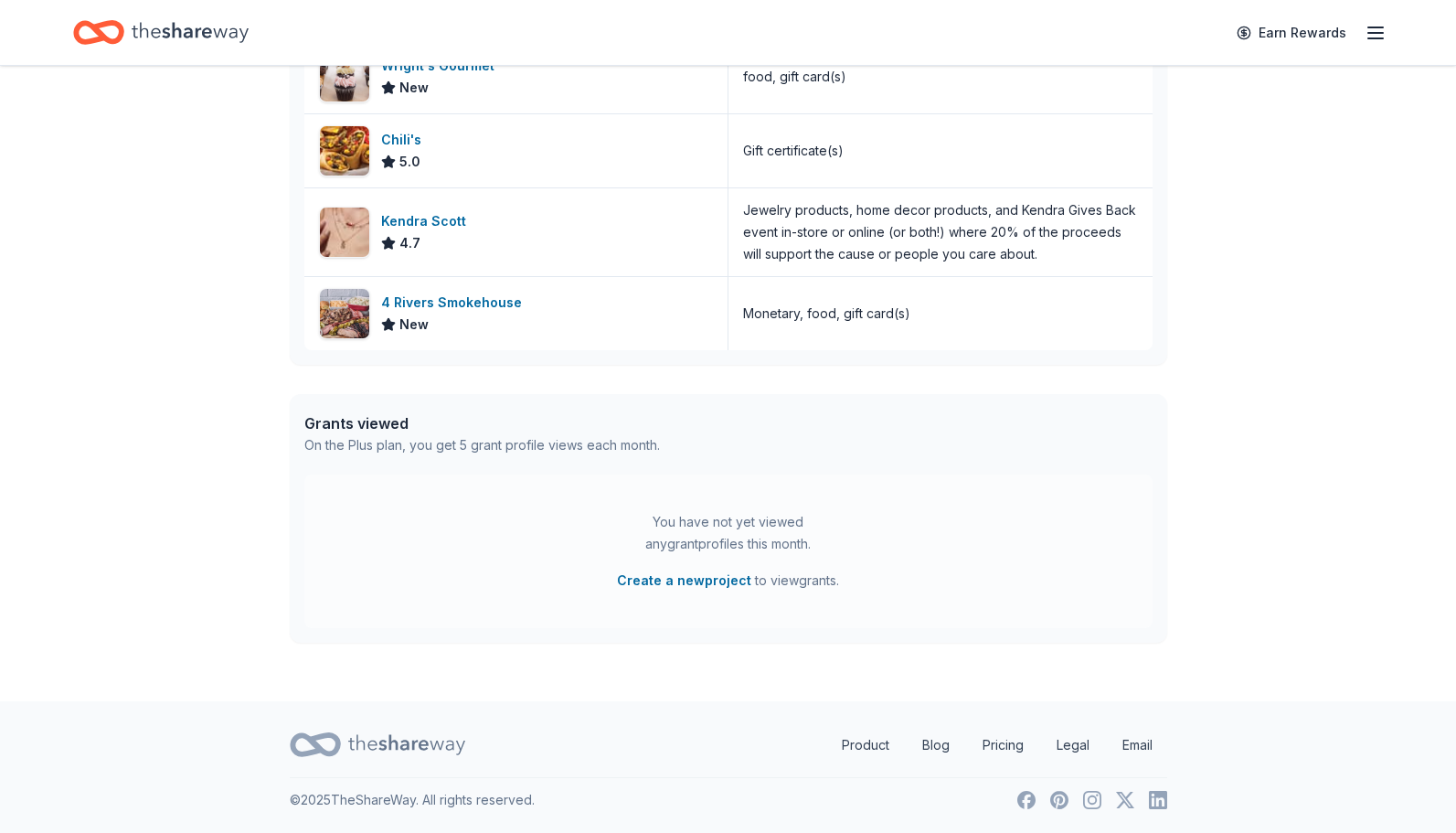 scroll, scrollTop: 0, scrollLeft: 0, axis: both 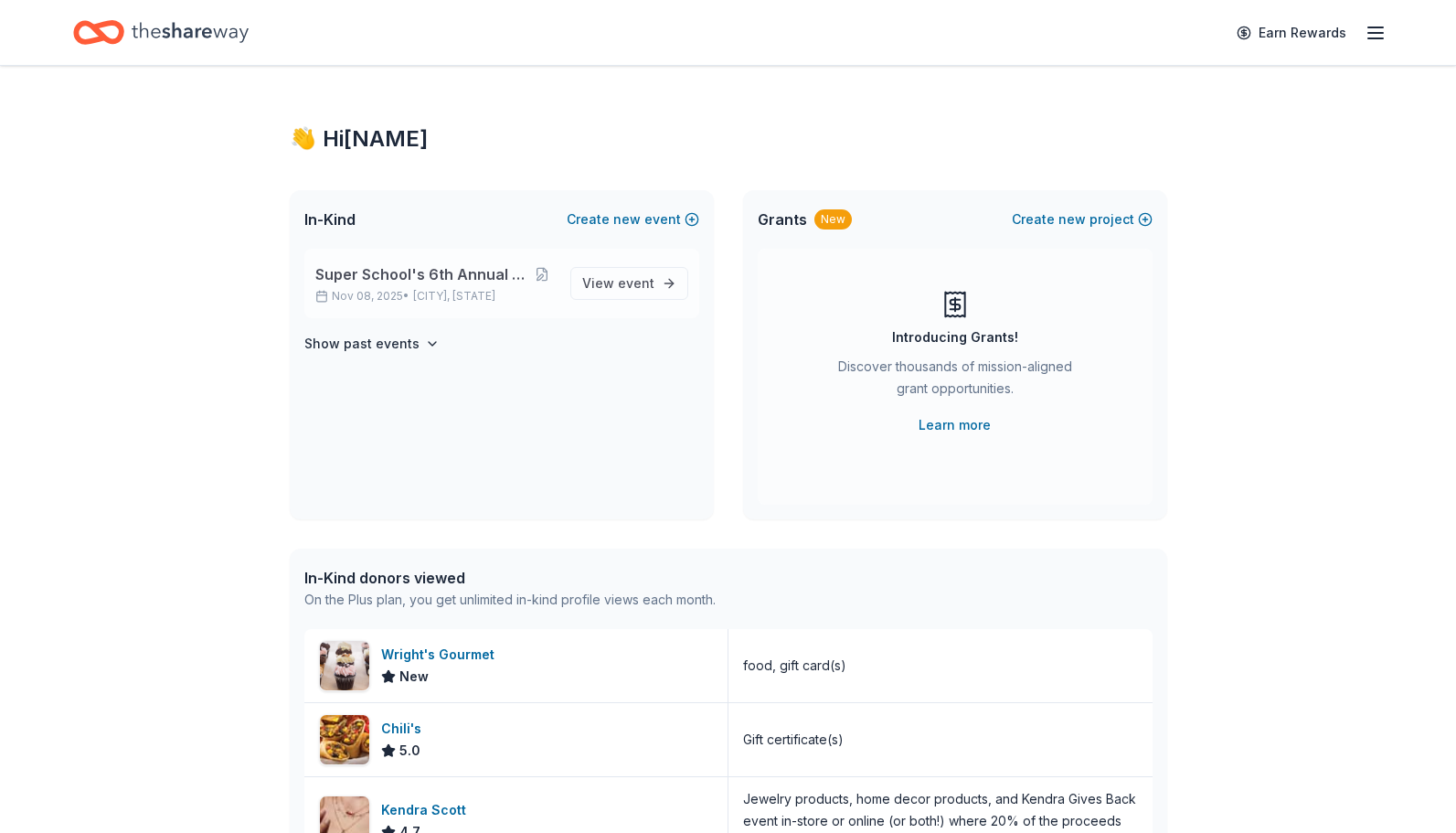 click on "Sunrise, FL" at bounding box center [454, 296] 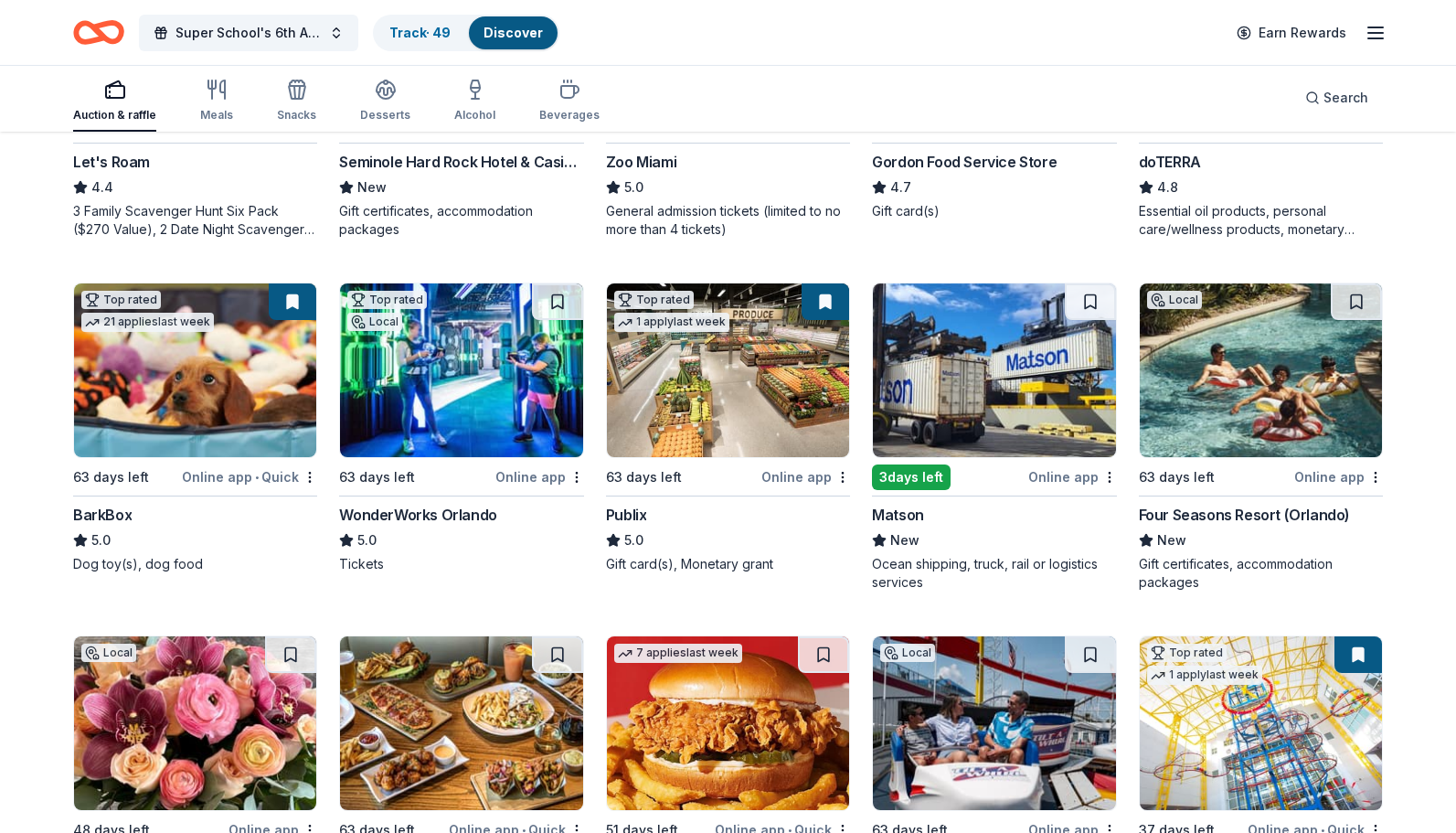 scroll, scrollTop: 1148, scrollLeft: 0, axis: vertical 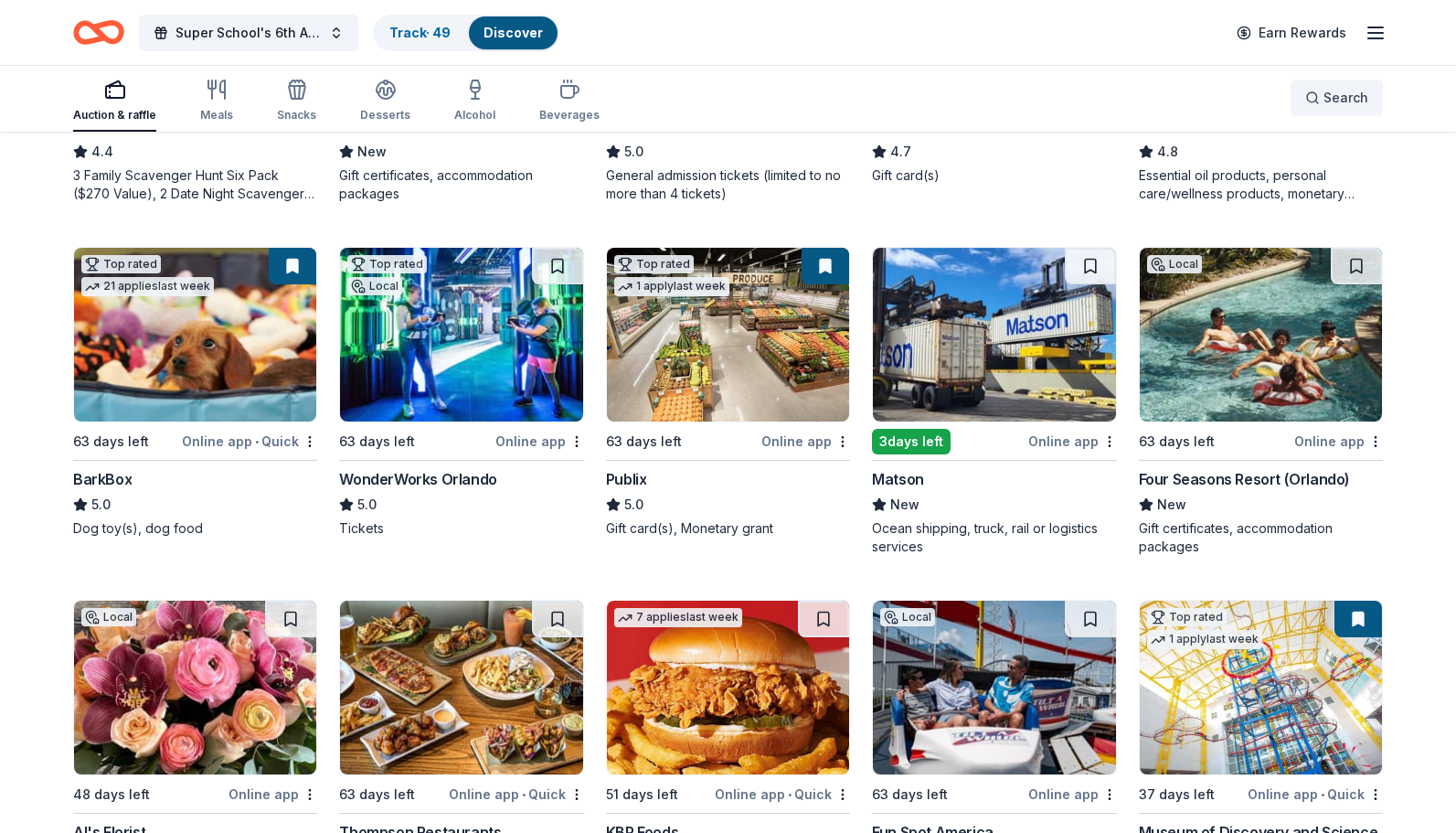 click on "Search" at bounding box center (1336, 98) 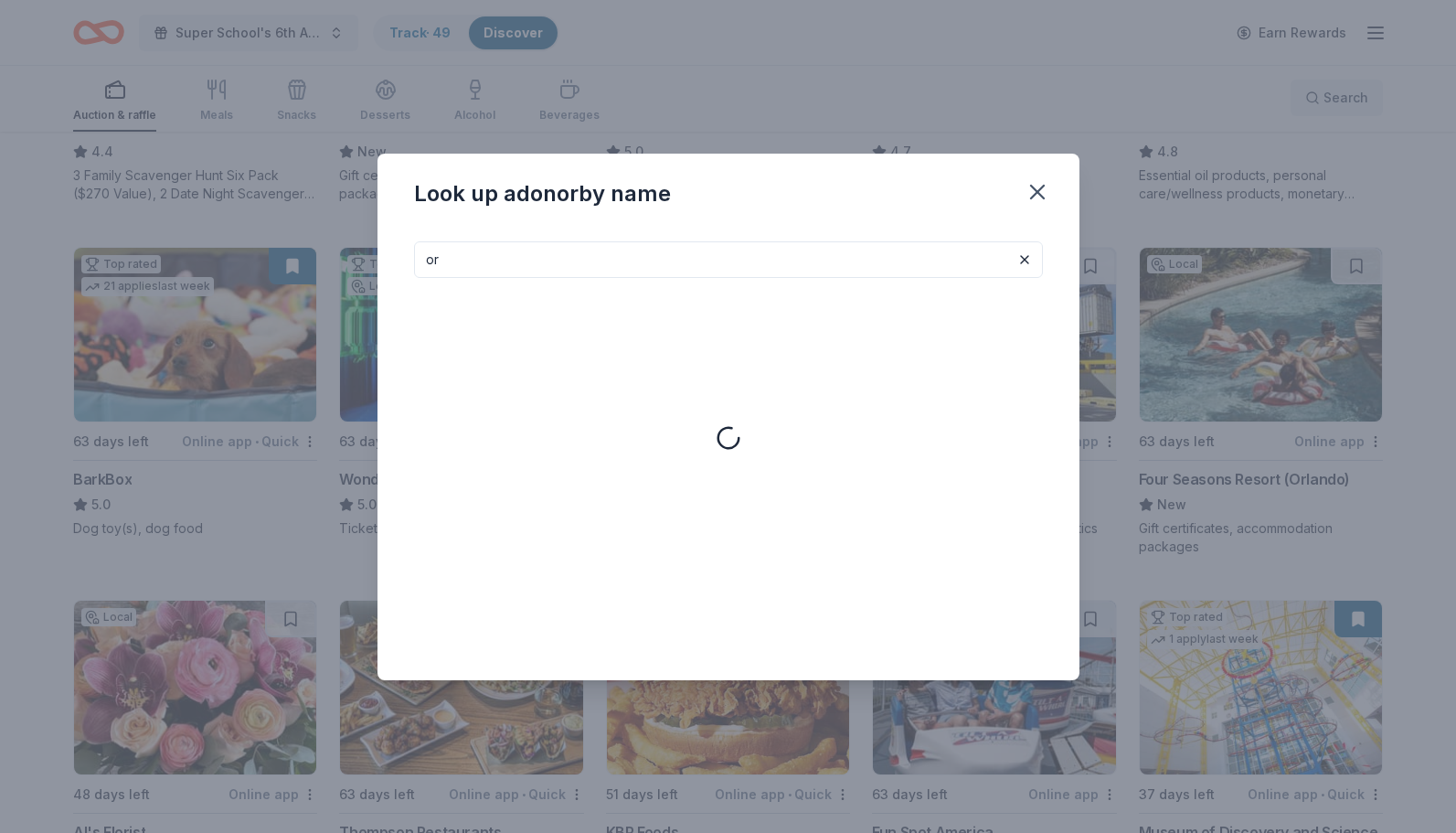 type on "o" 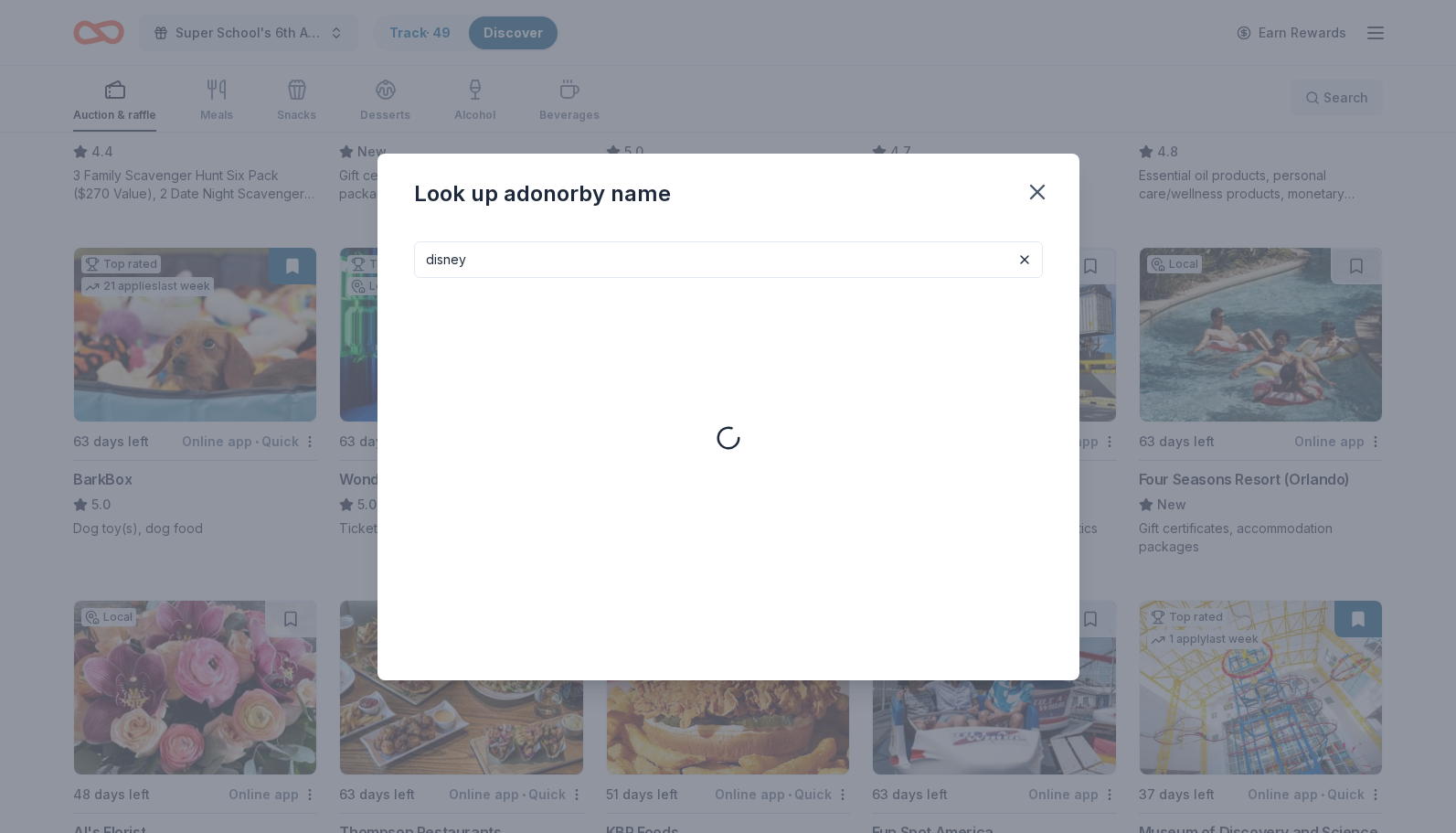 type on "disney" 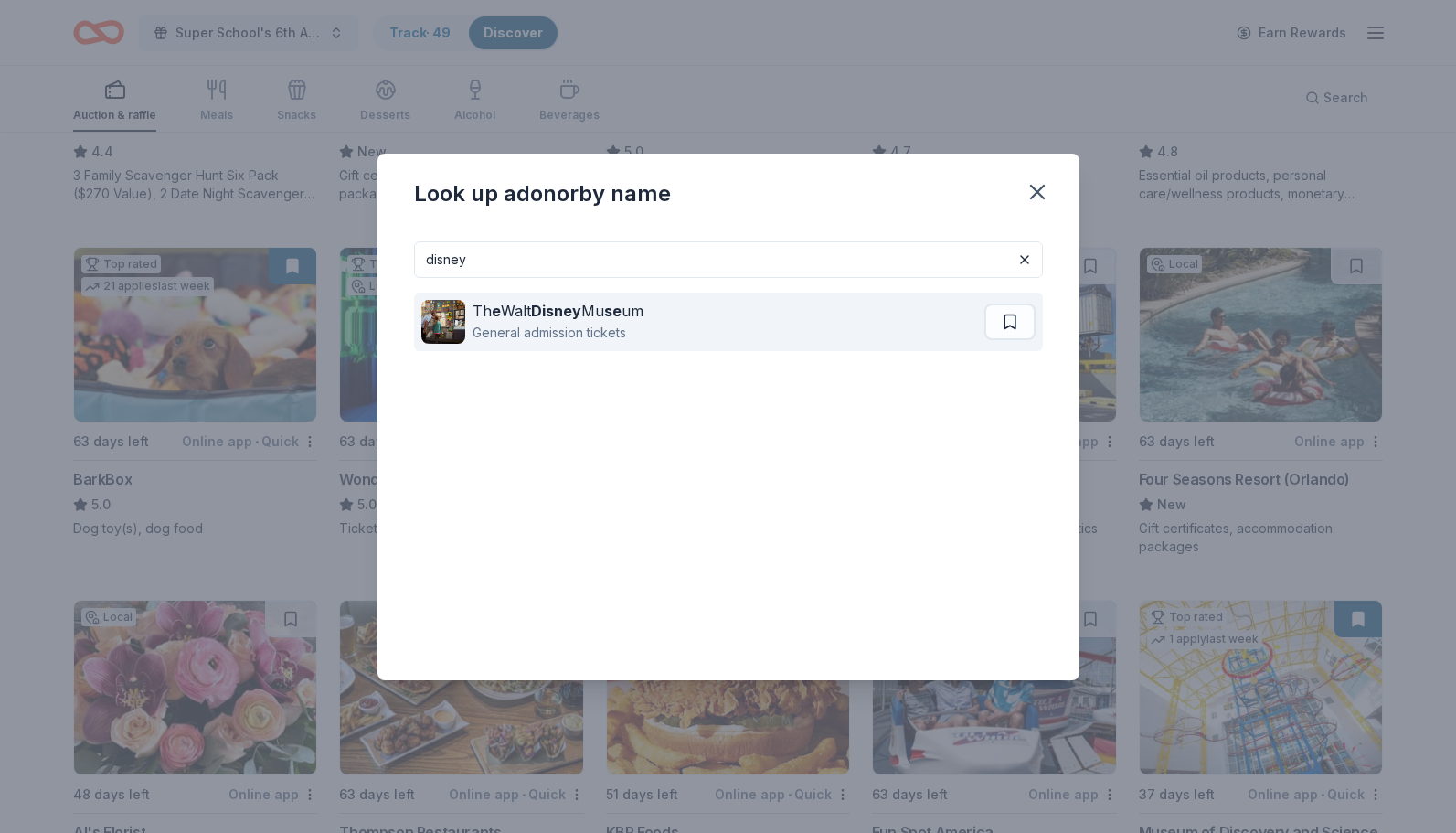 click on "Th e  Walt  Disney  Mu se um General admission tickets" at bounding box center (703, 322) 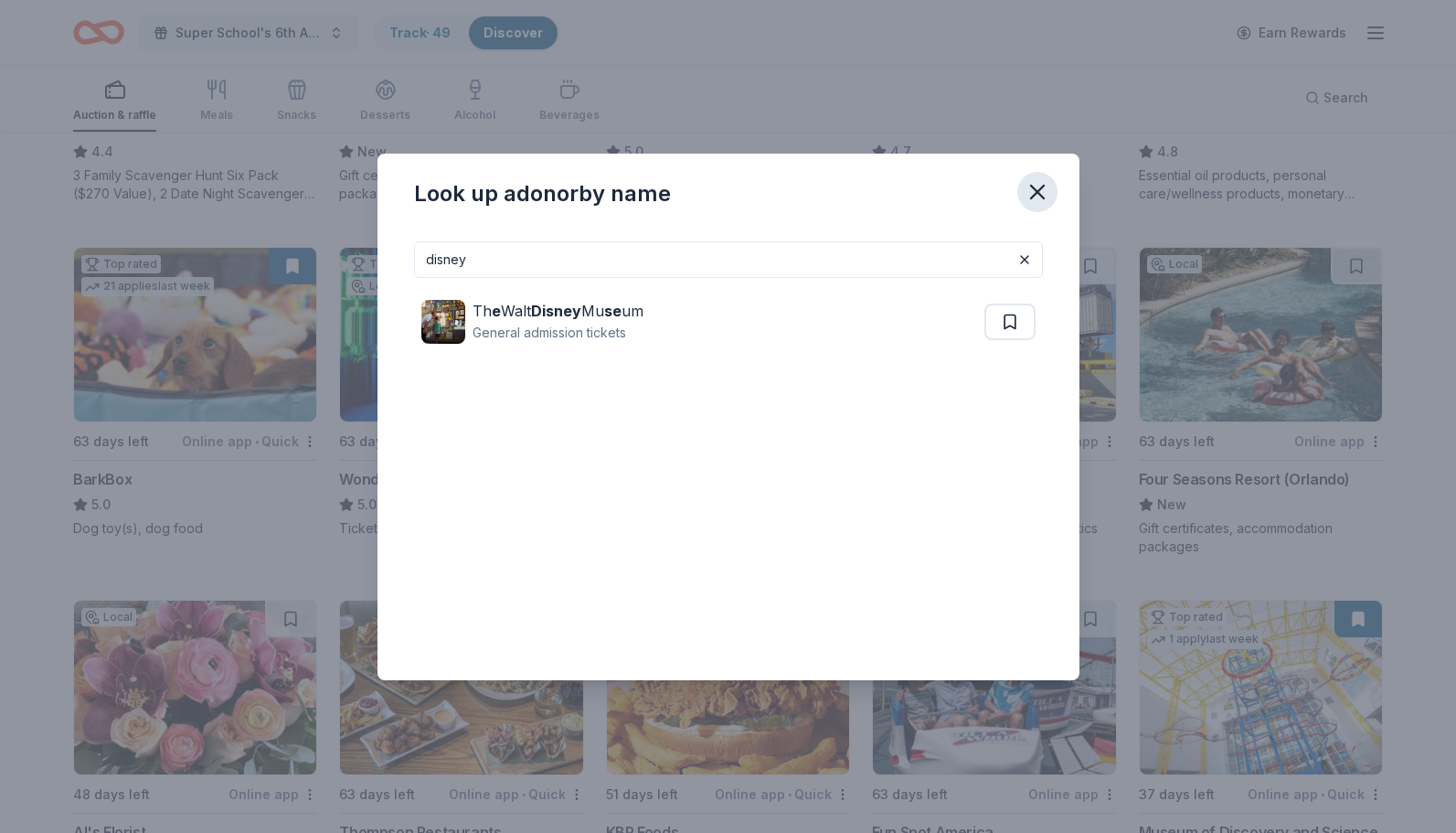click 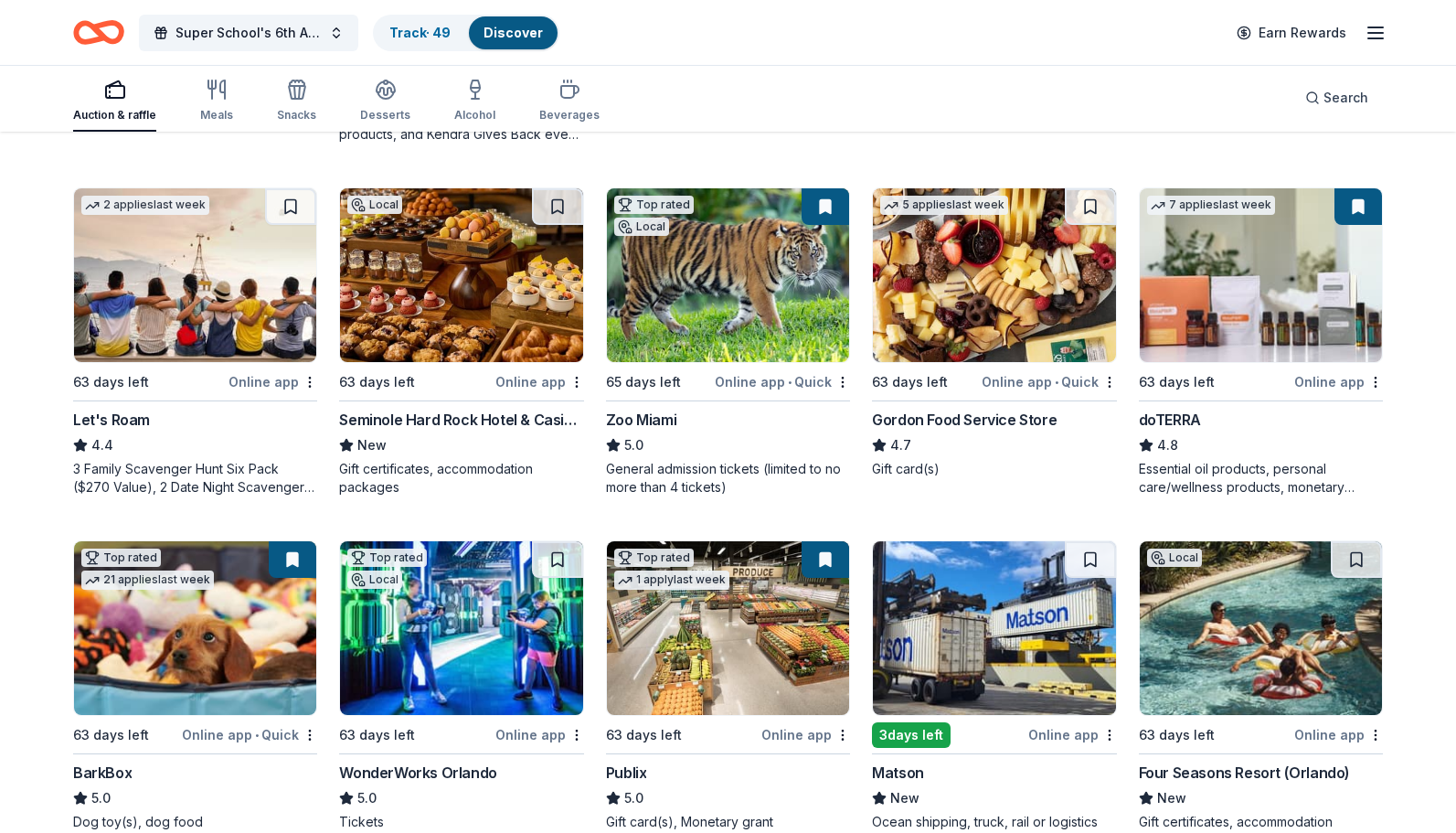 scroll, scrollTop: 0, scrollLeft: 0, axis: both 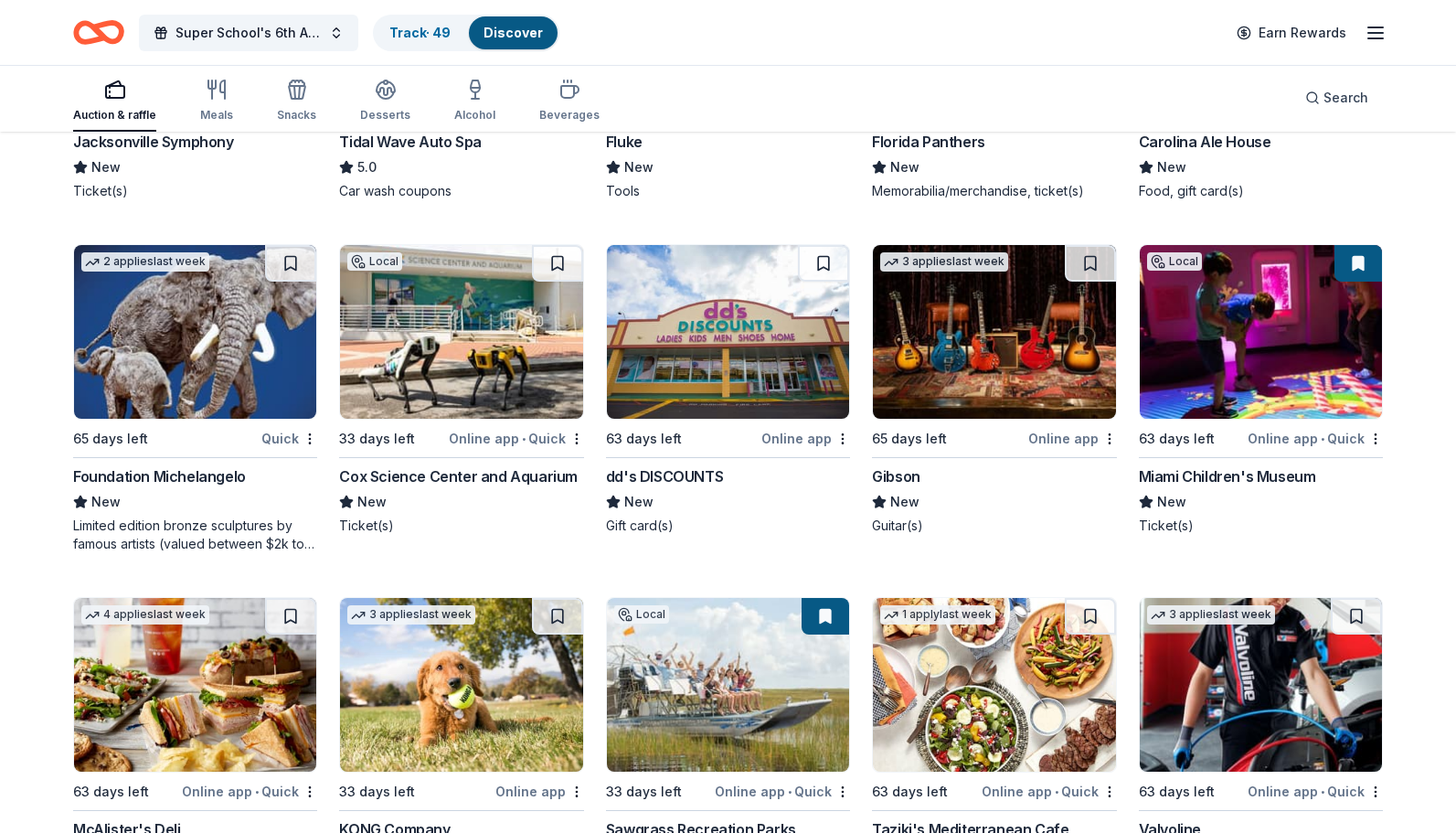 click at bounding box center (1260, 332) 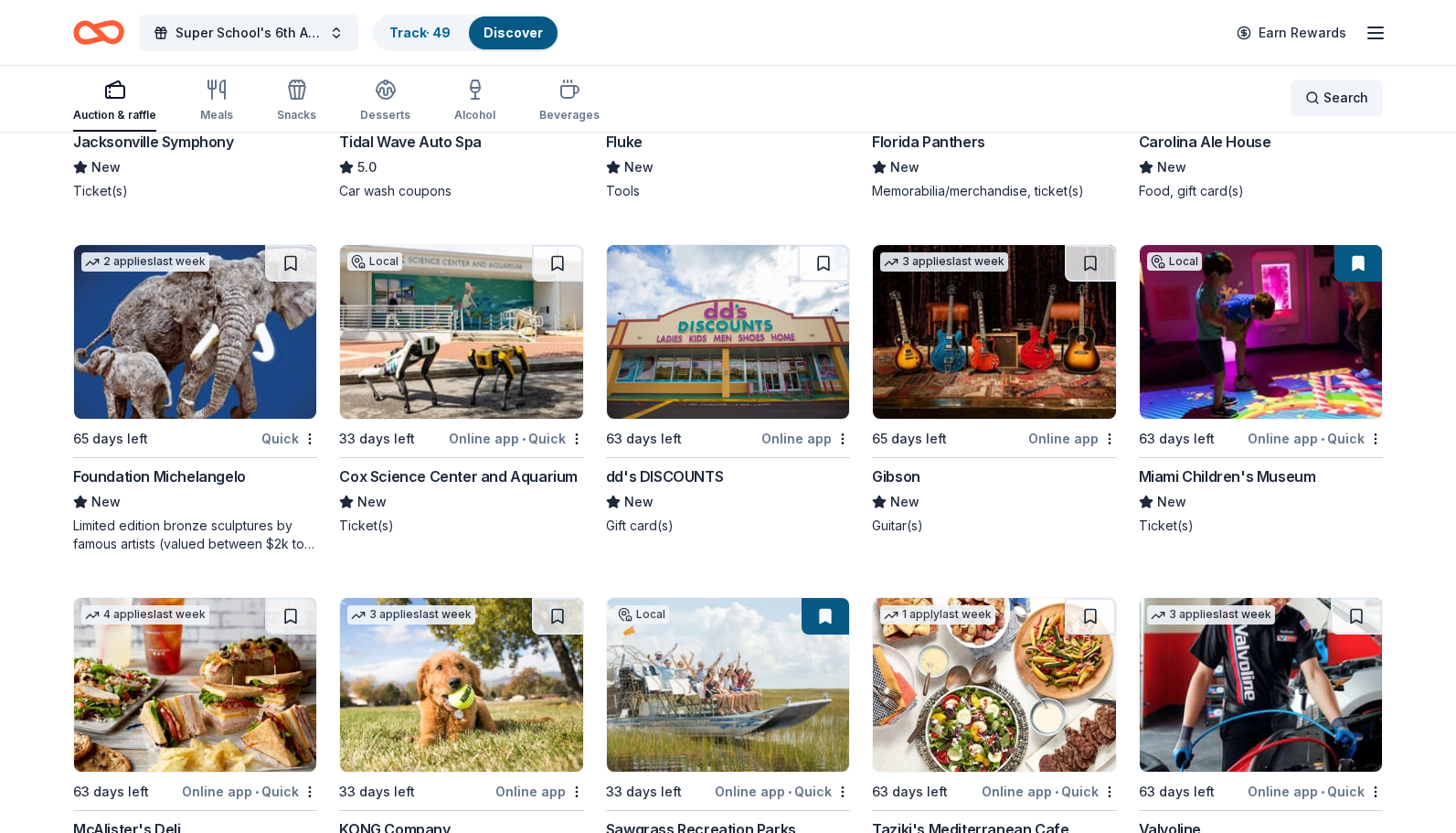 click on "Search" at bounding box center [1345, 98] 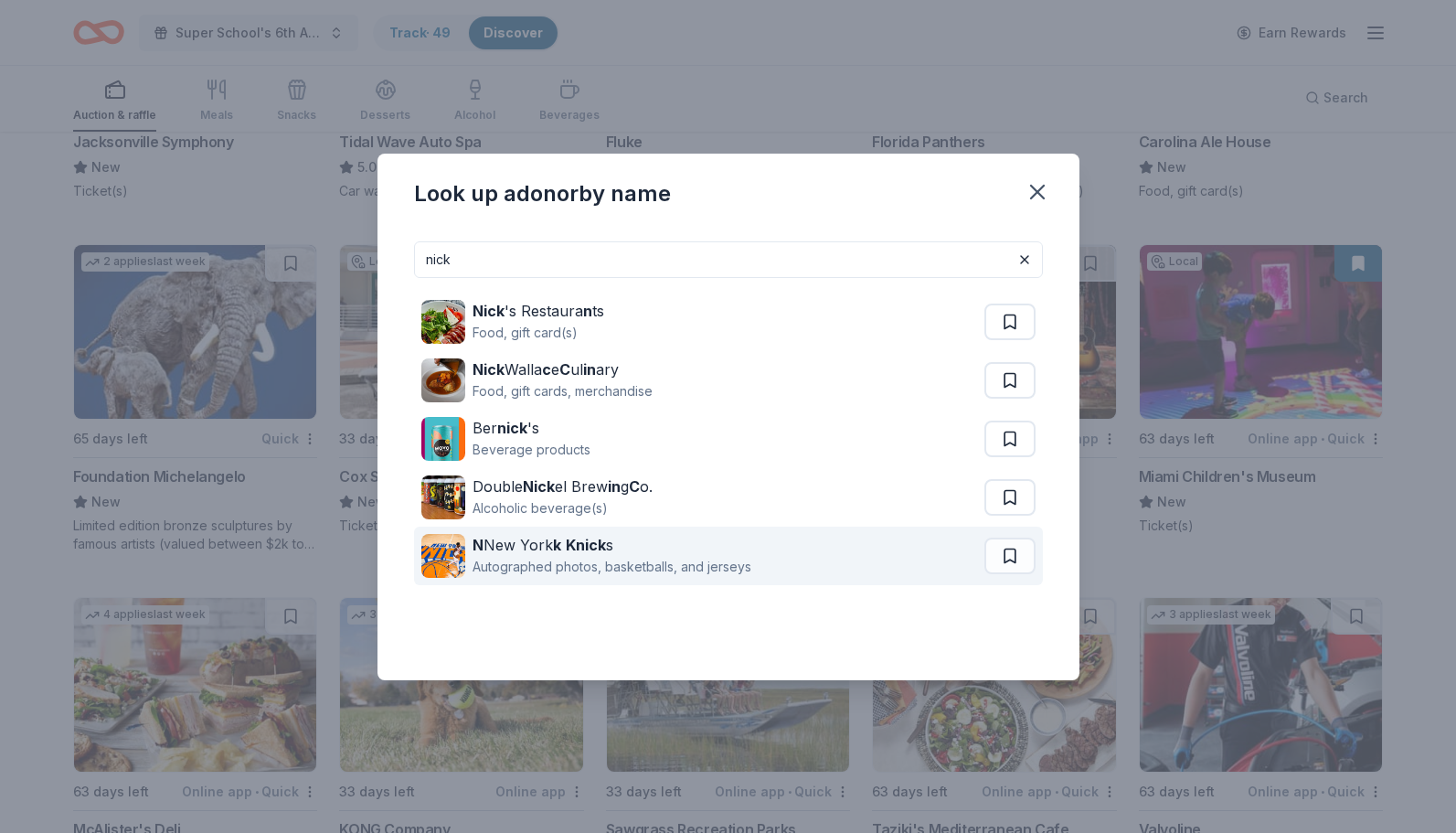 type on "nick" 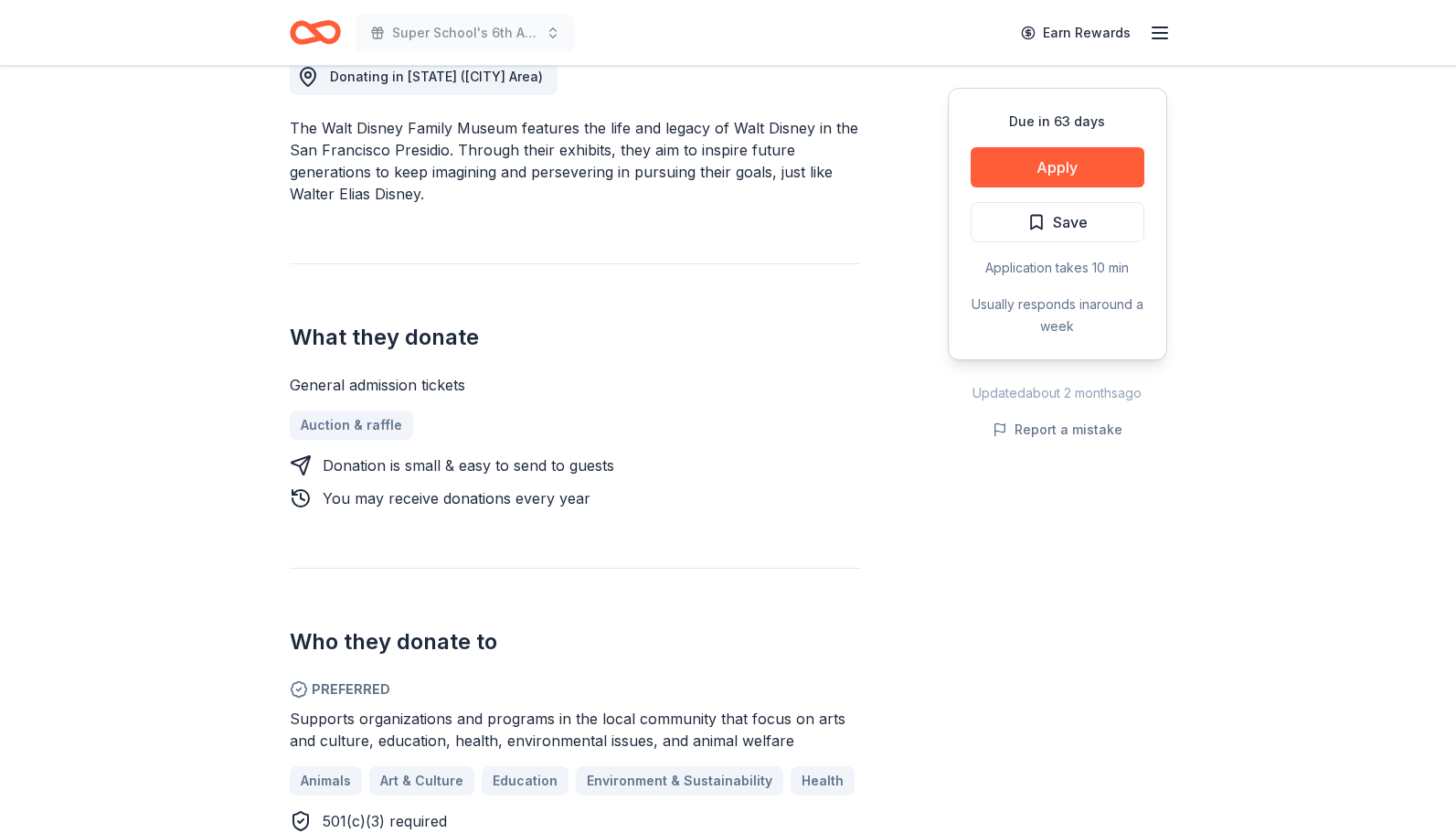 scroll, scrollTop: 553, scrollLeft: 0, axis: vertical 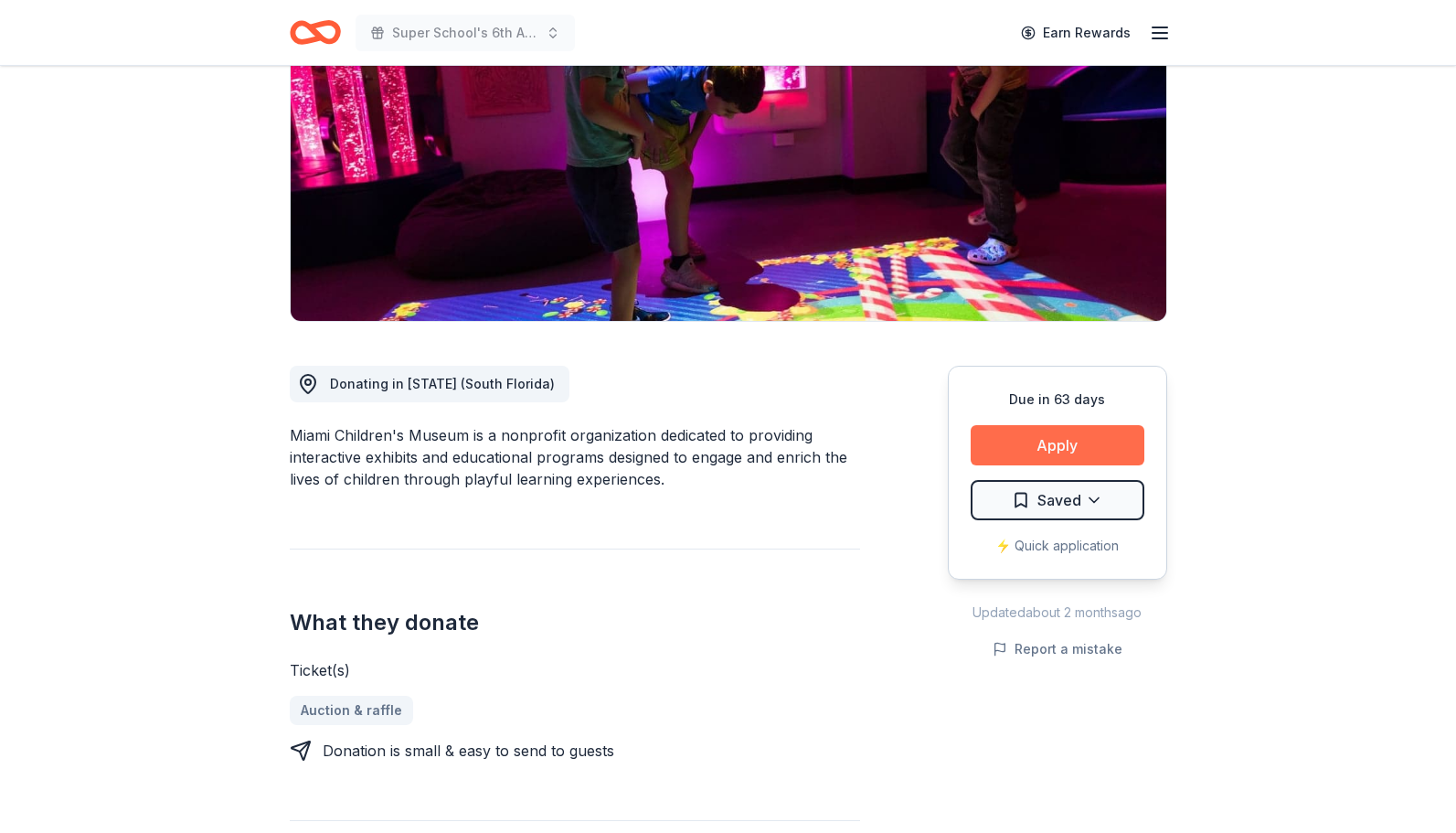 click on "Apply" at bounding box center (1057, 445) 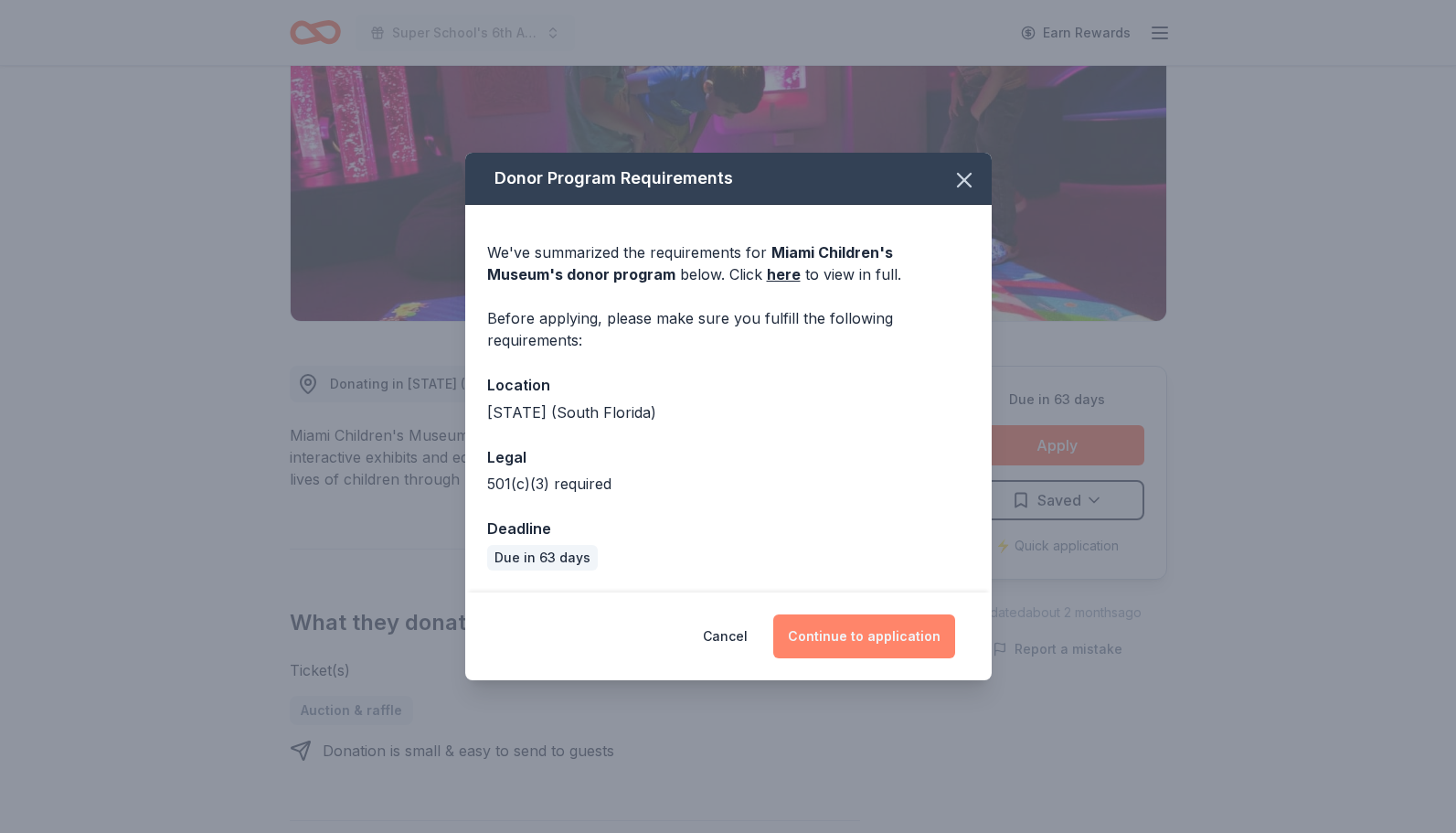 click on "Continue to application" at bounding box center [864, 636] 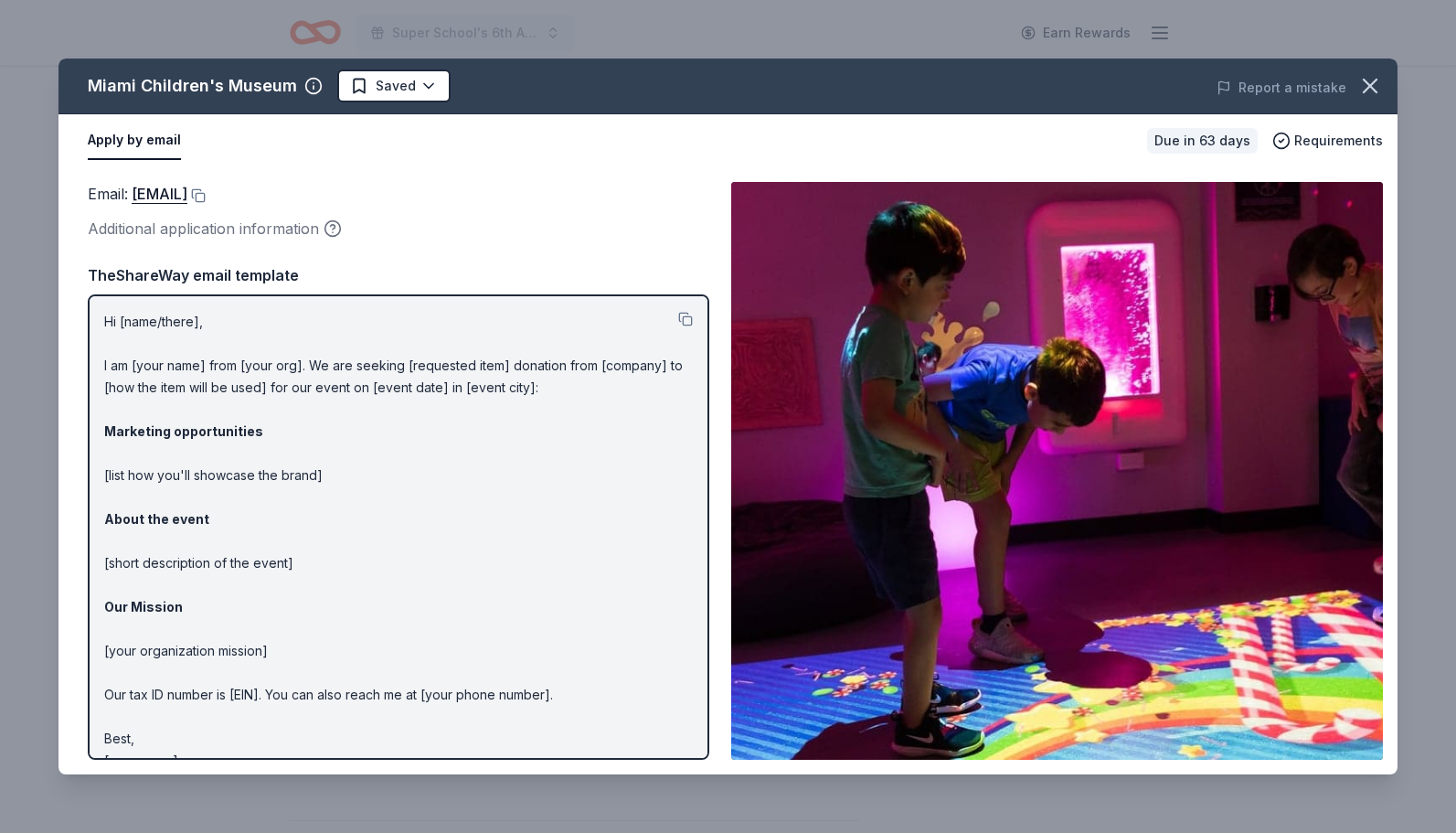 click on "Hi [name/there],
I am [your name] from [your org]. We are seeking [requested item] donation from [company] to [how the item will be used] for our event on [event date] in [event city]:
Marketing opportunities
[list how you'll showcase the brand]
About the event
[short description of the event]
Our Mission
[your organization mission]
Our tax ID number is [EIN]. You can also reach me at [your phone number].
Best,
[your name]" at bounding box center [399, 541] 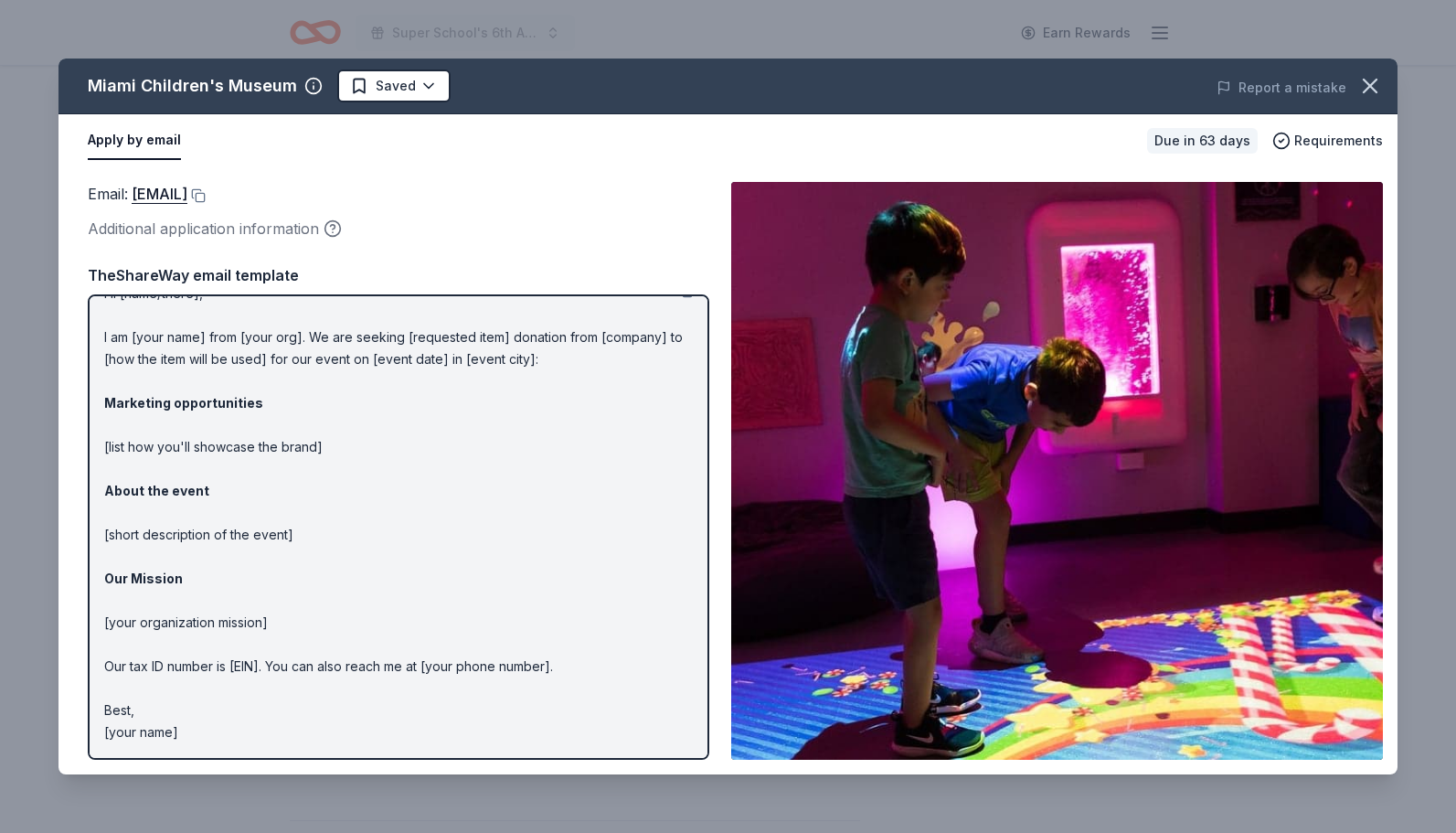 scroll, scrollTop: 0, scrollLeft: 0, axis: both 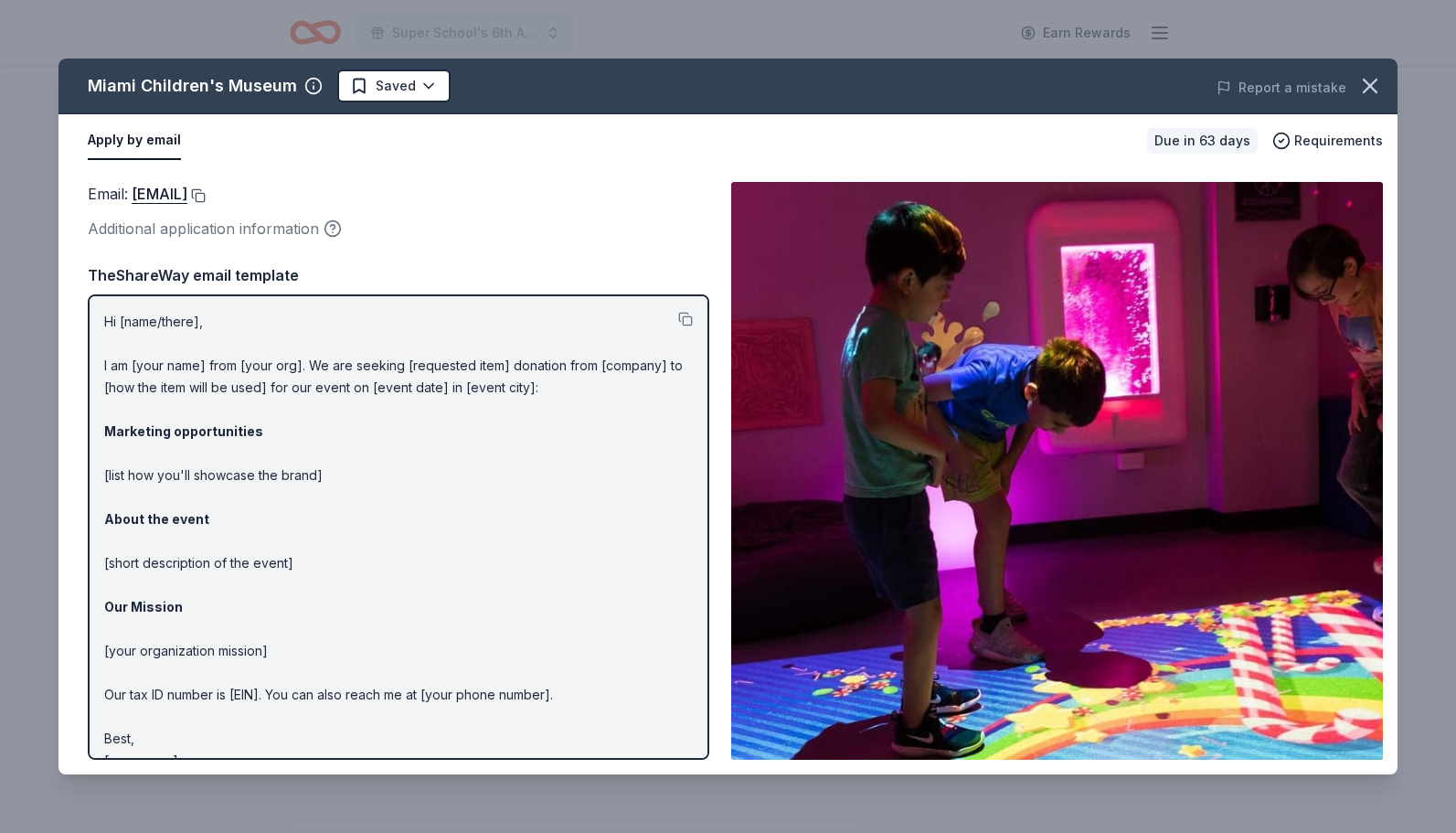 click at bounding box center (197, 196) 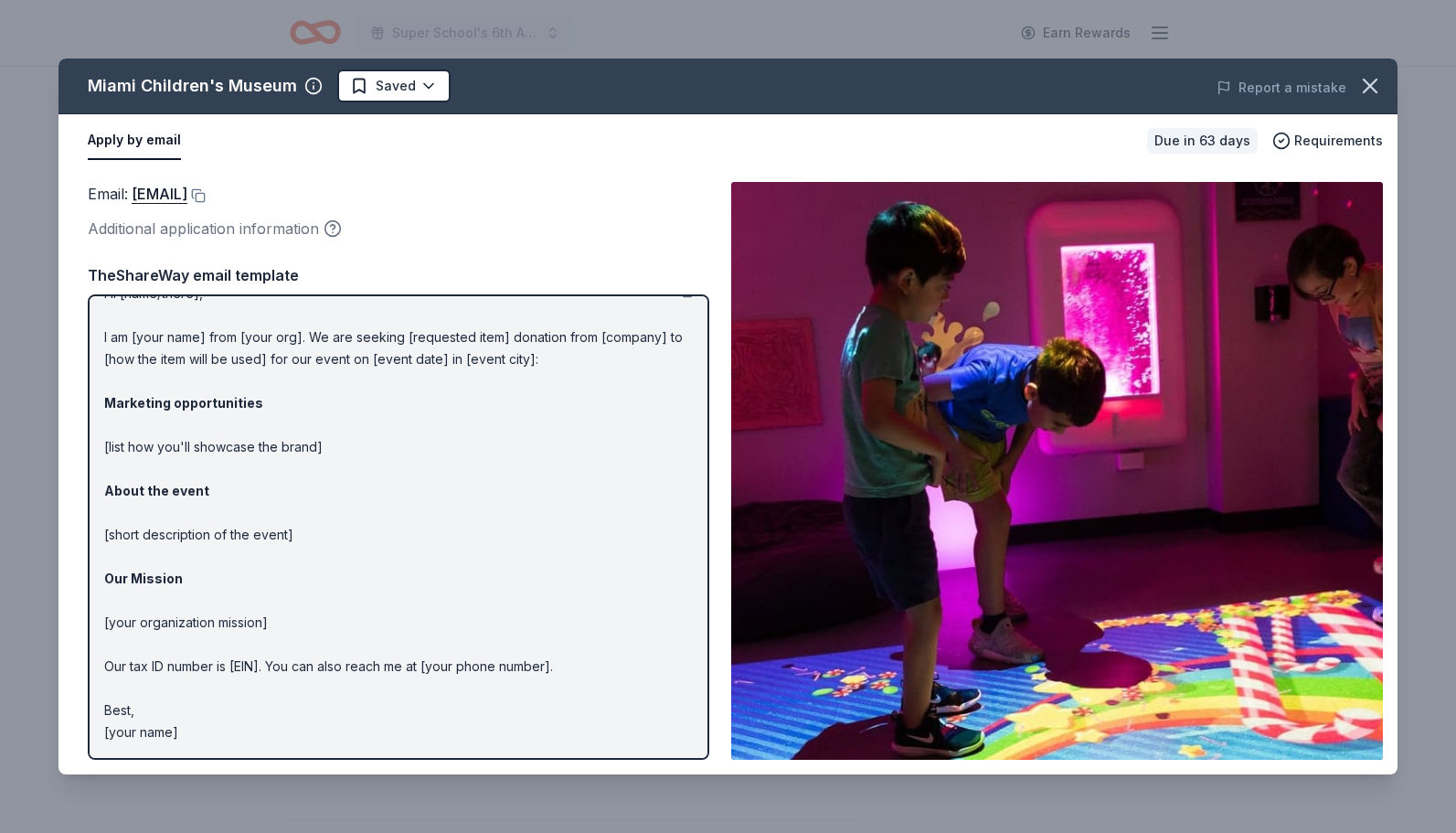 scroll, scrollTop: 0, scrollLeft: 0, axis: both 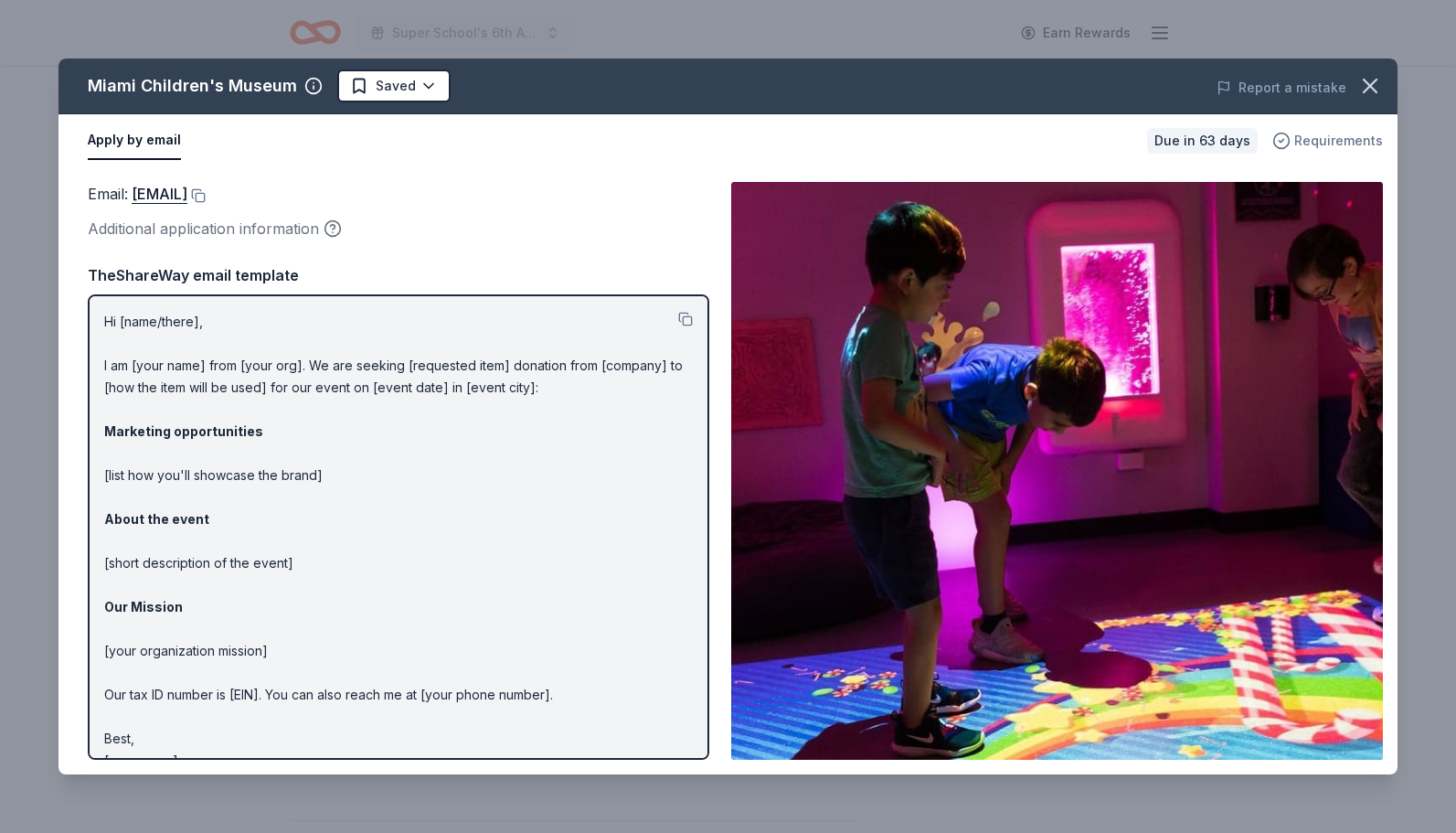 click 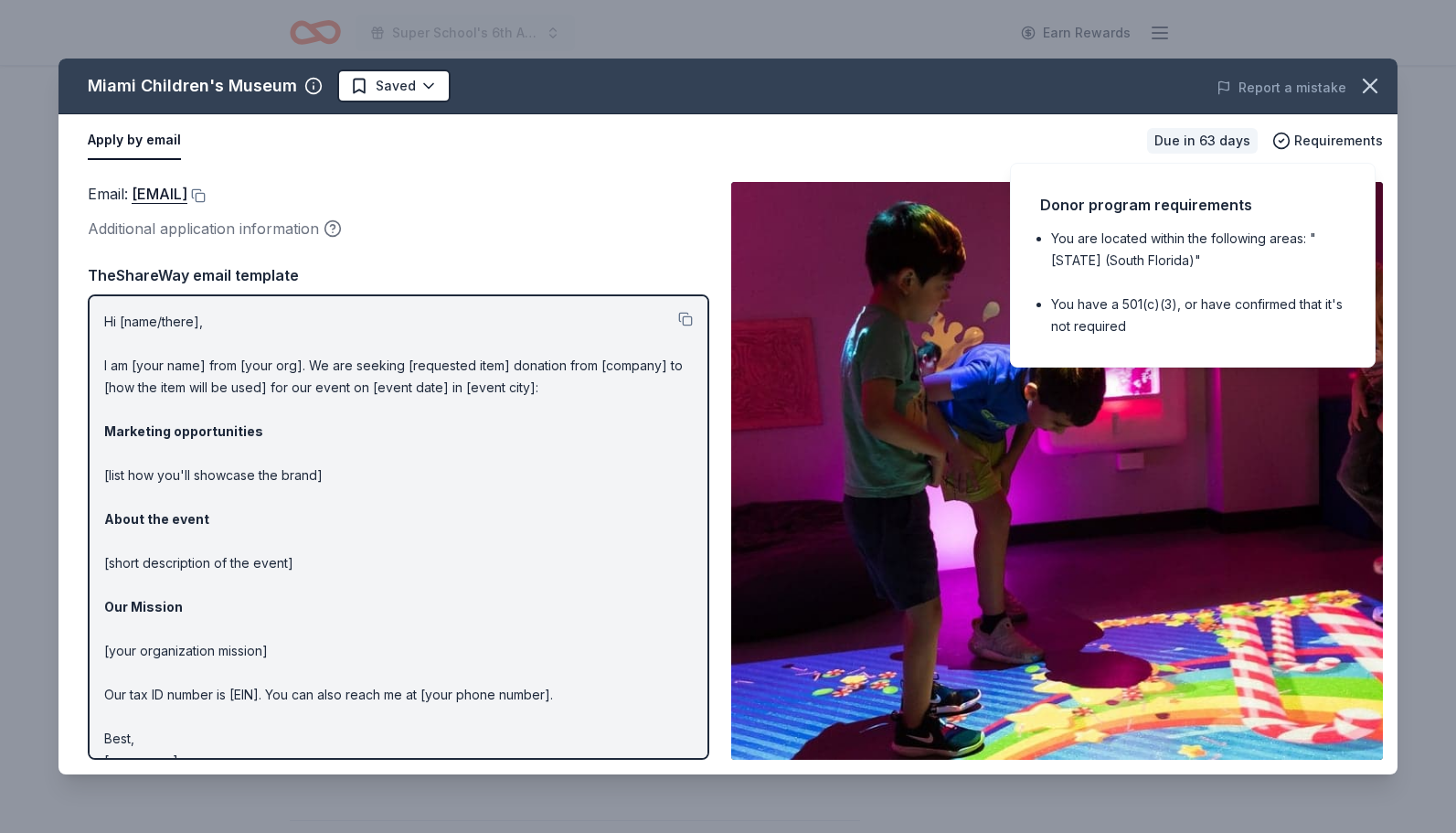 click at bounding box center [1057, 471] 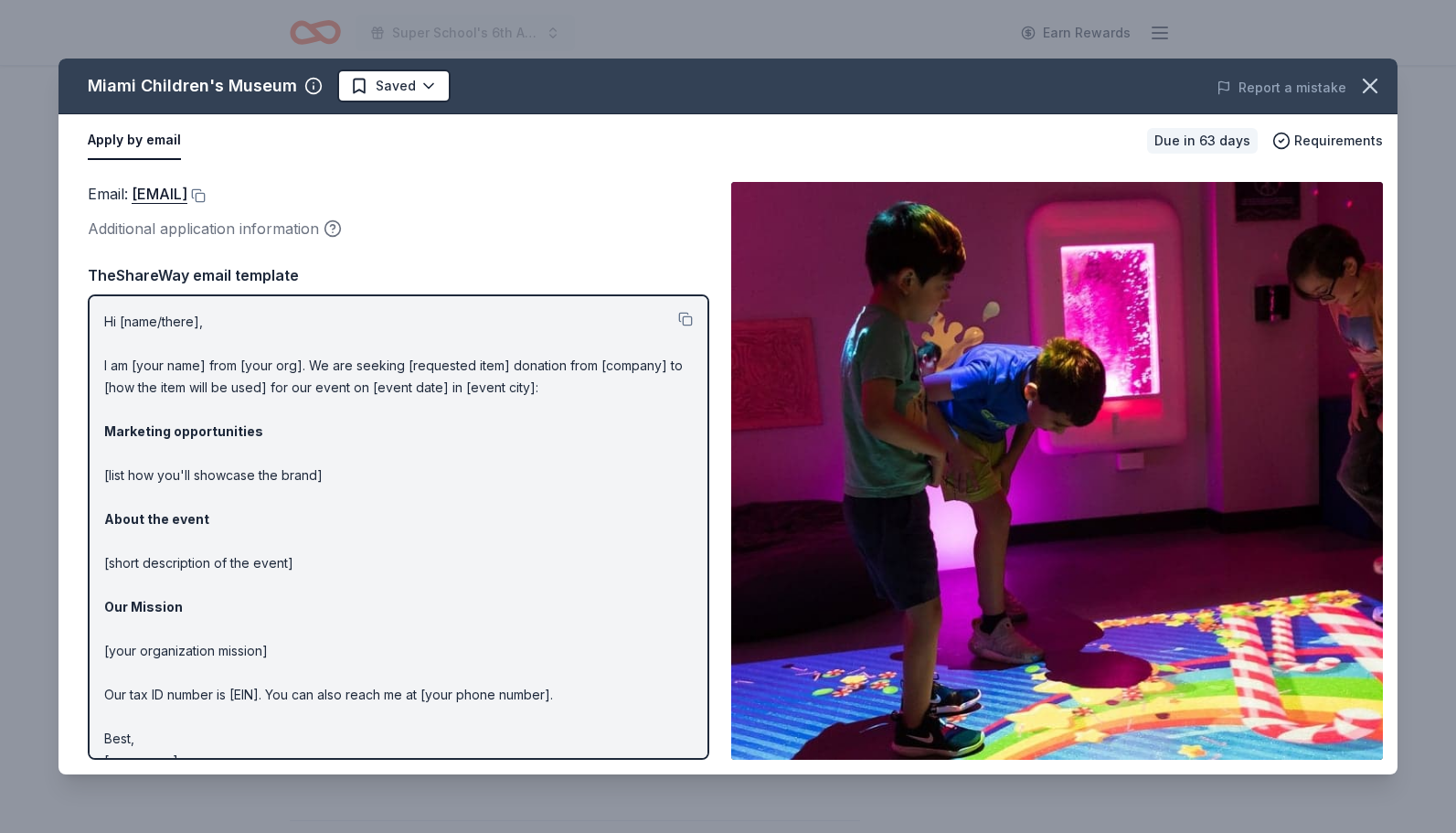 click on "TheShareWay email template" at bounding box center (399, 275) 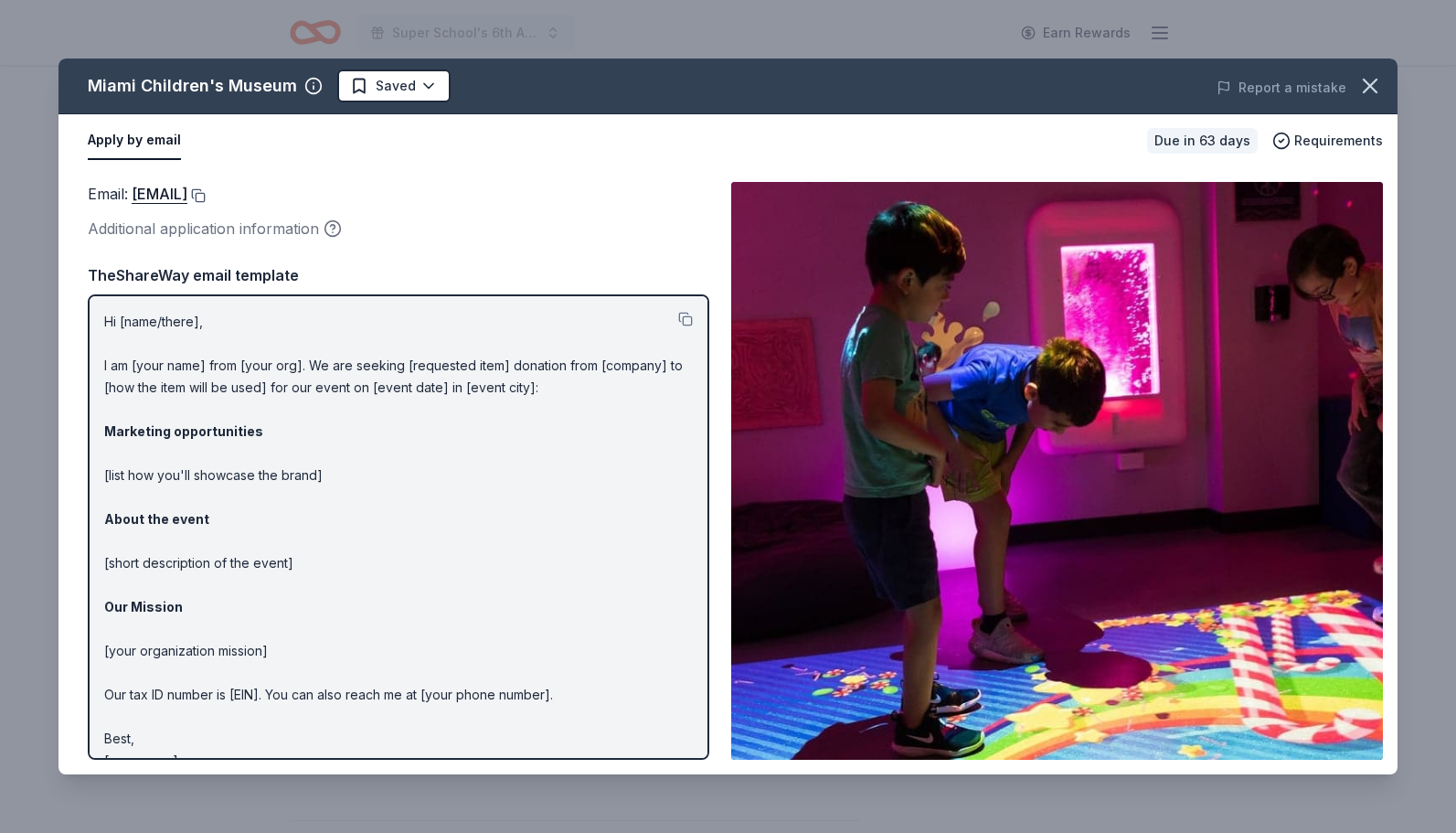 click at bounding box center (197, 196) 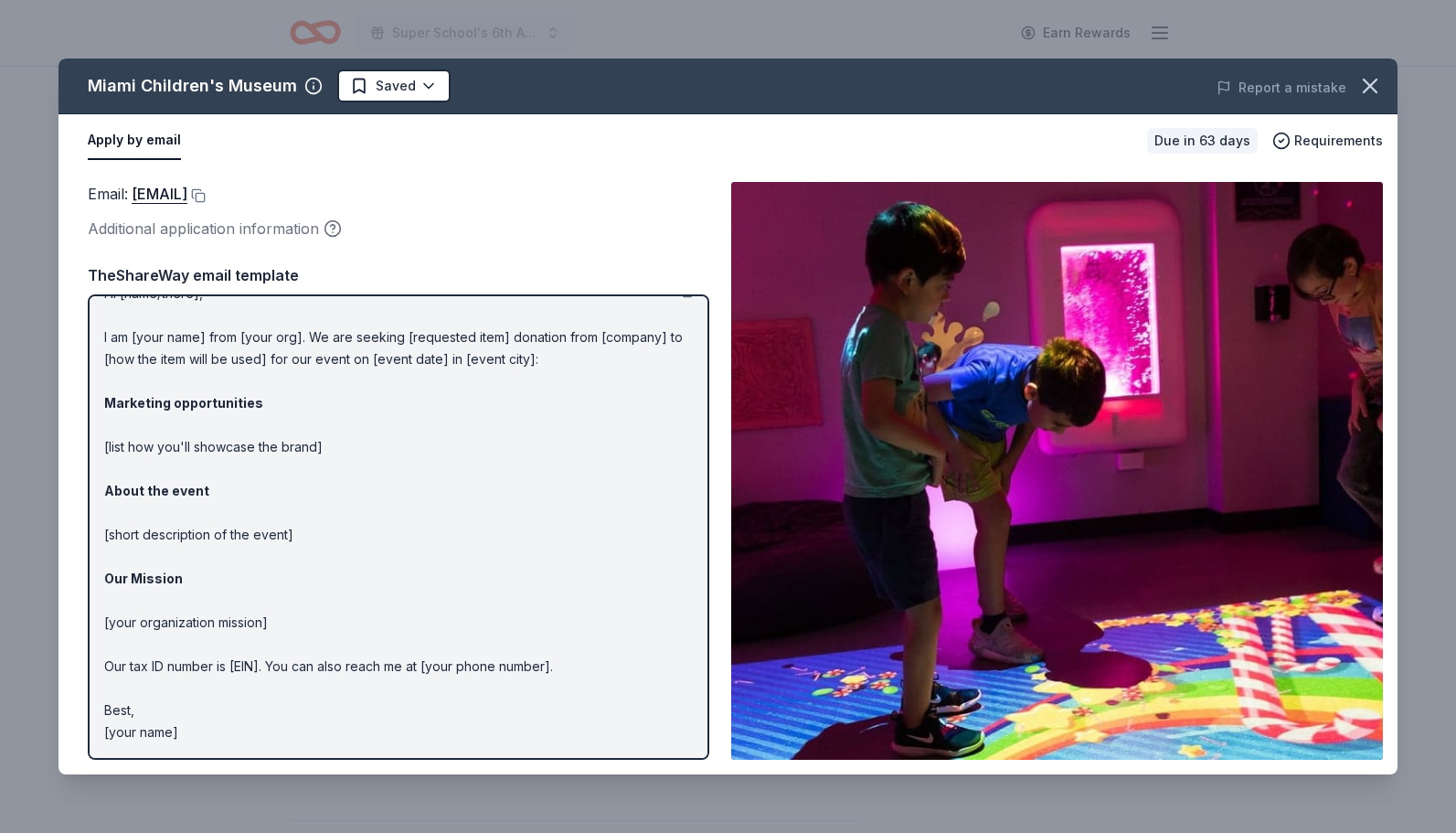 scroll, scrollTop: 0, scrollLeft: 0, axis: both 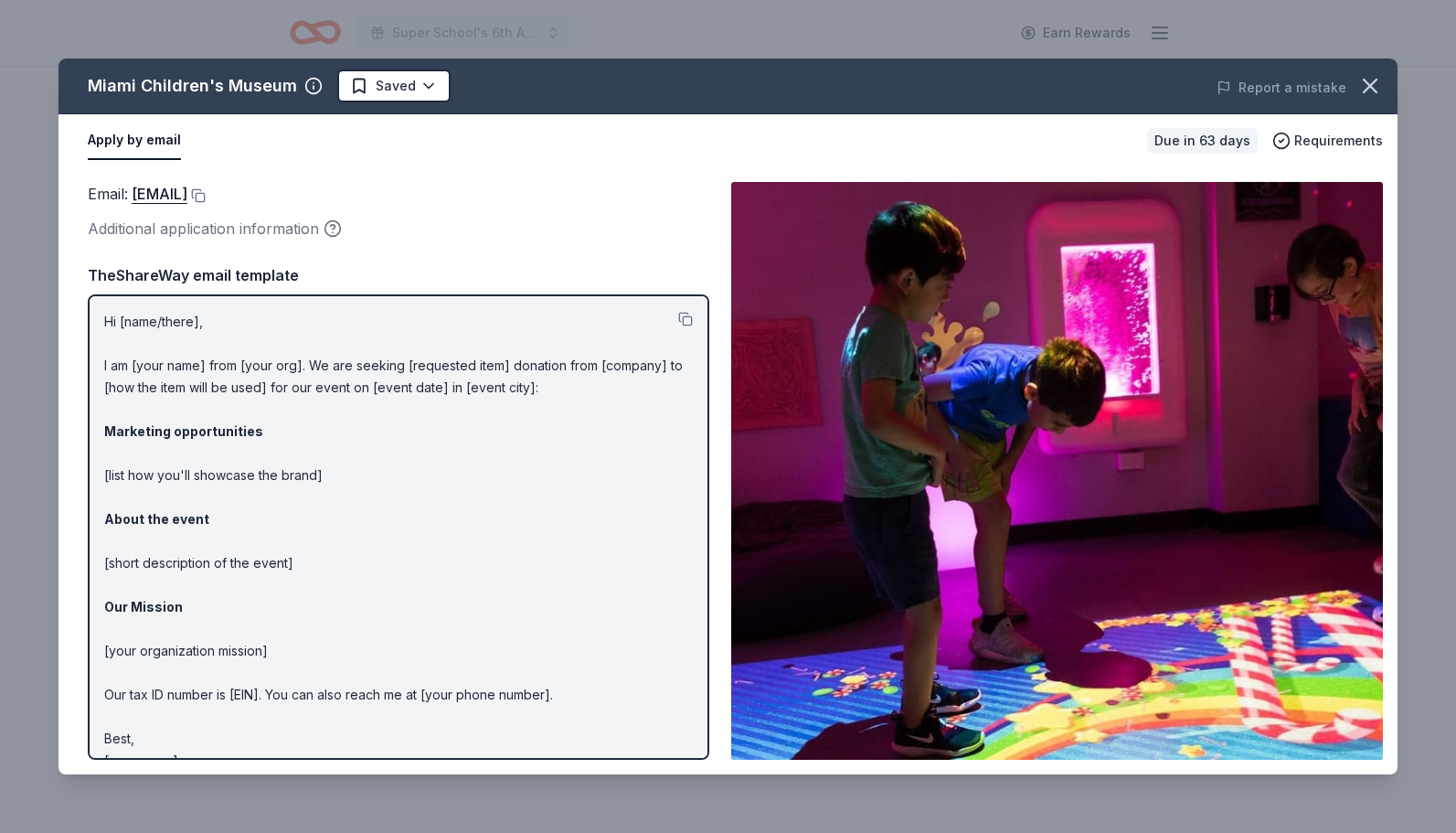 click on "Miami Children's Museum Saved Report a mistake Apply by email Due in 63 days Requirements Email : schaves@miamichildrensmuseum.org Additional application information   Email : schaves@miamichildrensmuseum.org Additional application information   TheShareWay email template Hi [name/there],
I am [your name] from [your org]. We are seeking [requested item] donation from [company] to [how the item will be used] for our event on [event date] in [event city]:
Marketing opportunities
[list how you'll showcase the brand]
About the event
[short description of the event]
Our Mission
[your organization mission]
Our tax ID number is [EIN]. You can also reach me at [your phone number].
Best,
[your name]" at bounding box center (728, 416) 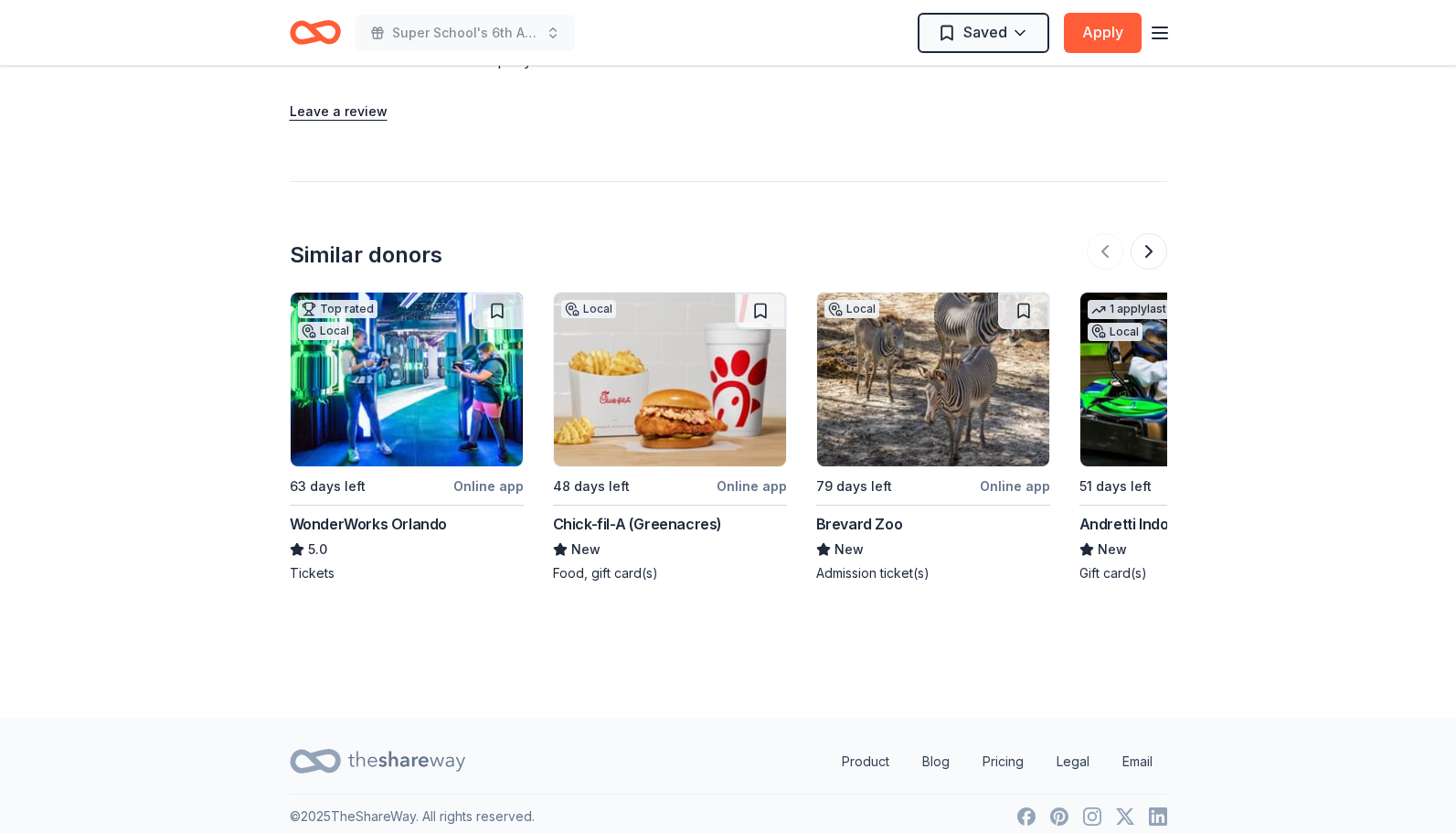 scroll, scrollTop: 1561, scrollLeft: 0, axis: vertical 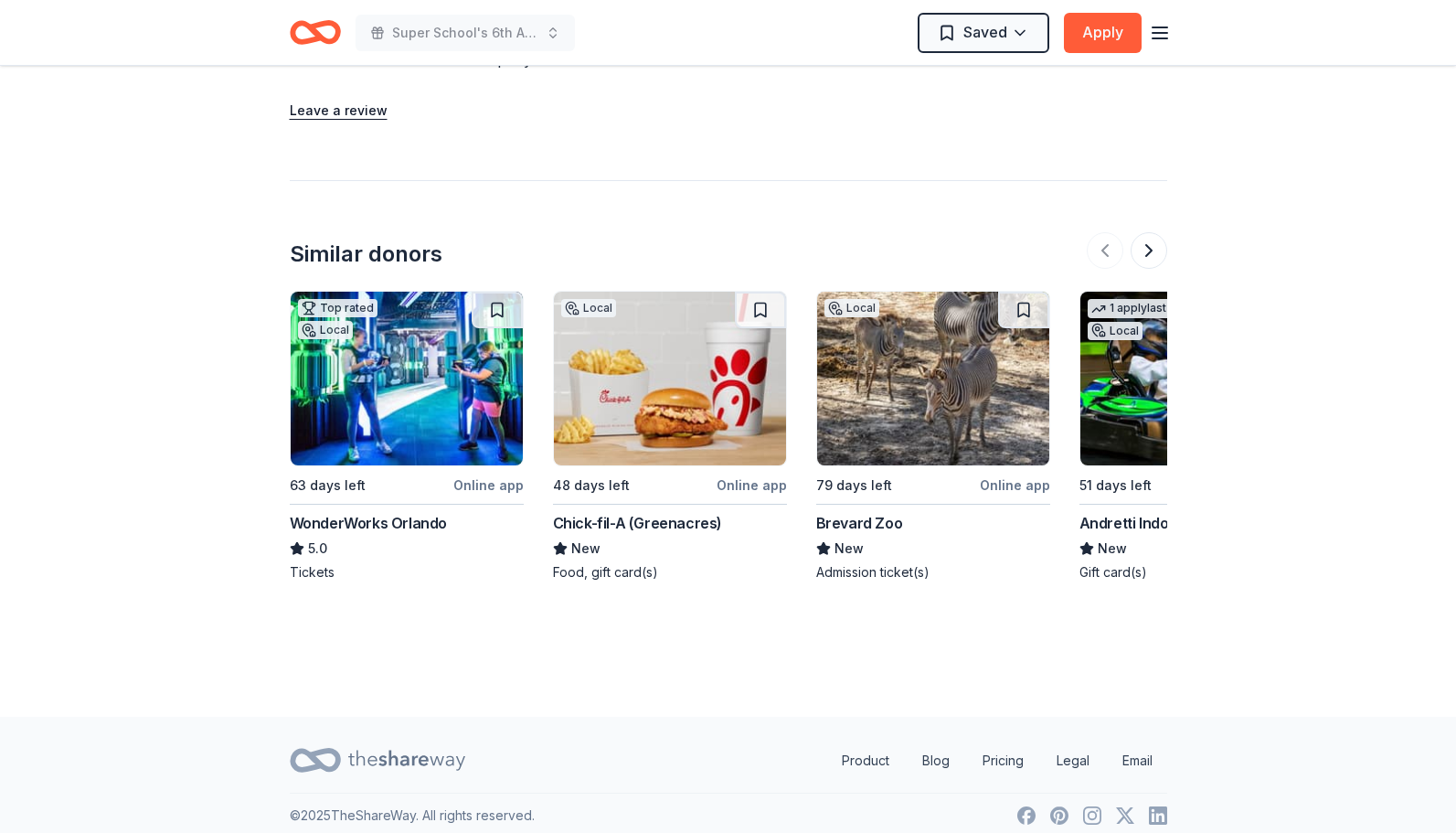 click on "Miami Children's Museum New Share Donating in FL (South Florida) Miami Children's Museum is a nonprofit organization dedicated to providing interactive exhibits and educational programs designed to engage and enrich the lives of children through playful learning experiences. What they donate Ticket(s) Auction & raffle Donation is small & easy to send to guests Who they donate to  Preferred 501(c)(3) required Upgrade to Pro to view approval rates and average donation values Due in 63 days Apply Saved ⚡️ Quick application Updated  about 2 months  ago Report a mistake New Be the first to review this company! Leave a review Similar donors Top rated Local 63 days left Online app WonderWorks Orlando 5.0 Tickets Local 48 days left Online app Chick-fil-A (Greenacres) New Food, gift card(s) Local 79 days left Online app Brevard Zoo New Admission ticket(s)  1   apply  last week Local 51 days left Online app Andretti Indoor Karting & Games New Gift card(s) Local 63 days left Tree Hill Nature Center New Ticket(s) New" at bounding box center [728, -390] 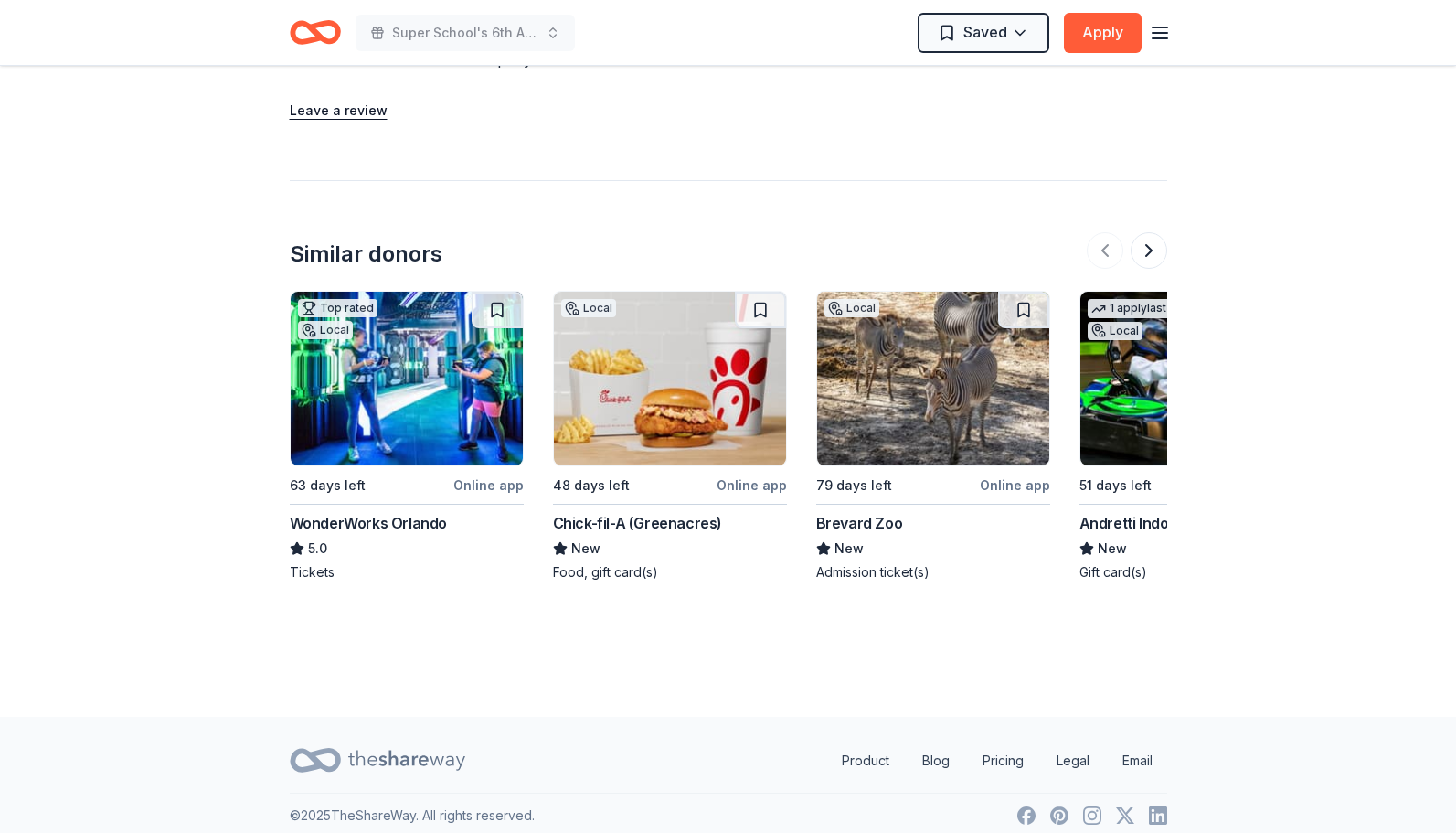 click at bounding box center [670, 379] 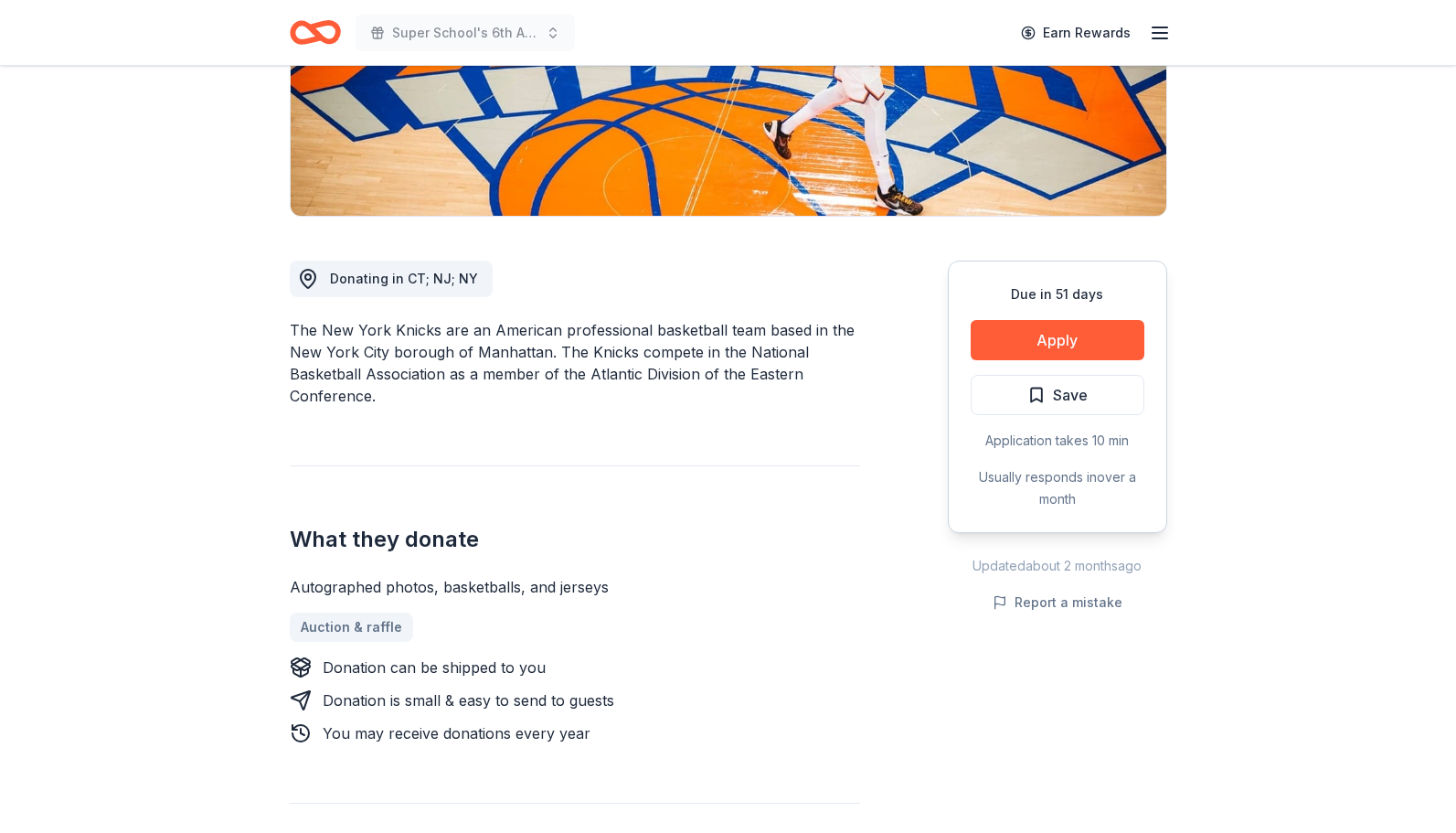 scroll, scrollTop: 344, scrollLeft: 0, axis: vertical 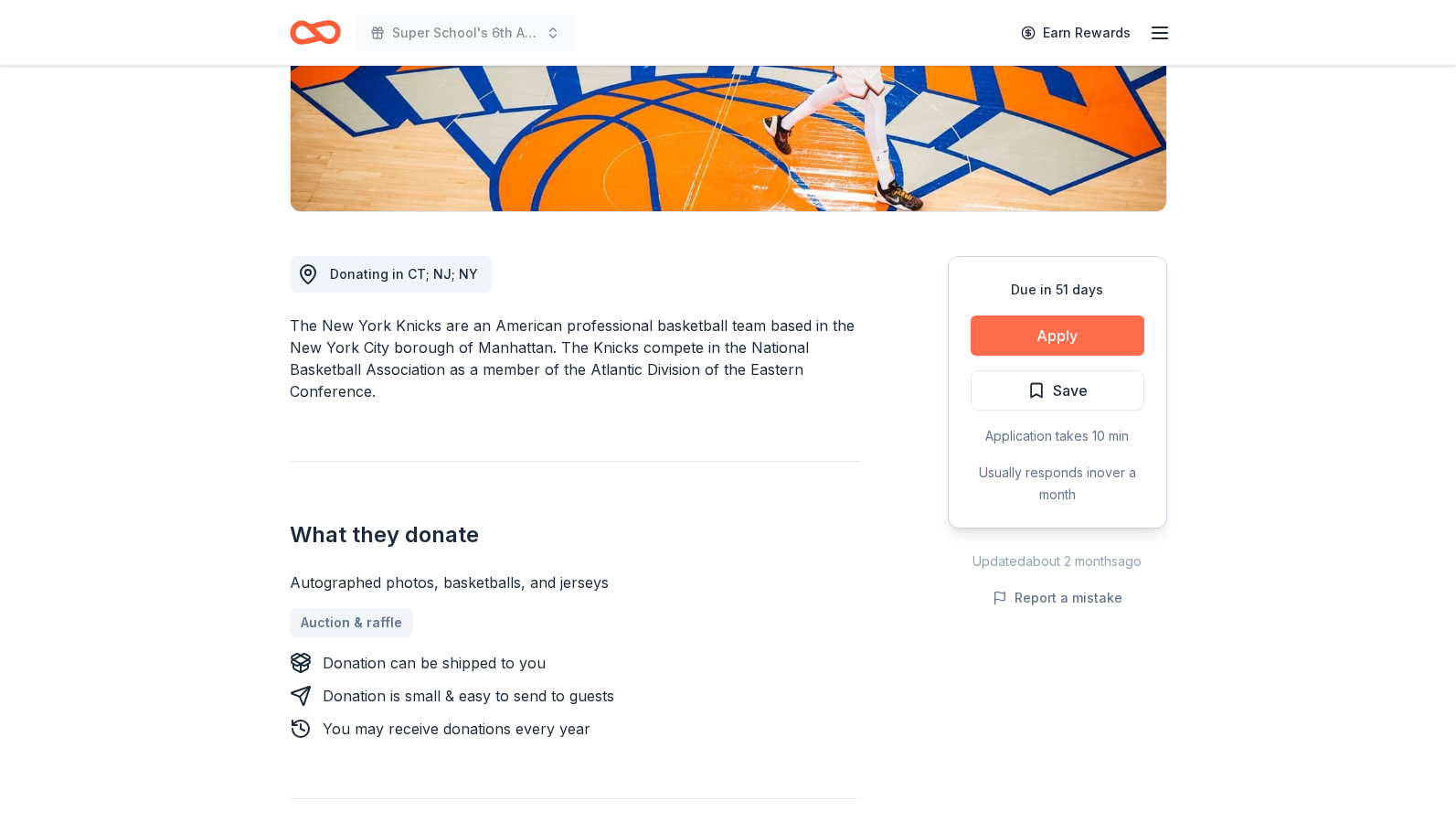 click on "Apply" at bounding box center (1057, 336) 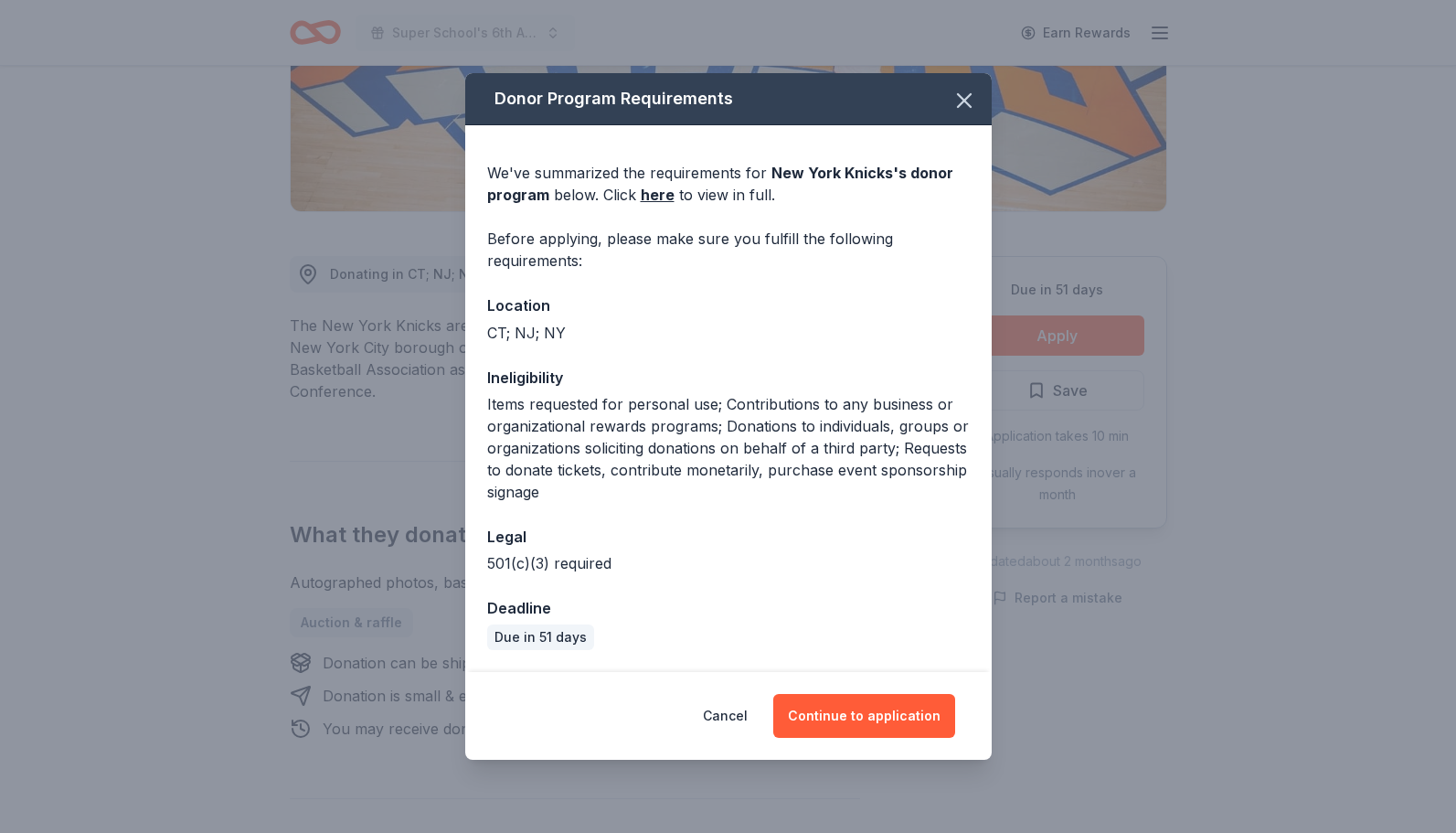 click on "Donor Program Requirements We've summarized the requirements for   New York Knicks 's donor program   below.   Click   here   to view in full. Before applying, please make sure you fulfill the following requirements: Location [STATE]; [STATE]; [STATE] Ineligibility Items requested for personal use; Contributions to any business or organizational rewards programs; Donations to individuals, groups or organizations soliciting donations on behalf of a third party; Requests to donate tickets, contribute monetarily, purchase event sponsorship signage Legal 501(c)(3) required Deadline Due in 51 days Cancel Continue to application" at bounding box center (728, 416) 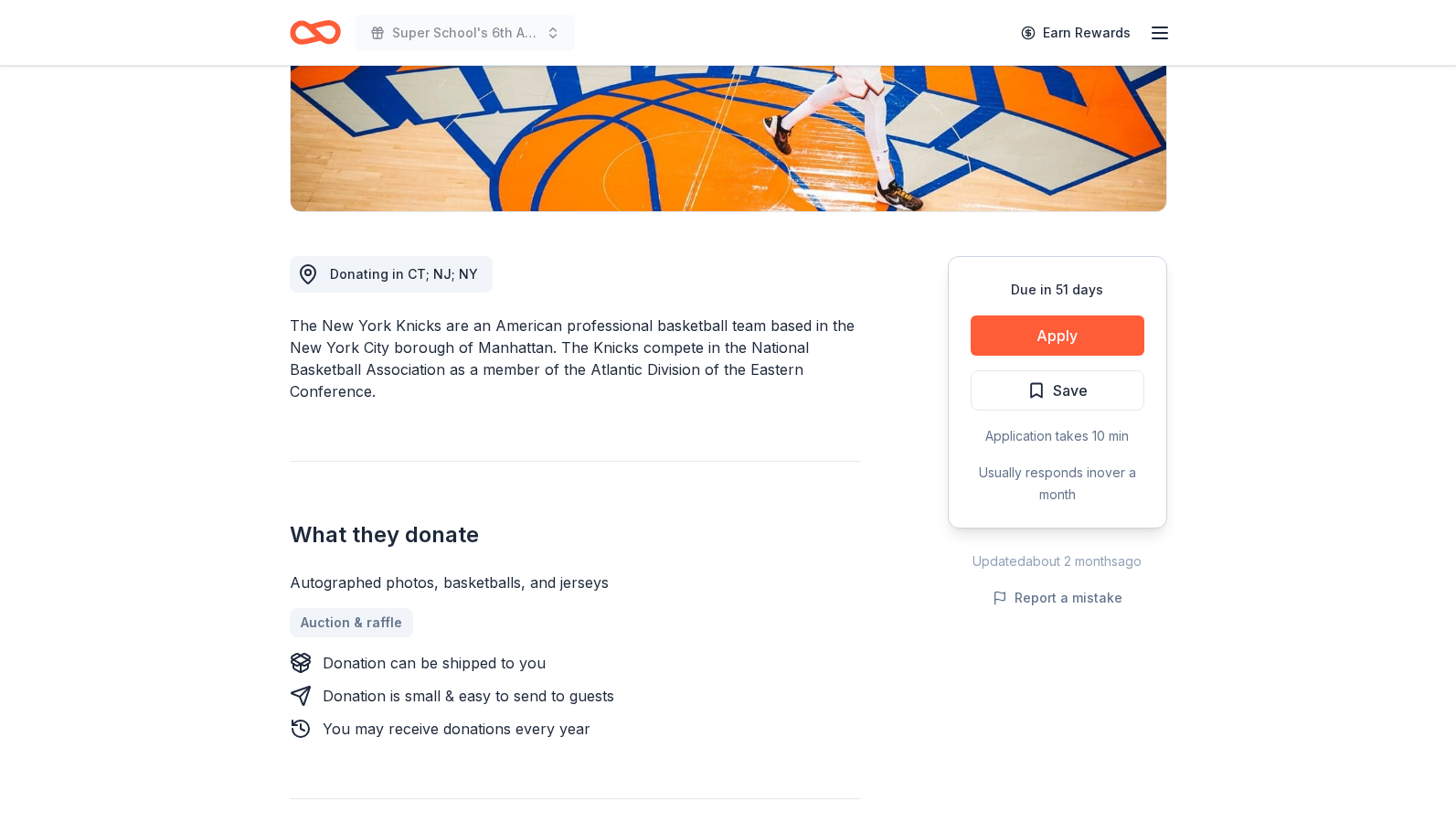 click 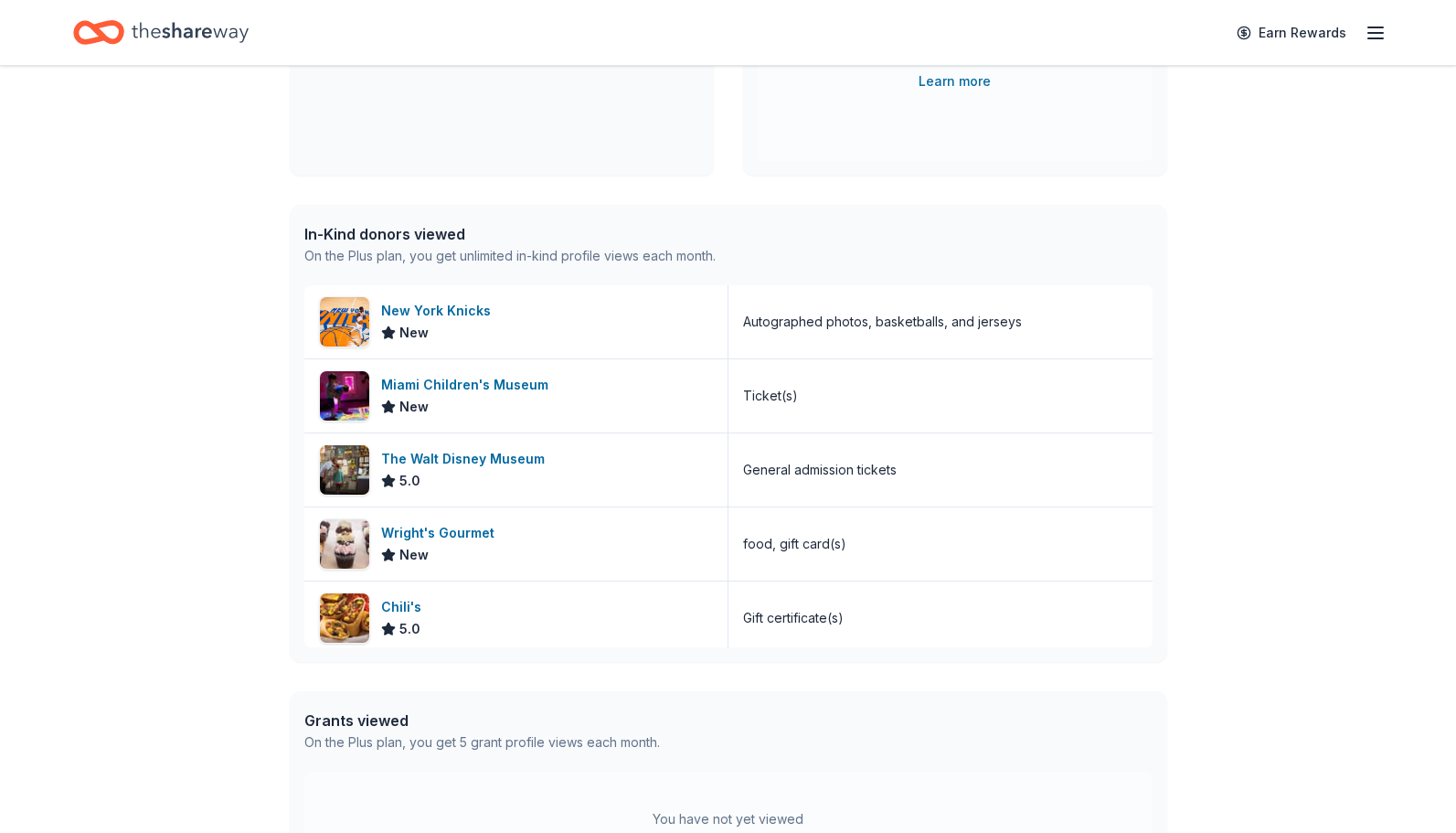 scroll, scrollTop: 0, scrollLeft: 0, axis: both 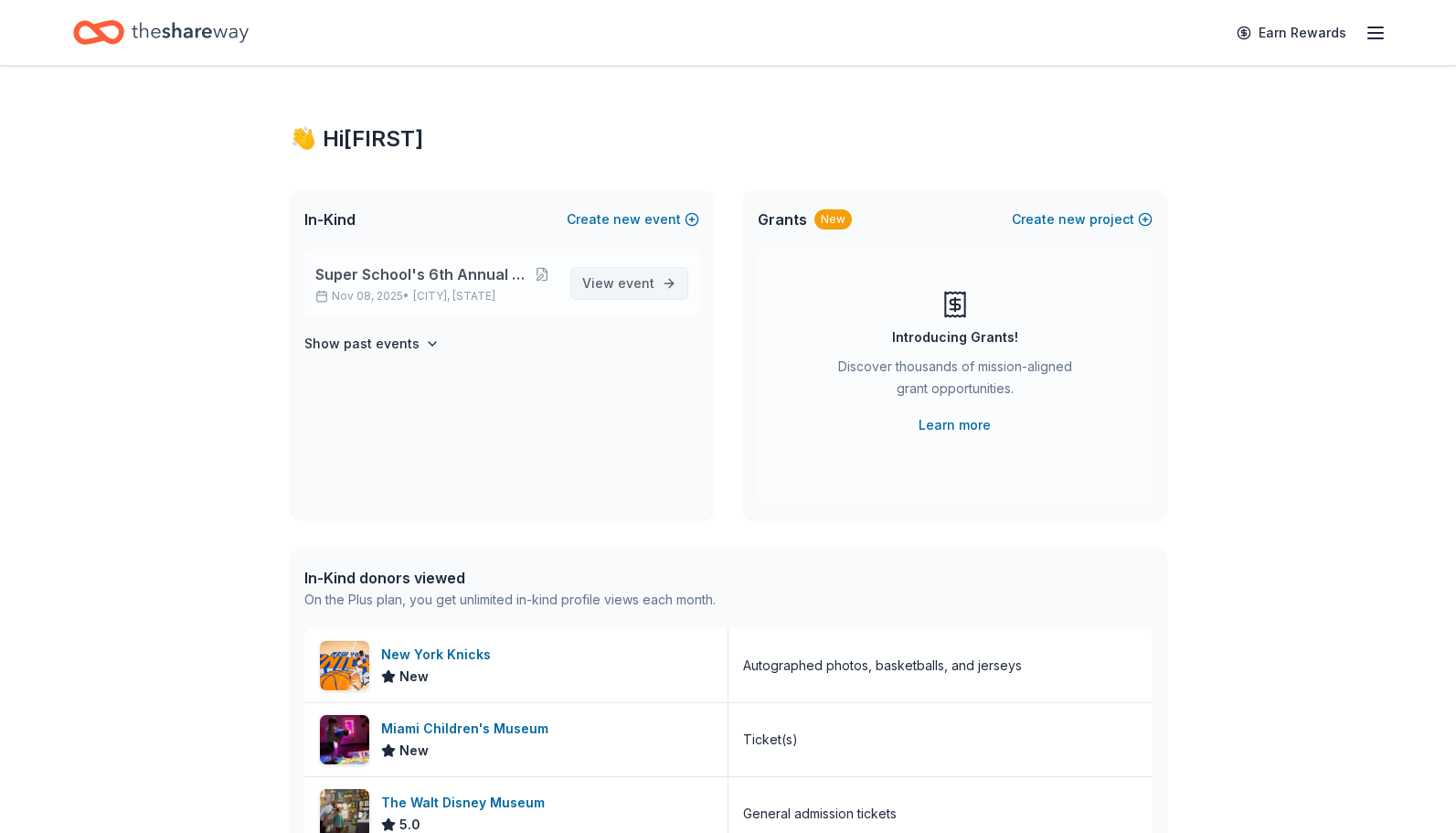 click on "event" at bounding box center (636, 283) 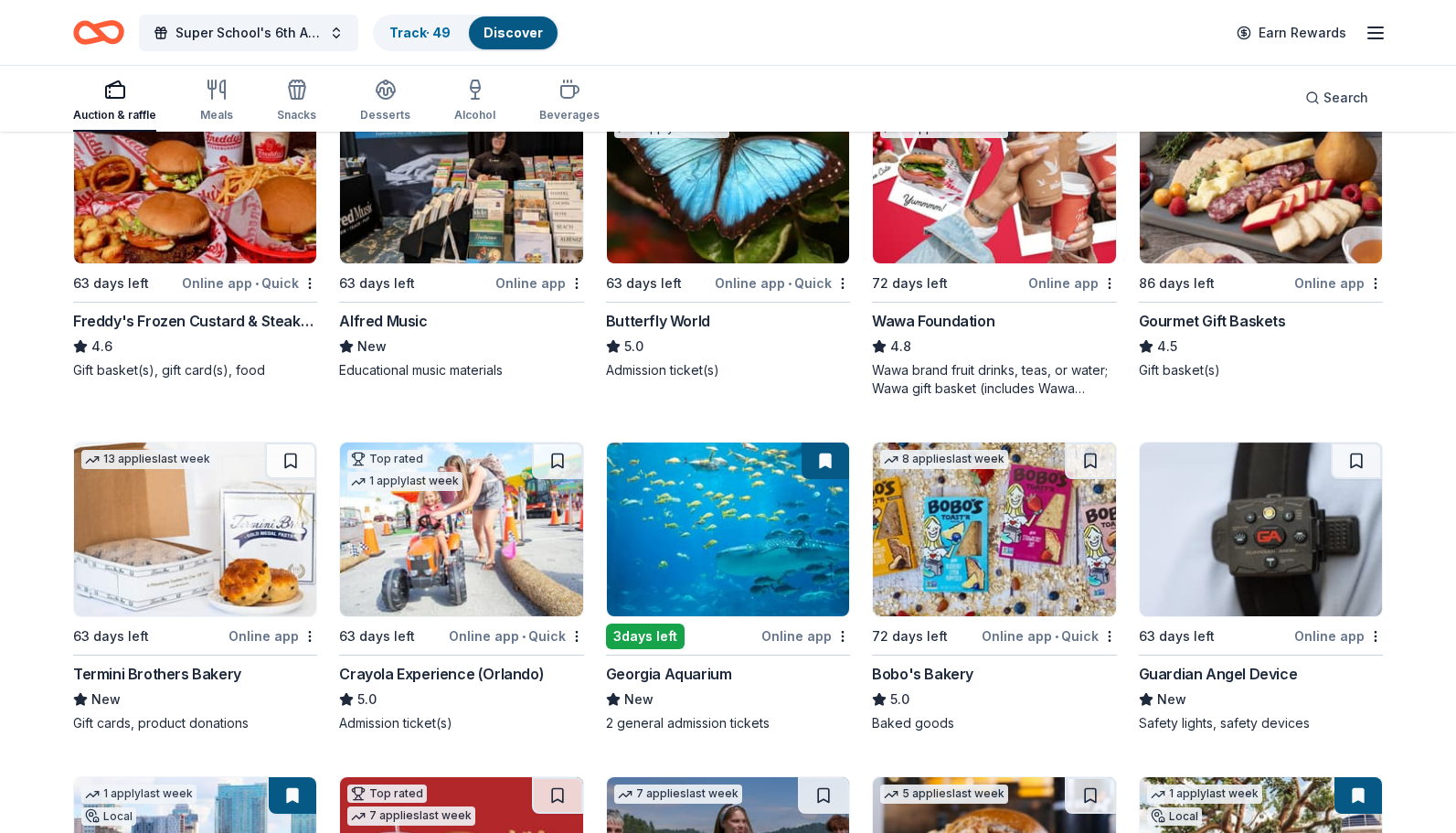 scroll, scrollTop: 2429, scrollLeft: 0, axis: vertical 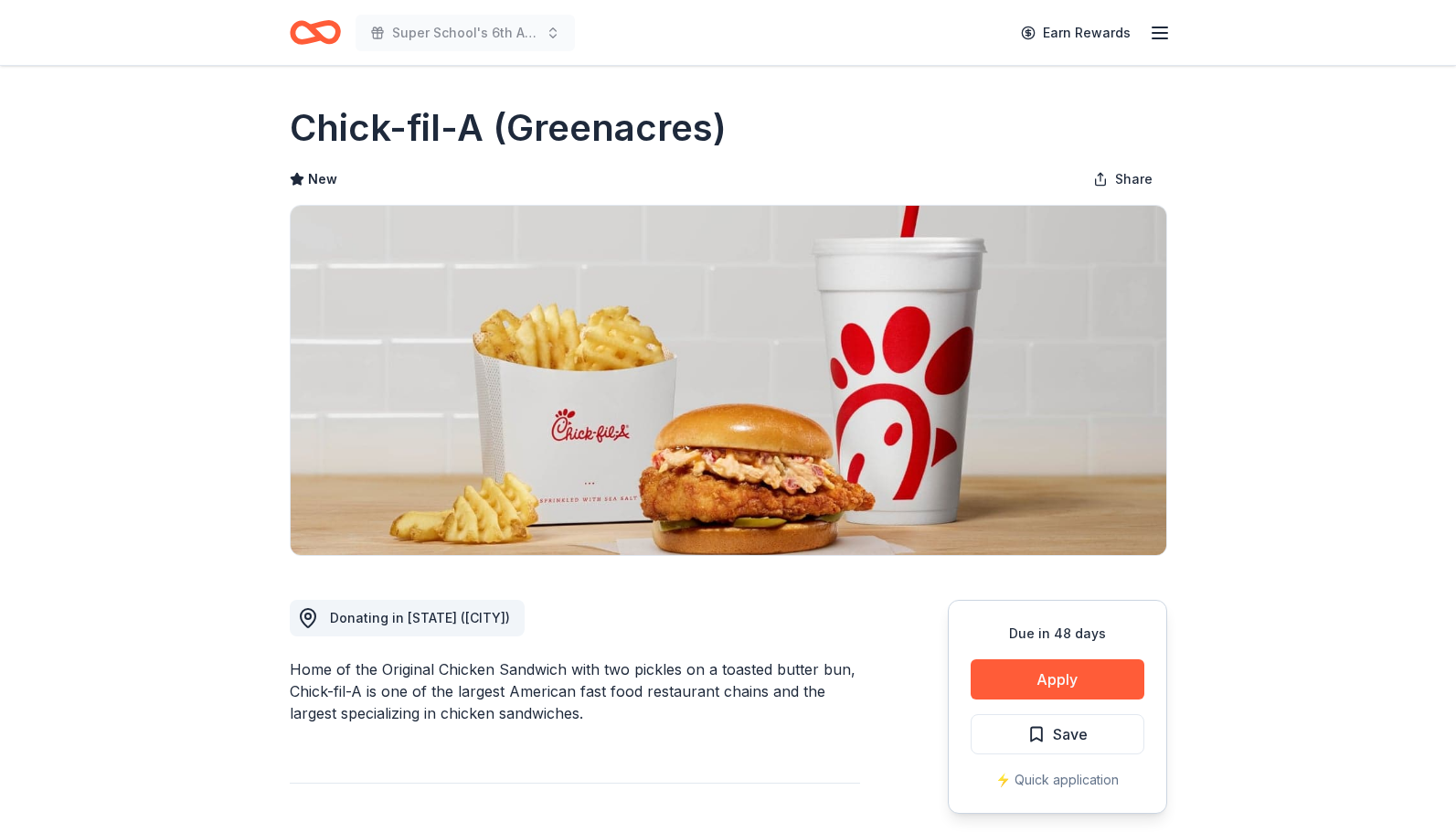 click 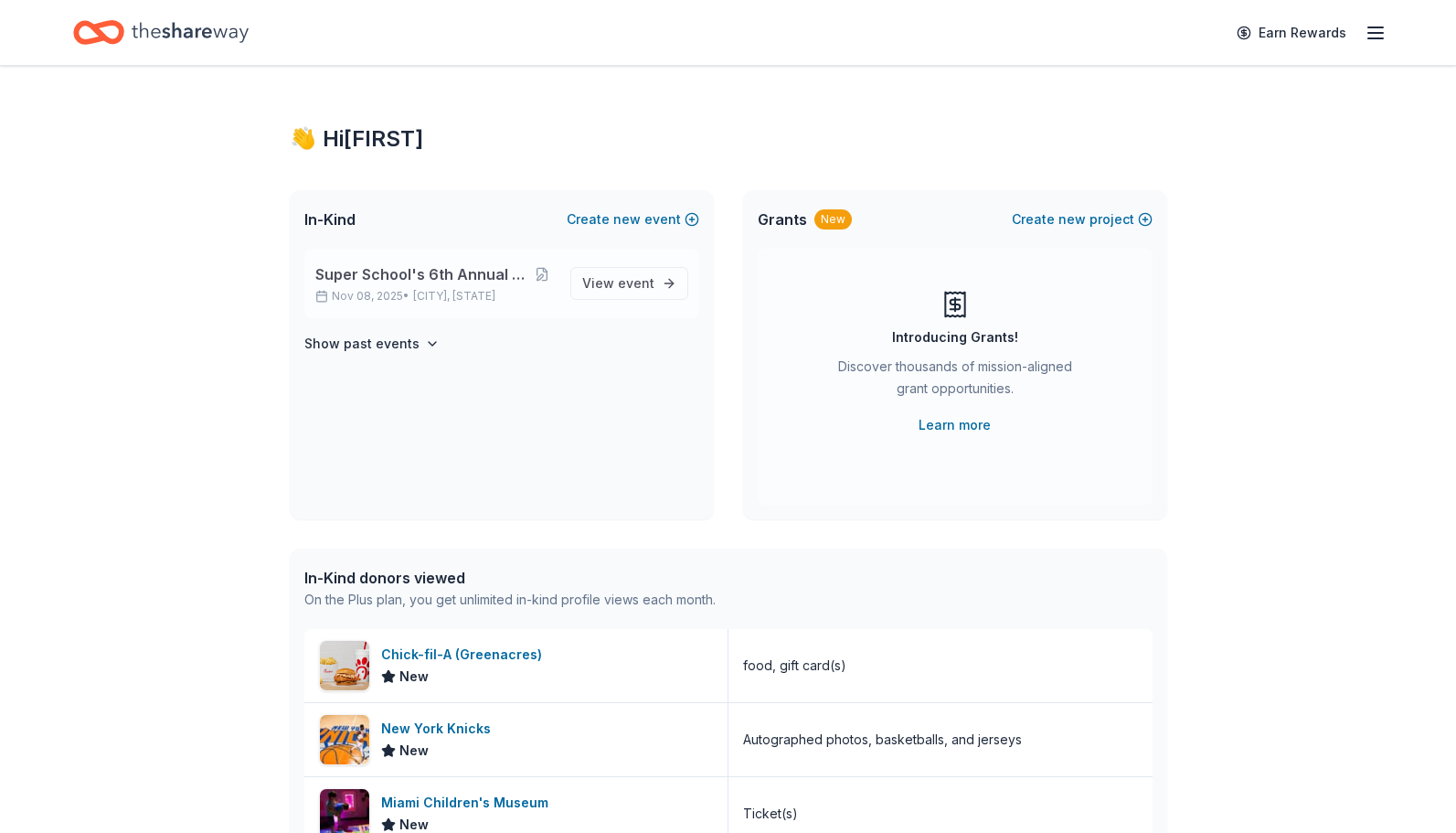 click on "Super School's 6th Annual Casino Night  Nov 08, 2025  •  Sunrise, FL View   event" at bounding box center (502, 283) 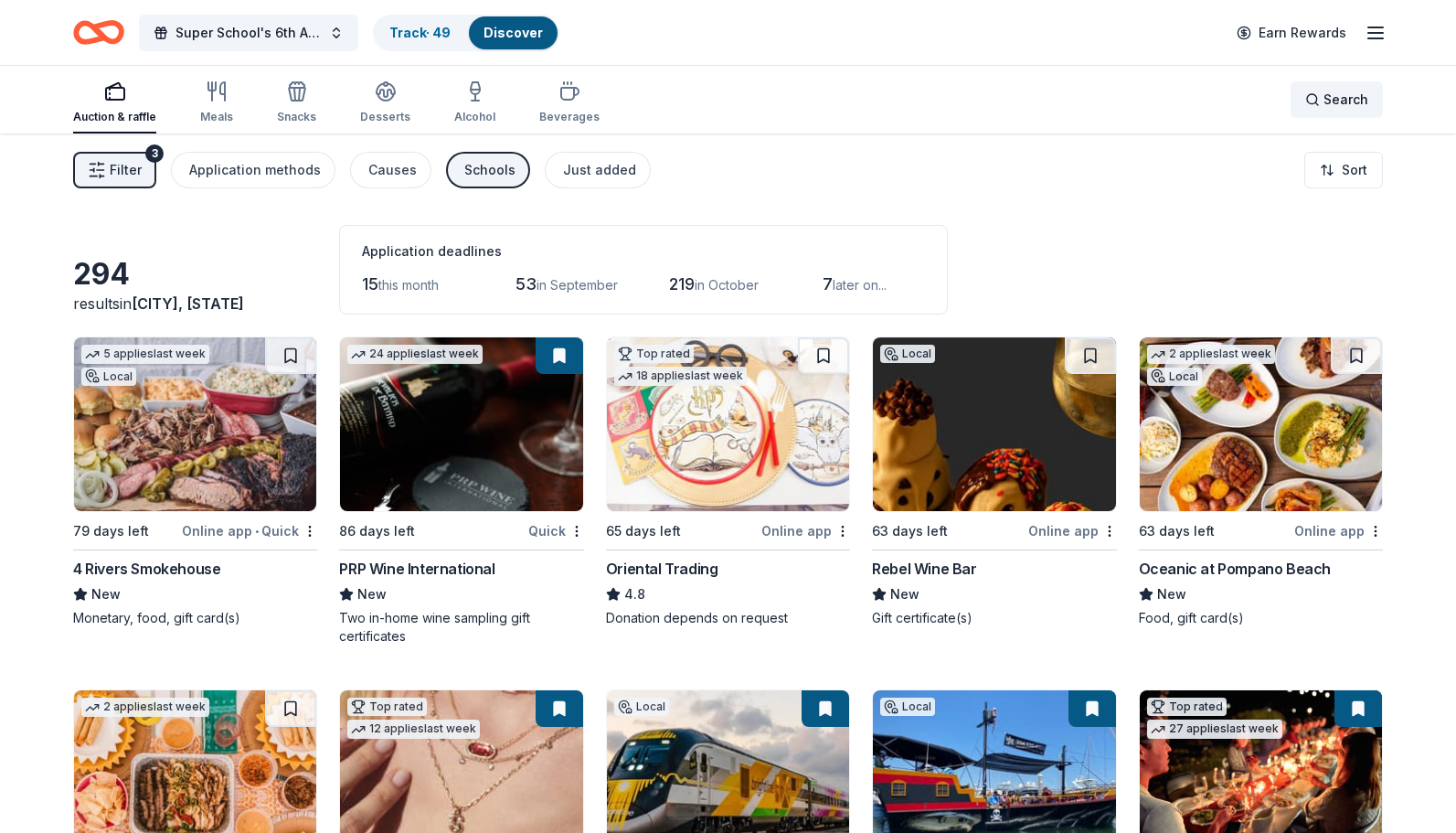 click on "Search" at bounding box center [1345, 100] 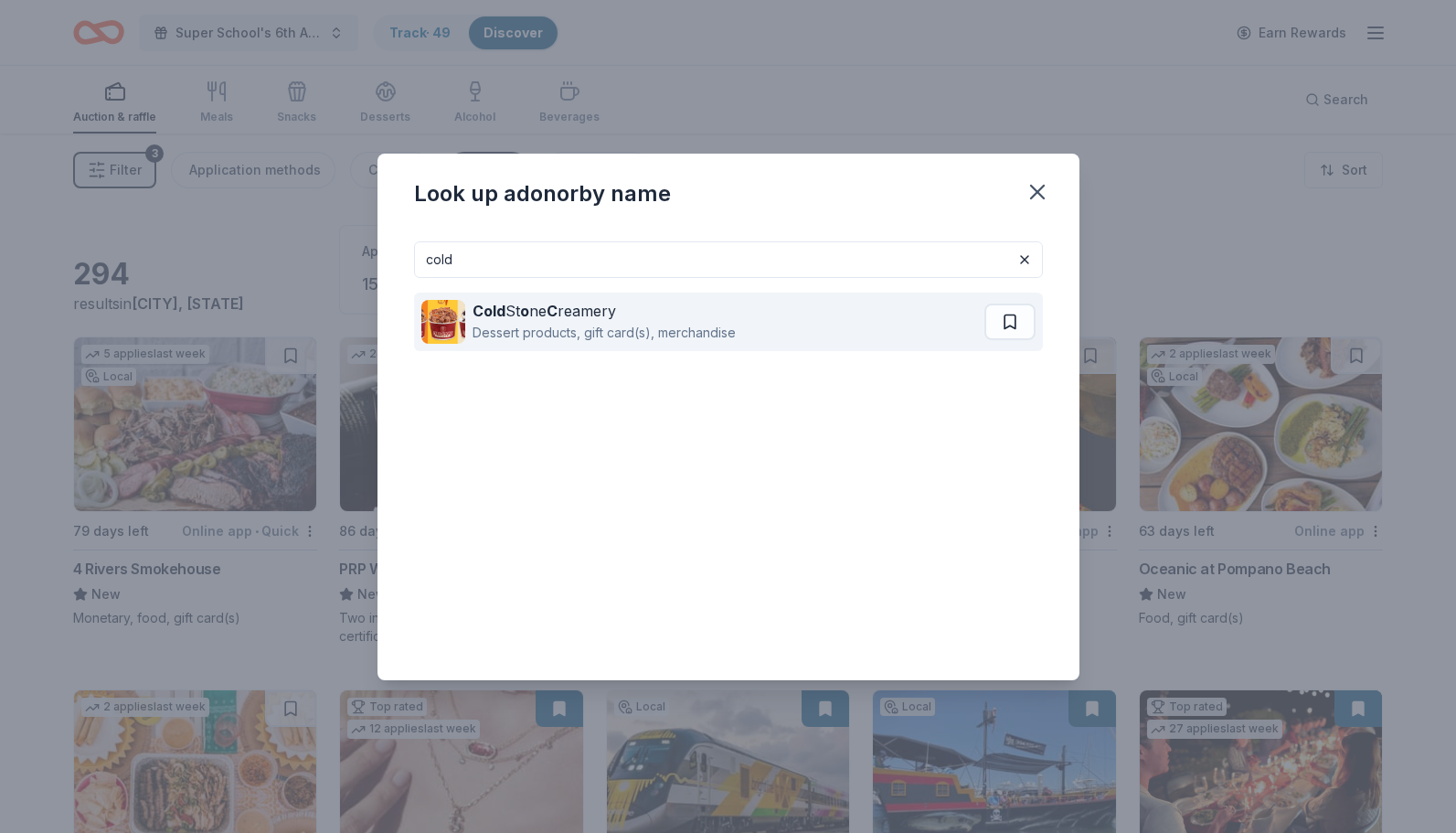 type on "cold" 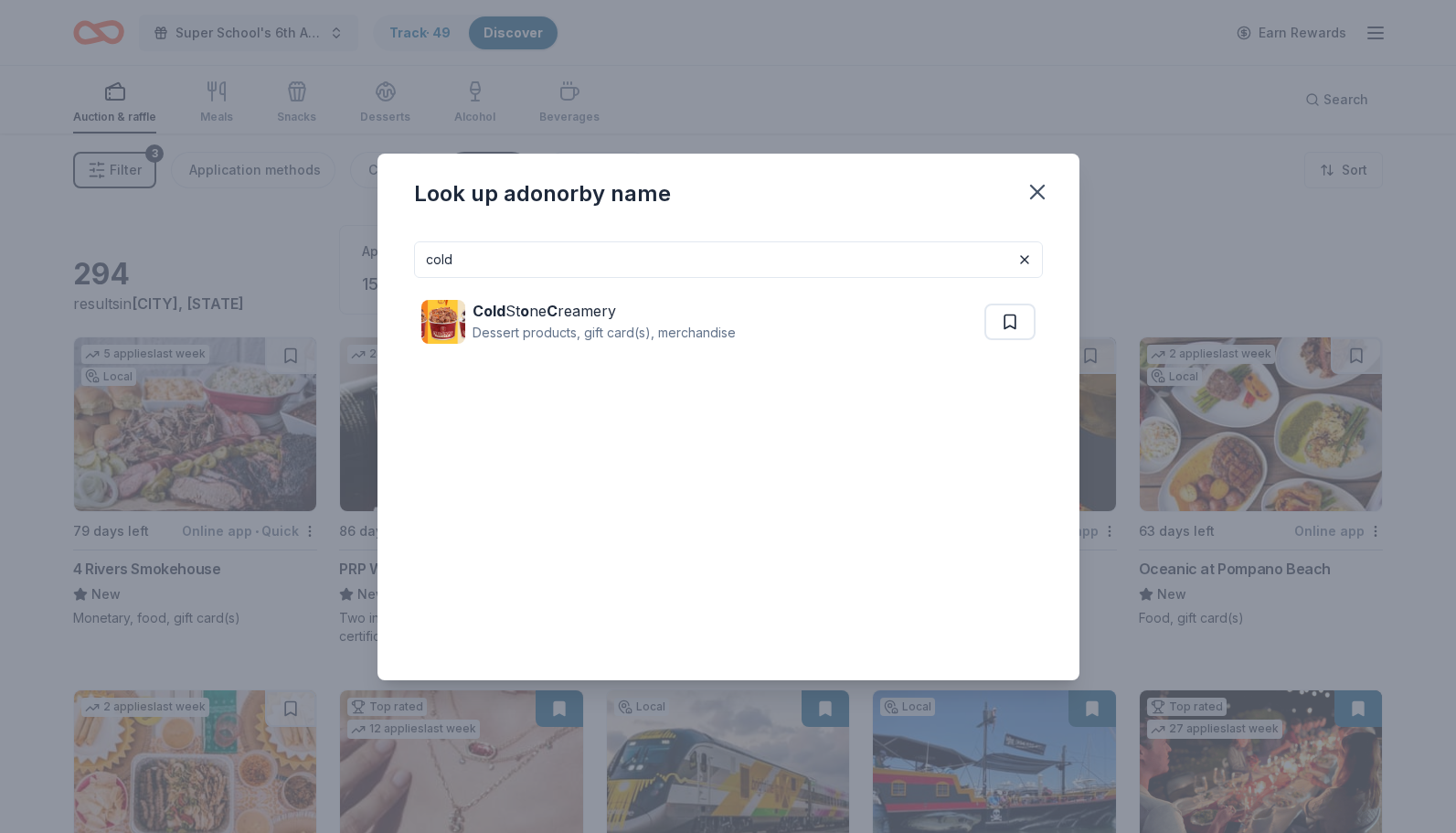 click on "Look up a  donor  by name cold Cold  St o ne  C reamery Dessert products, gift card(s), merchandise" at bounding box center (728, 416) 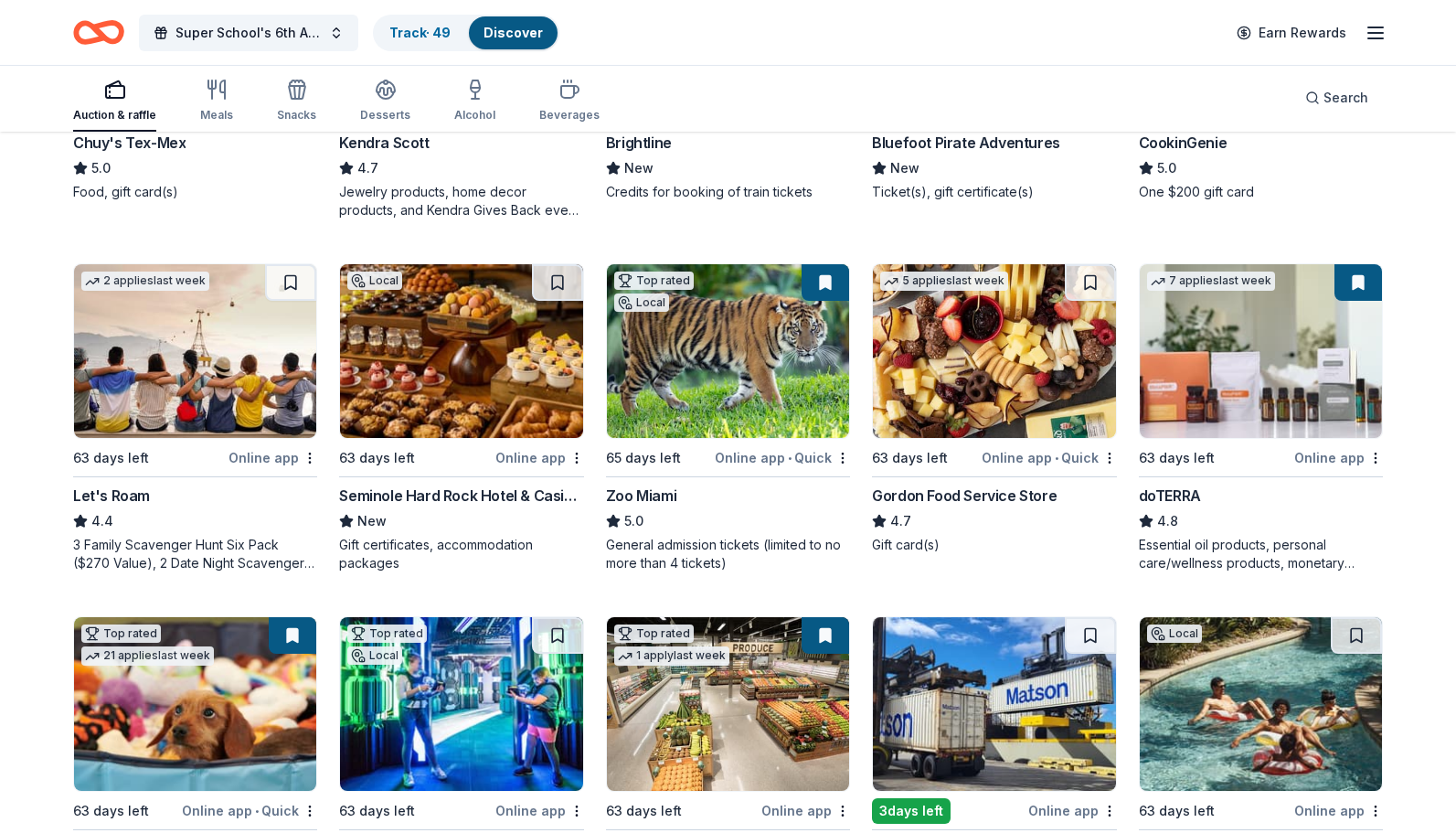 scroll, scrollTop: 780, scrollLeft: 0, axis: vertical 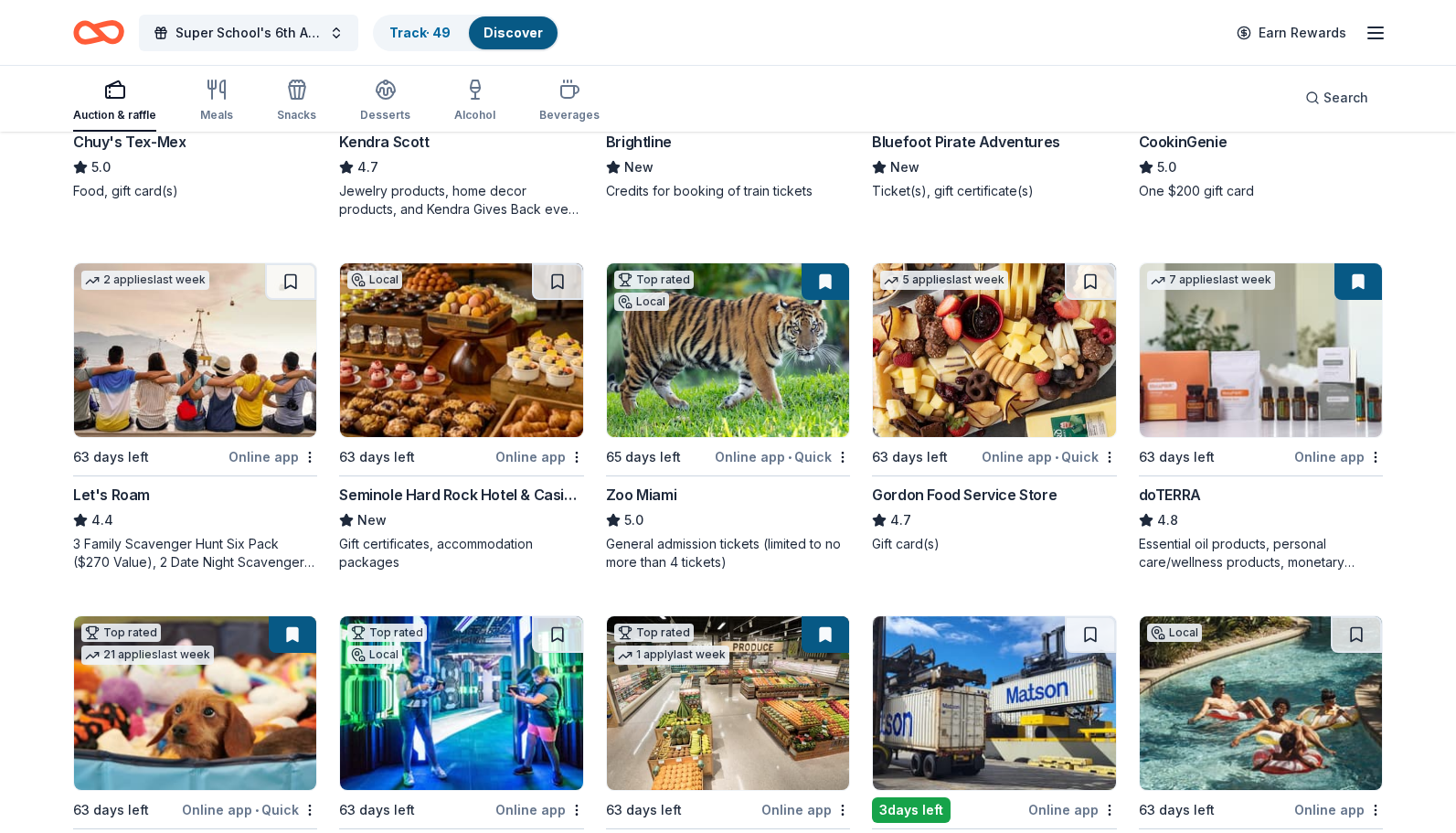 click at bounding box center [994, 350] 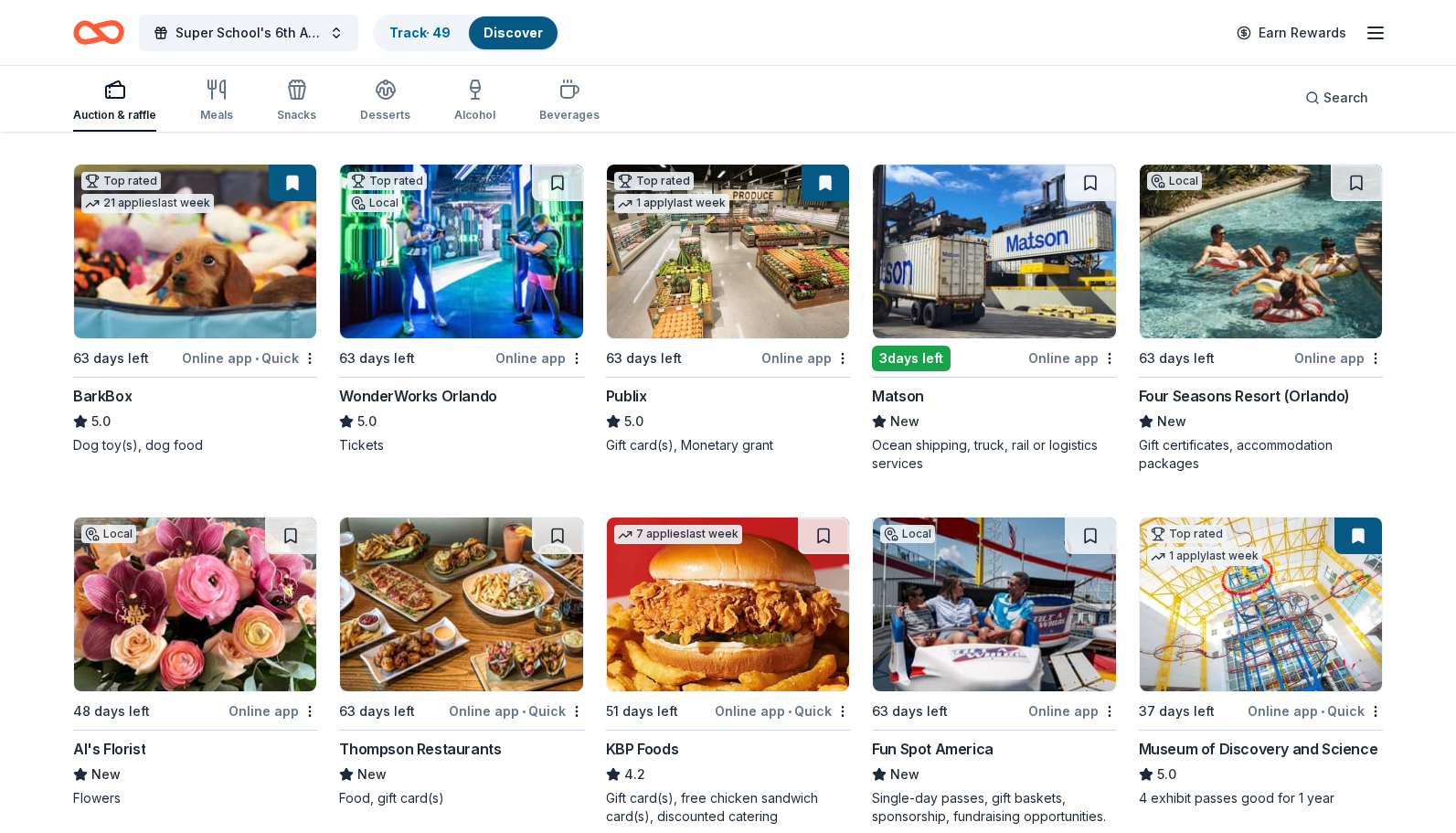 scroll, scrollTop: 1231, scrollLeft: 0, axis: vertical 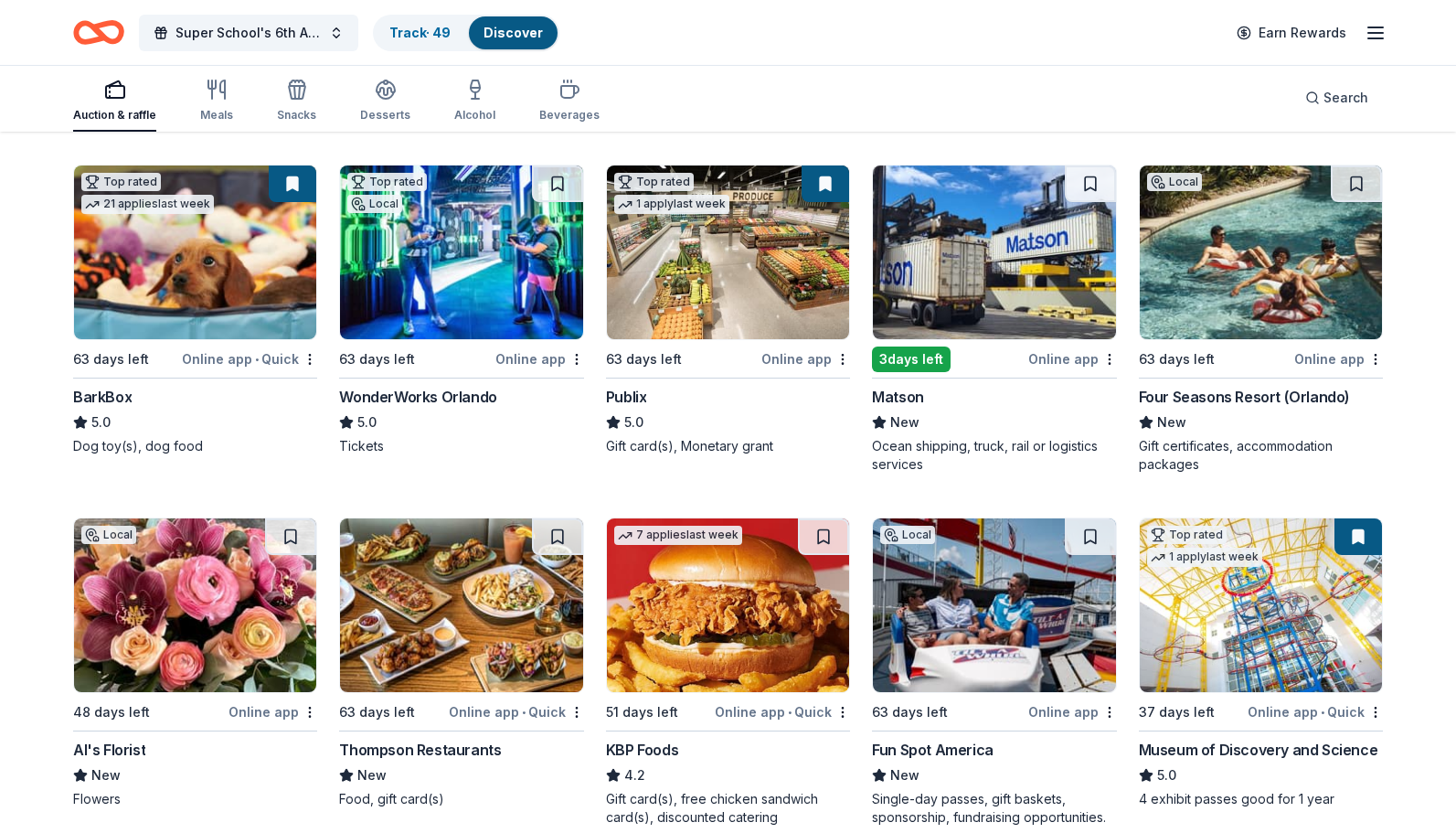 click at bounding box center [1260, 252] 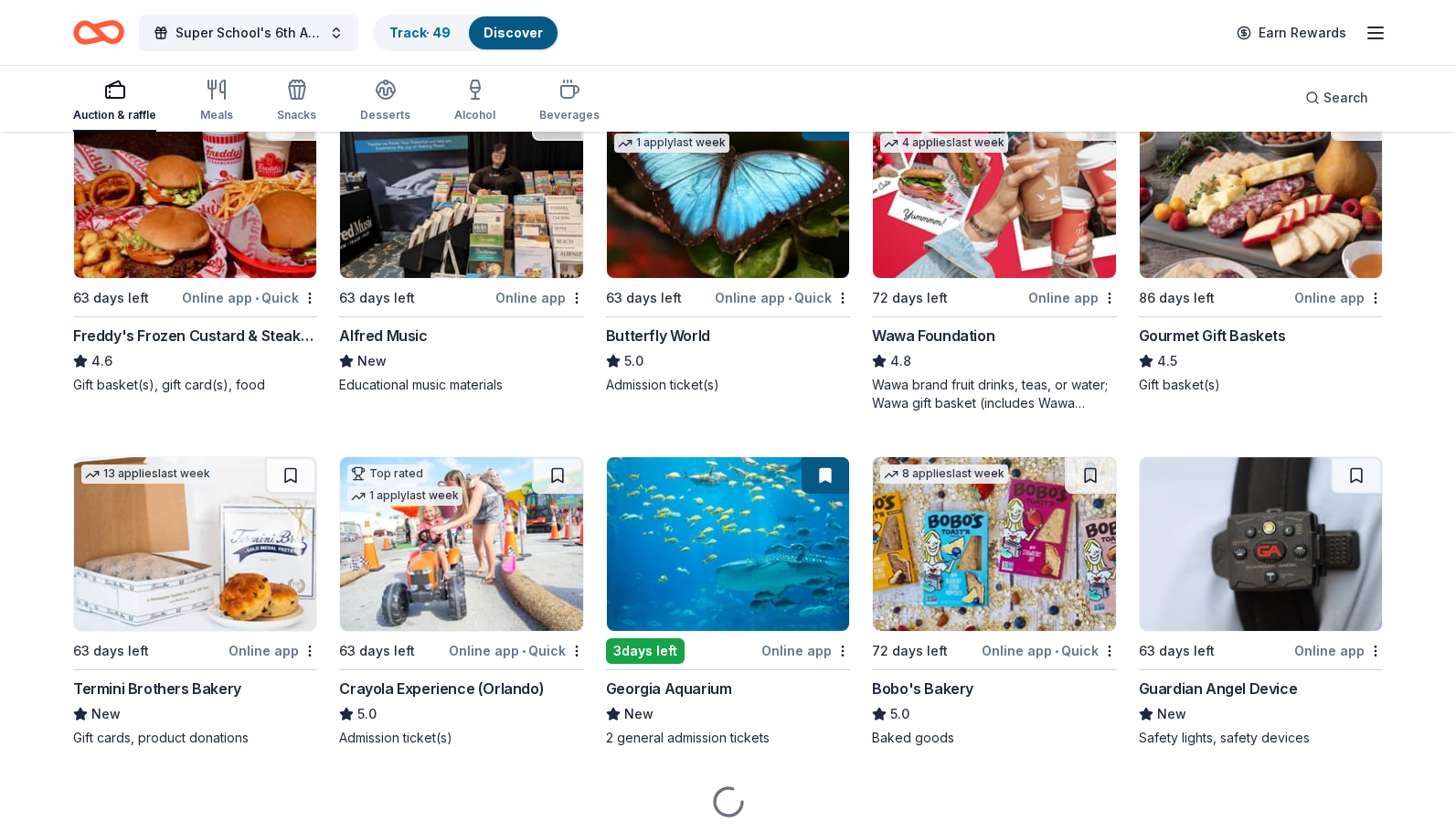 scroll, scrollTop: 2411, scrollLeft: 0, axis: vertical 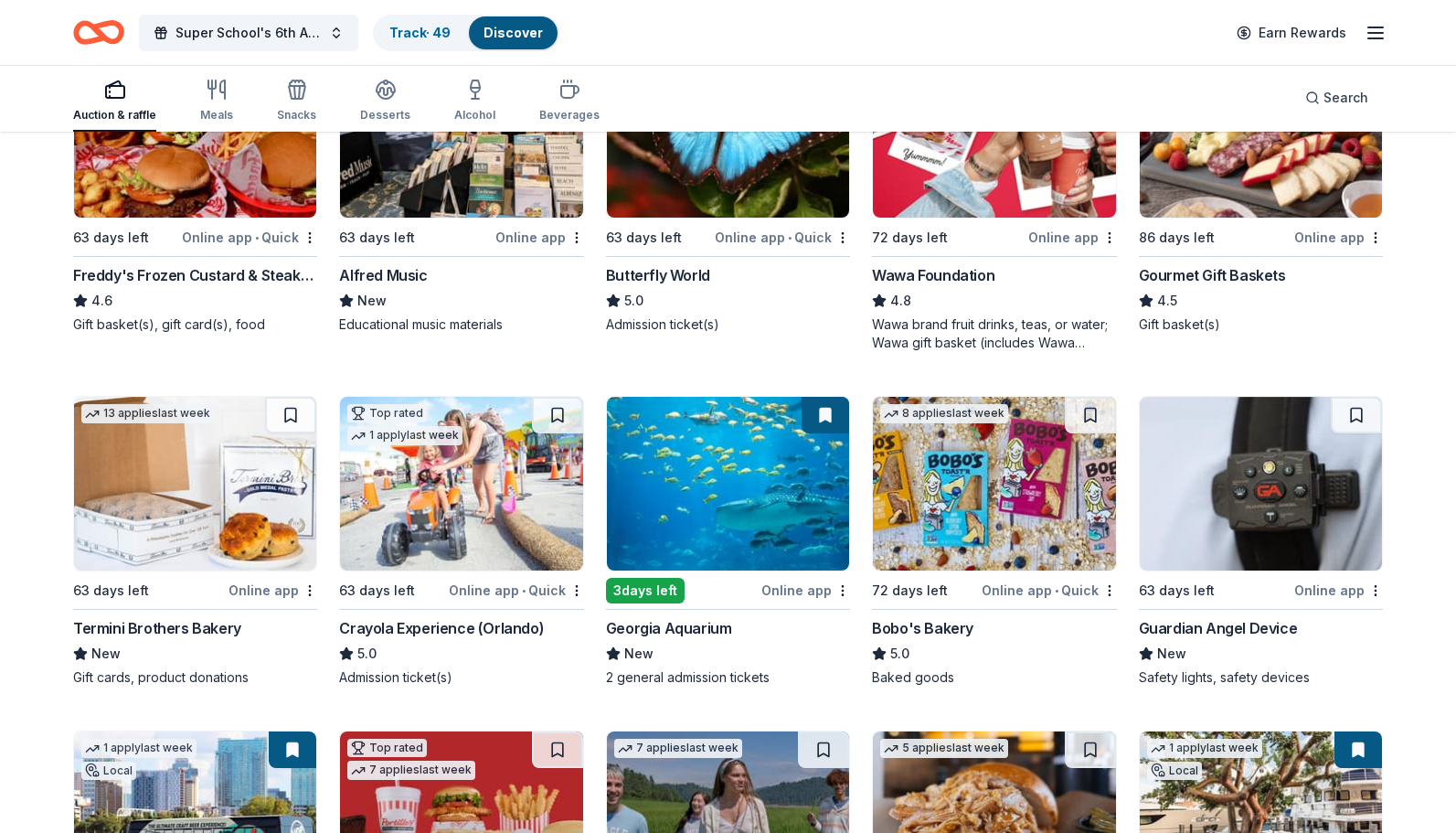 click at bounding box center [461, 484] 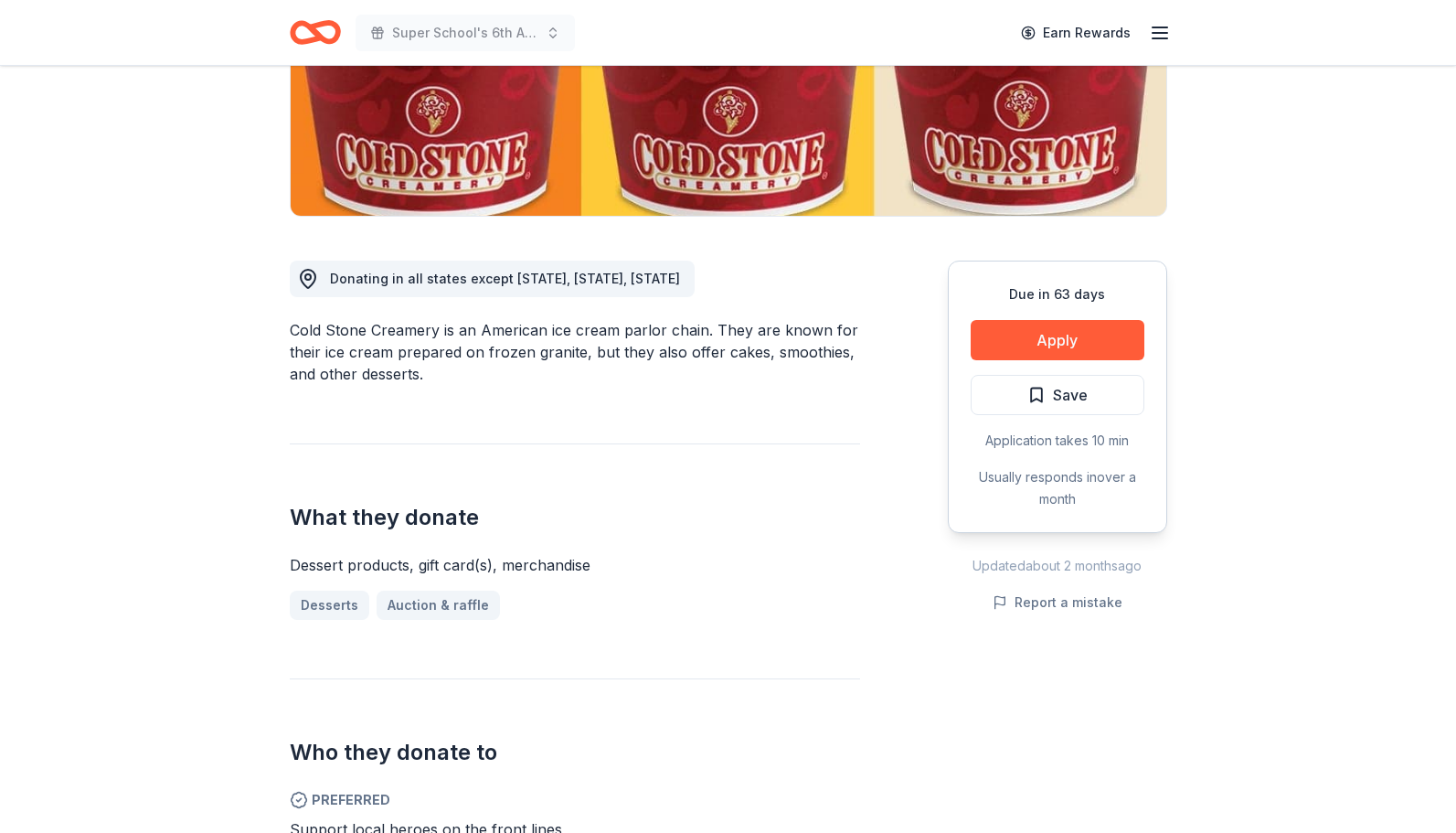 scroll, scrollTop: 343, scrollLeft: 0, axis: vertical 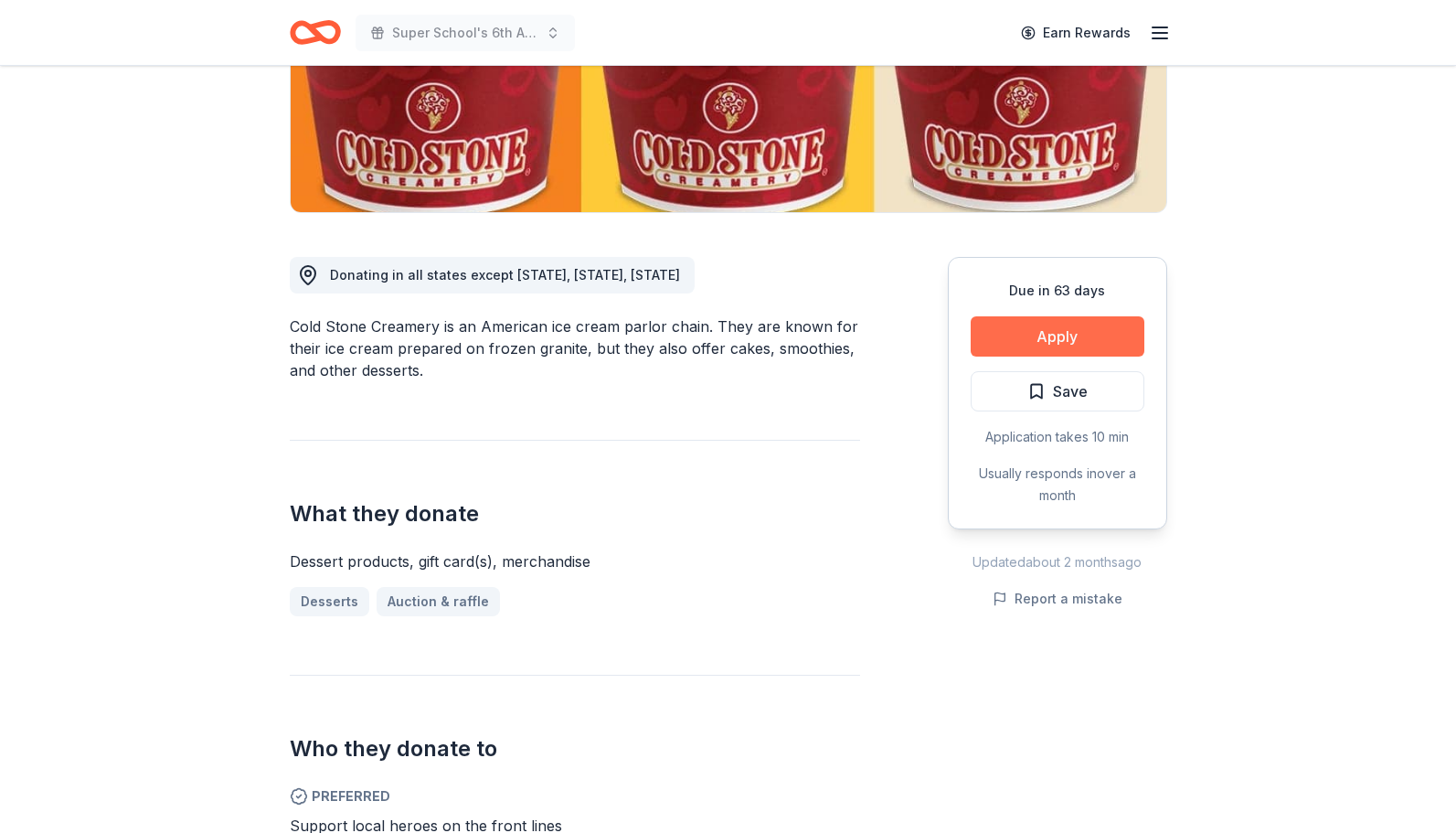click on "Apply" at bounding box center (1057, 336) 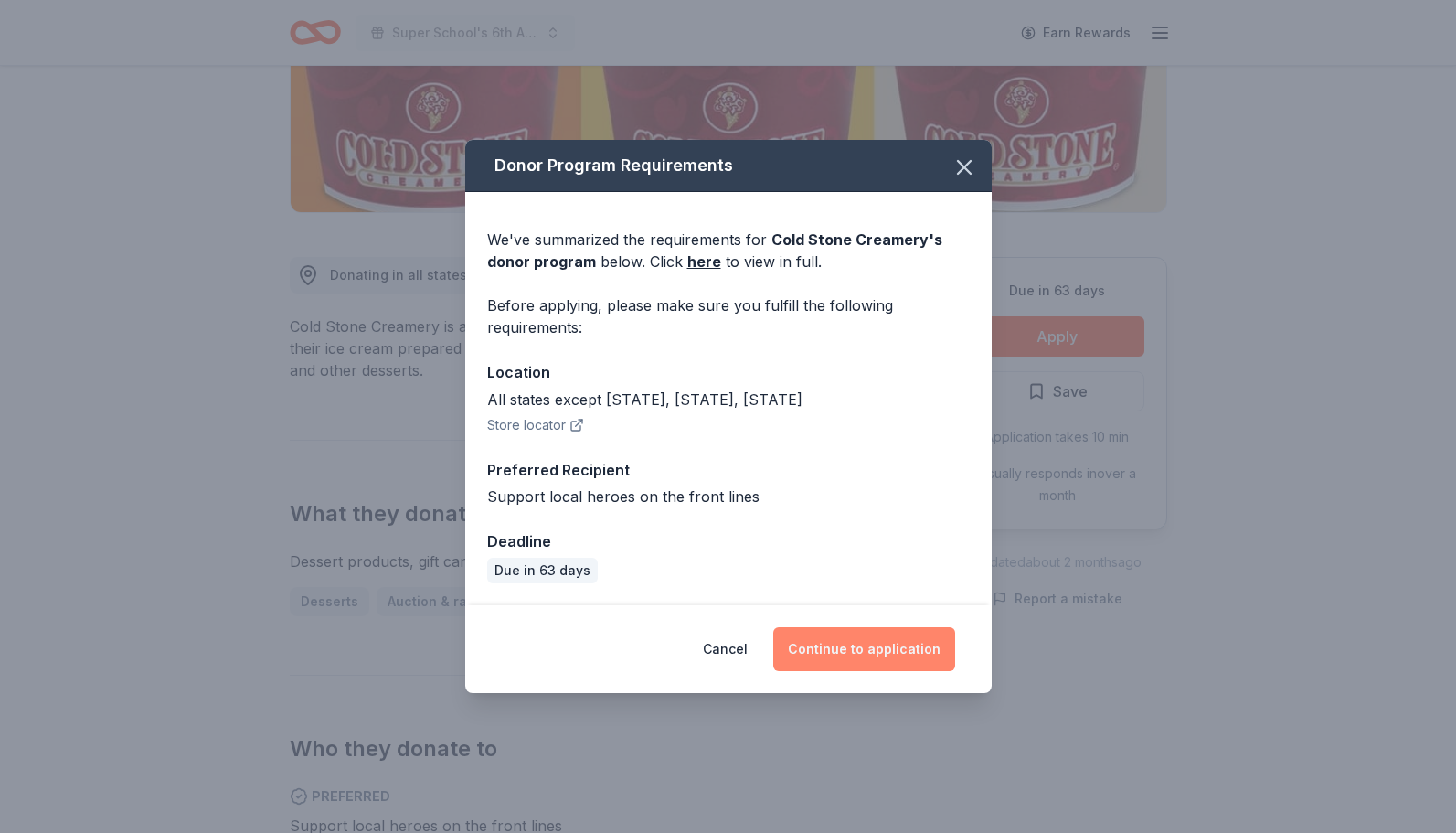 click on "Continue to application" at bounding box center (864, 649) 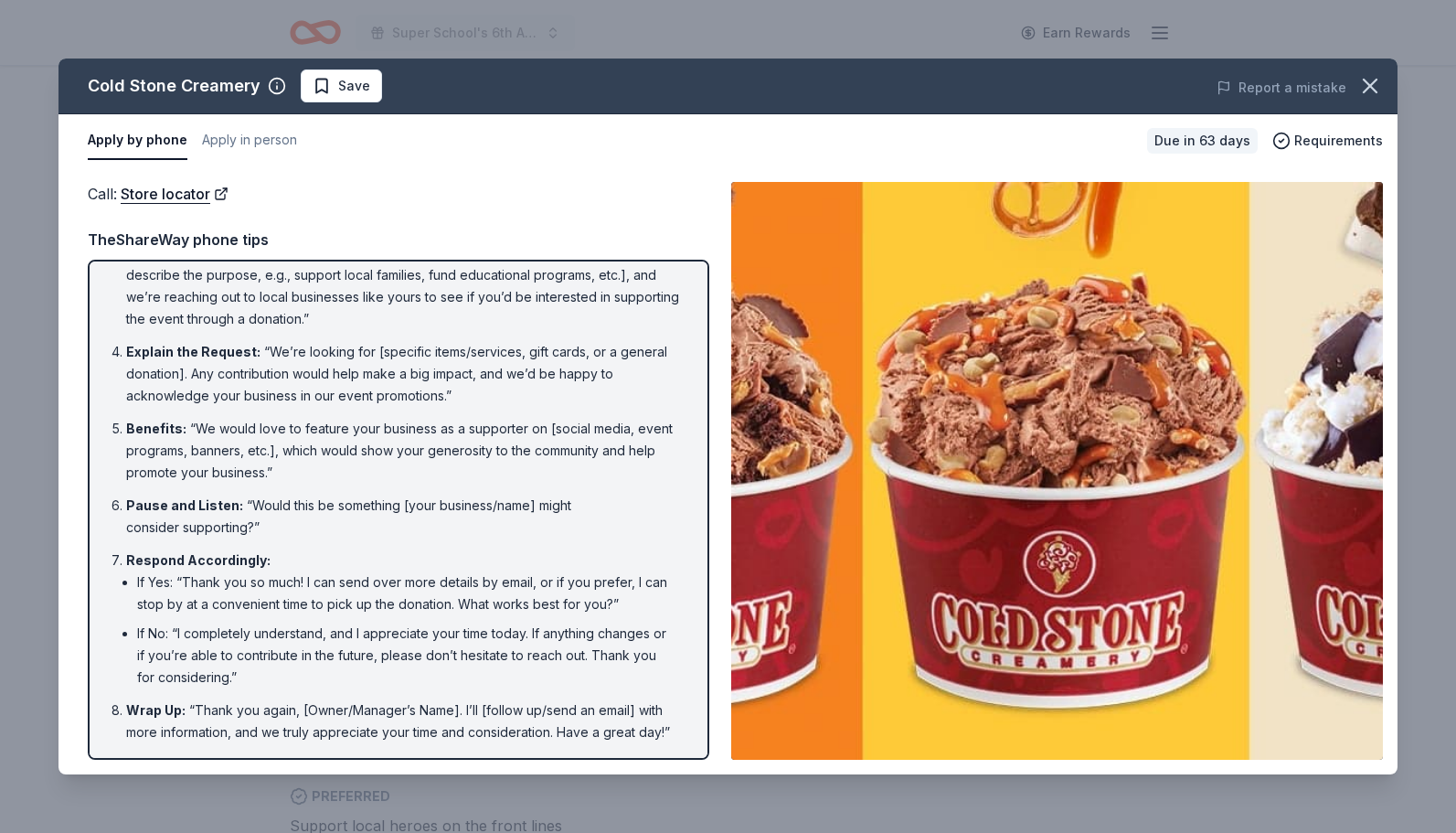 scroll, scrollTop: 0, scrollLeft: 0, axis: both 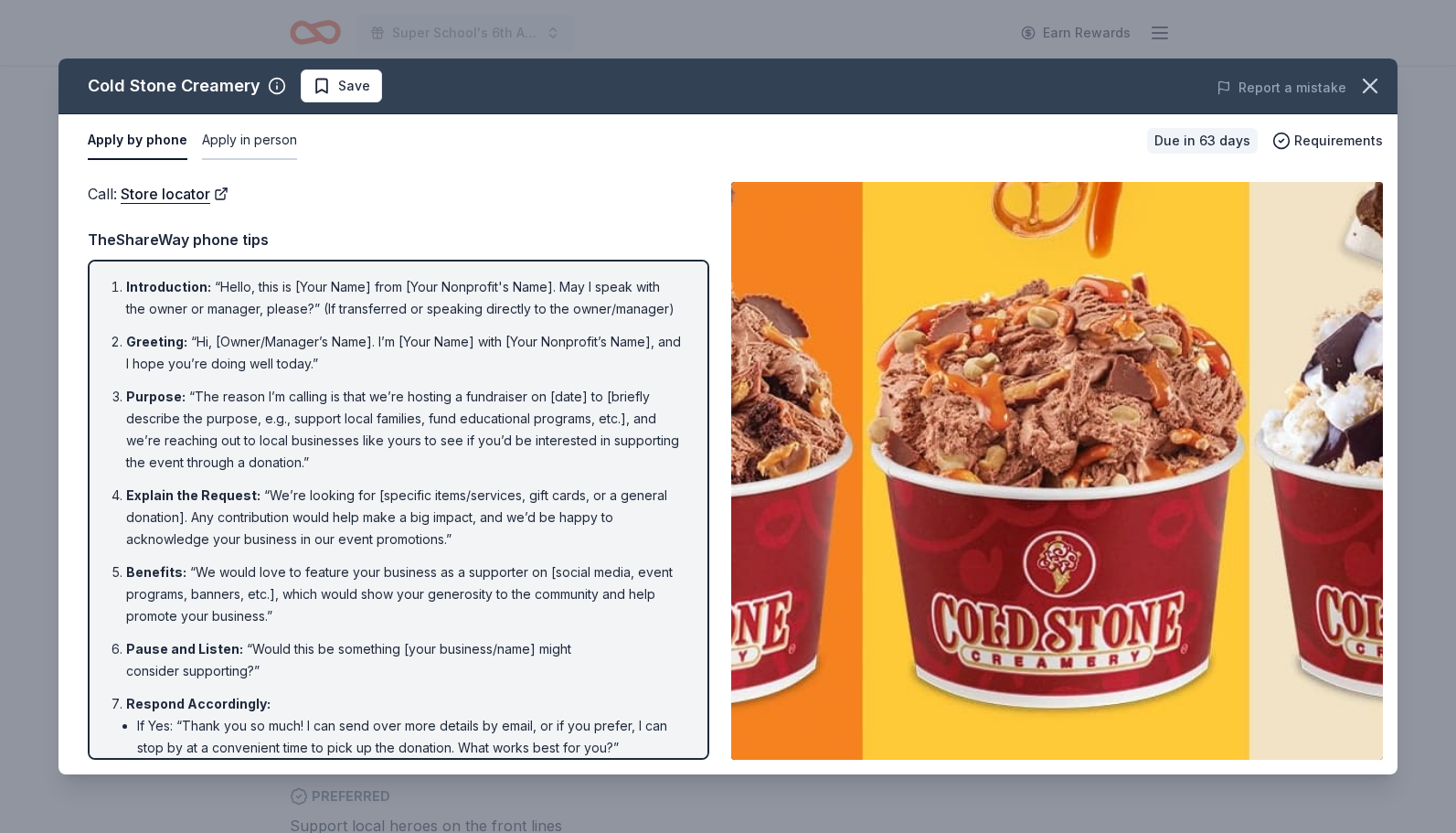 click on "Apply in person" at bounding box center (250, 141) 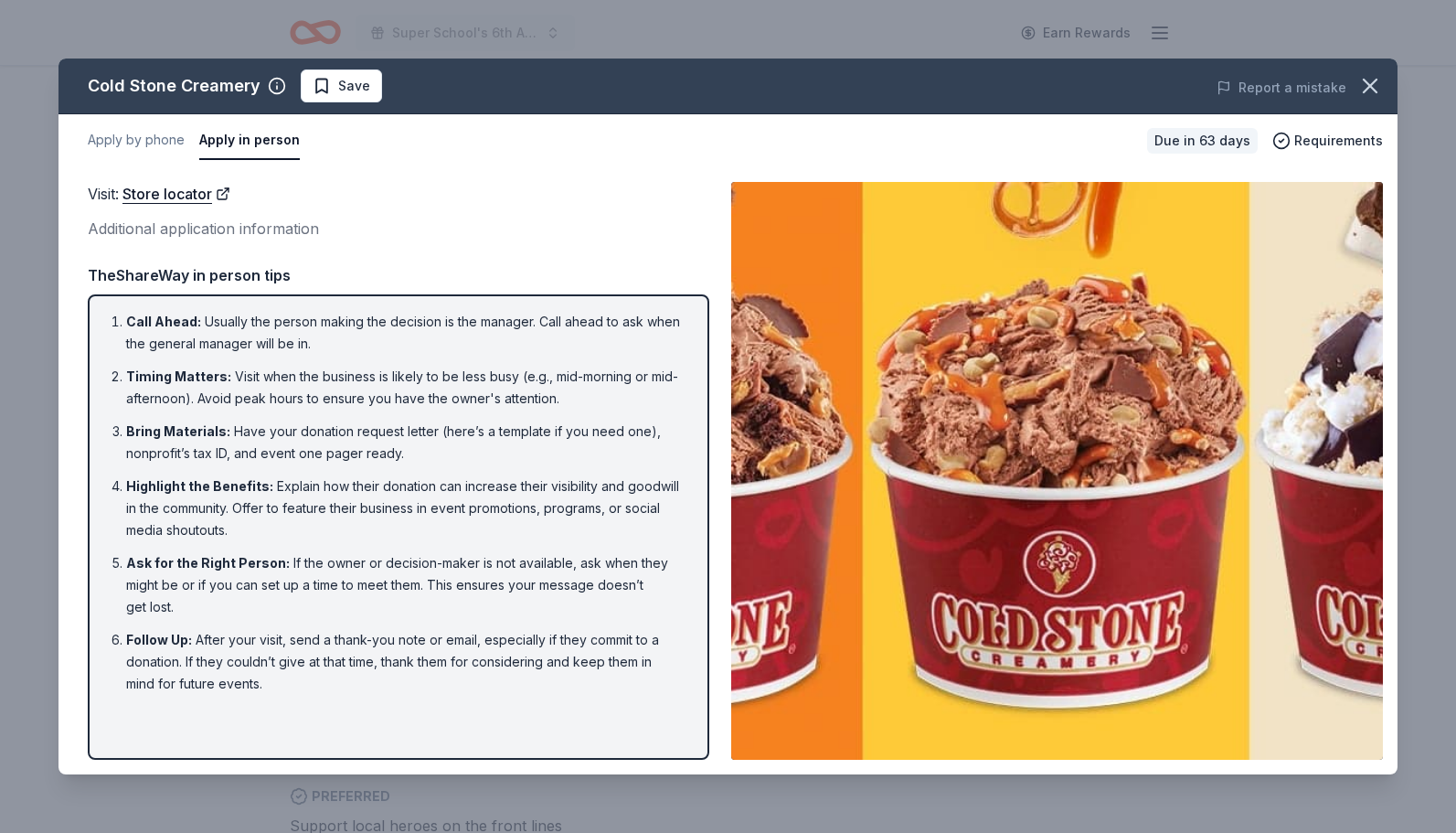 click on "Cold Stone Creamery Save Report a mistake Apply by phone Apply in person Due in 63 days Requirements Visit : Store locator Additional application information   Visit : Store locator Additional application information   TheShareWay in person tips Call Ahead :   Usually the person making the decision is the manager. Call ahead to ask when the general manager will be in. Timing Matters :   Visit when the business is likely to be less busy (e.g., mid-morning or mid-afternoon). Avoid peak hours to ensure you have the owner's attention. Bring Materials :   Have your donation request letter (here’s a template if you need one), nonprofit’s tax ID, and event one pager ready. Highlight the Benefits :   Explain how their donation can increase their visibility and goodwill in the community. Offer to feature their business in event promotions, programs, or social media shoutouts. Ask for the Right Person :   Follow Up :" at bounding box center (728, 416) 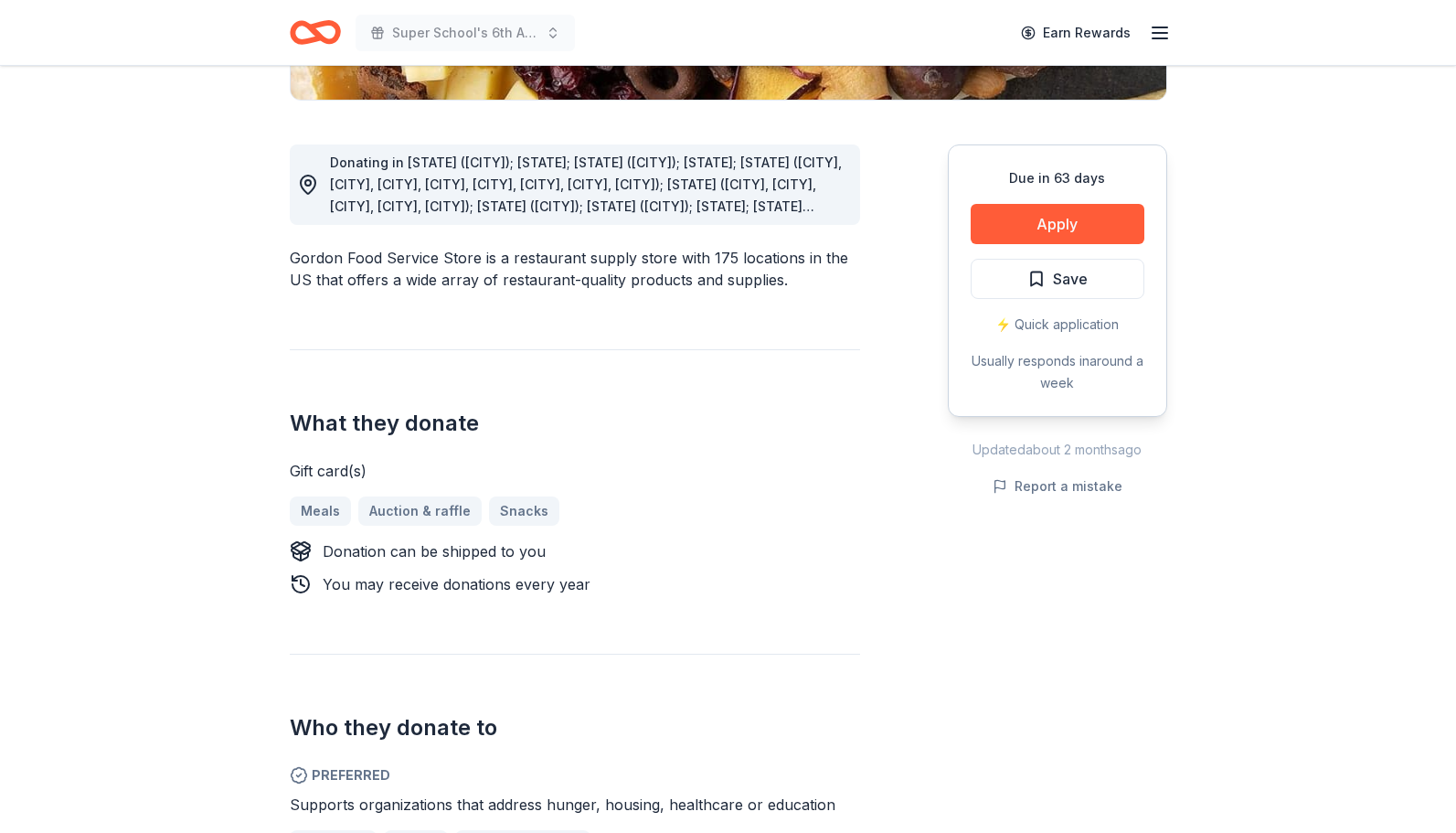 scroll, scrollTop: 456, scrollLeft: 0, axis: vertical 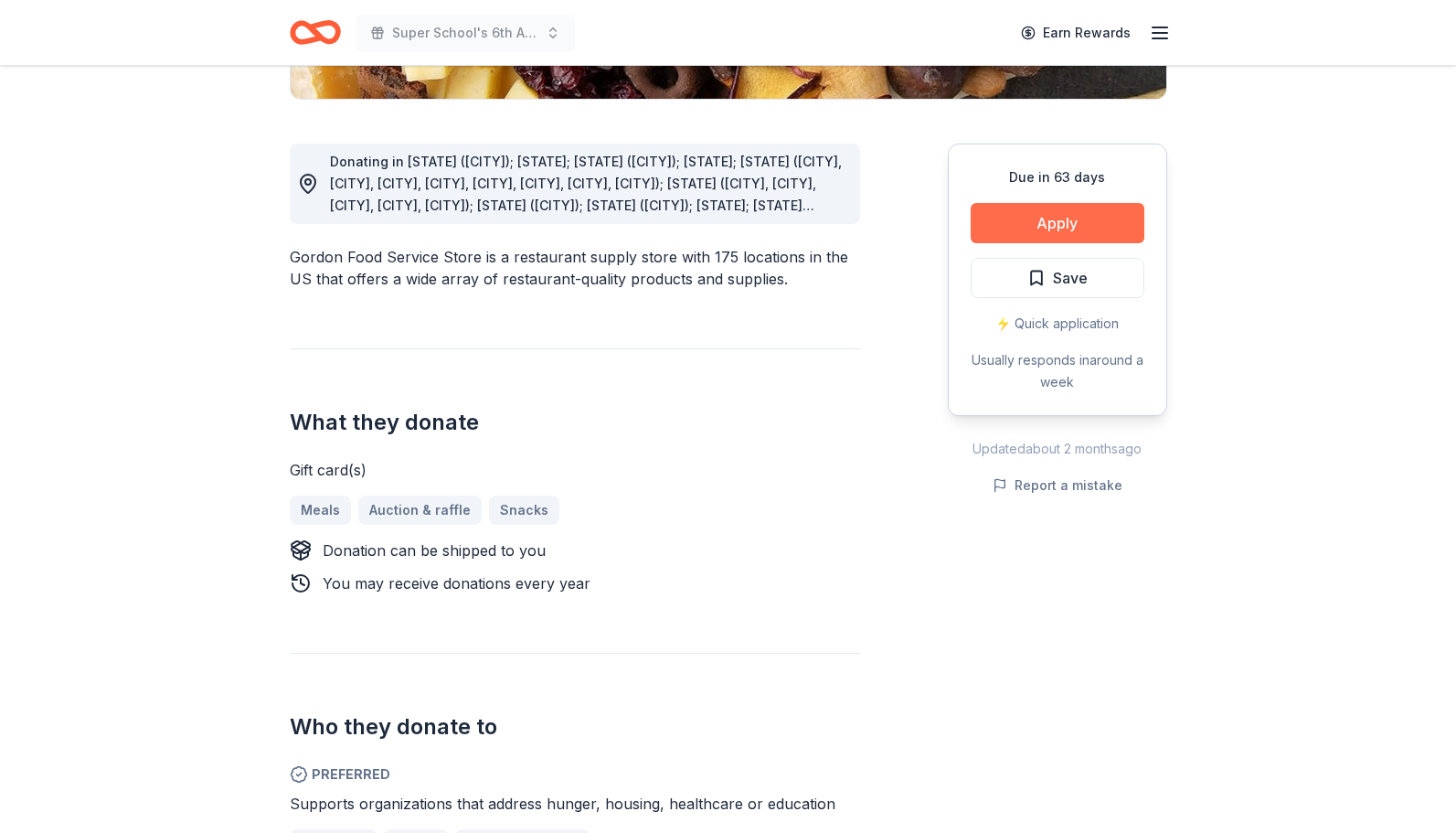 click on "Apply" at bounding box center (1057, 223) 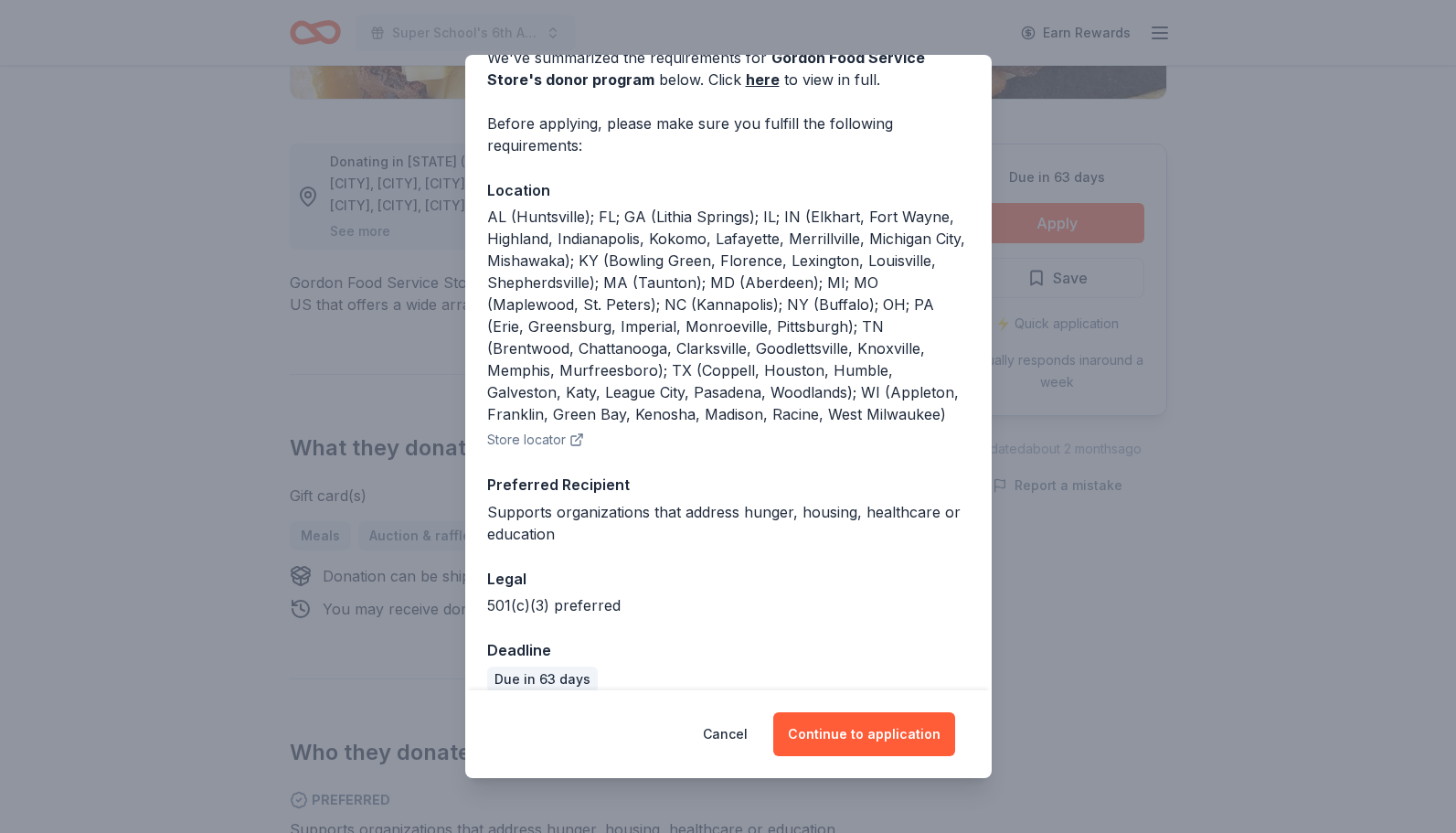 scroll, scrollTop: 121, scrollLeft: 0, axis: vertical 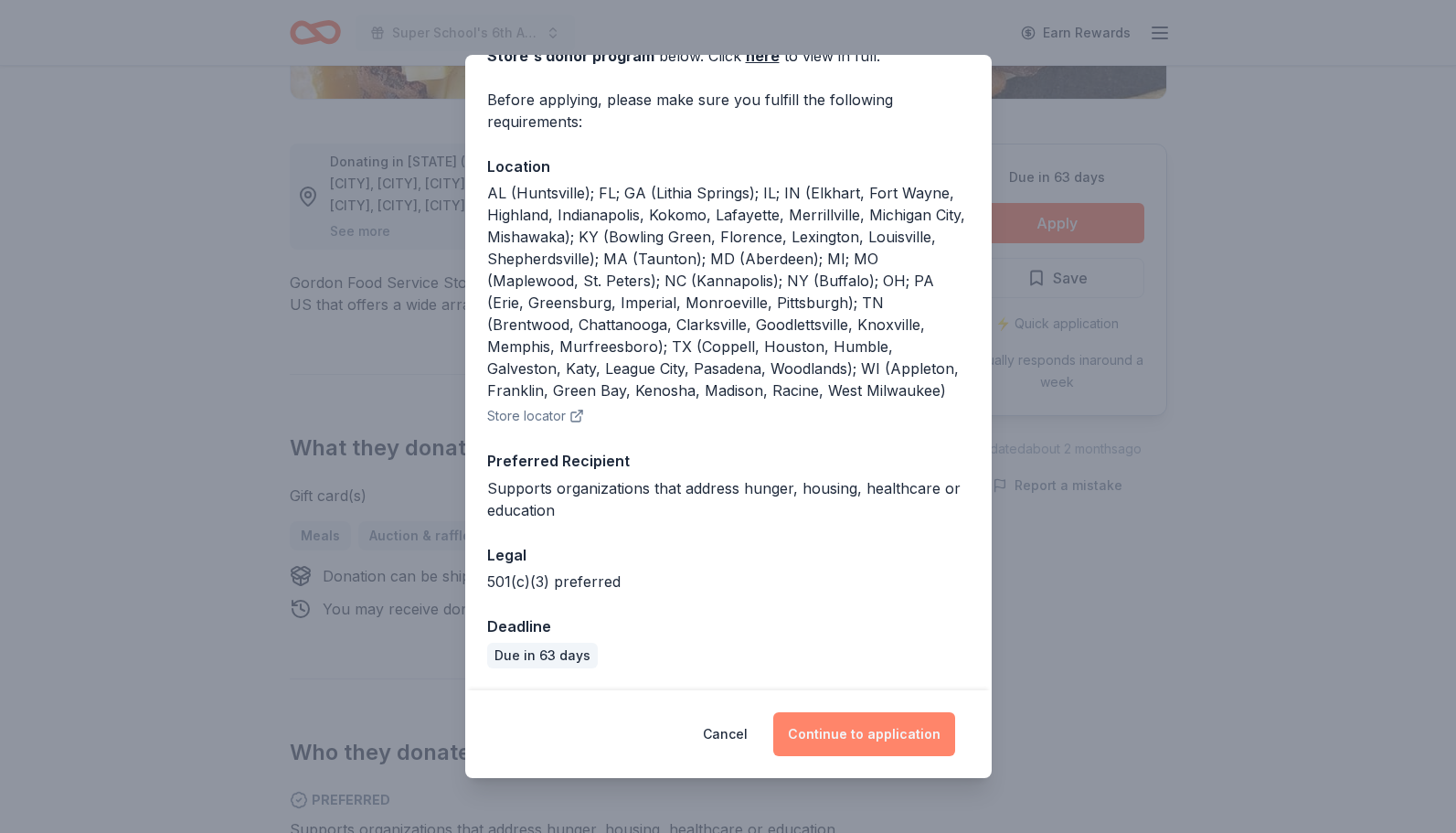 click on "Continue to application" at bounding box center (864, 734) 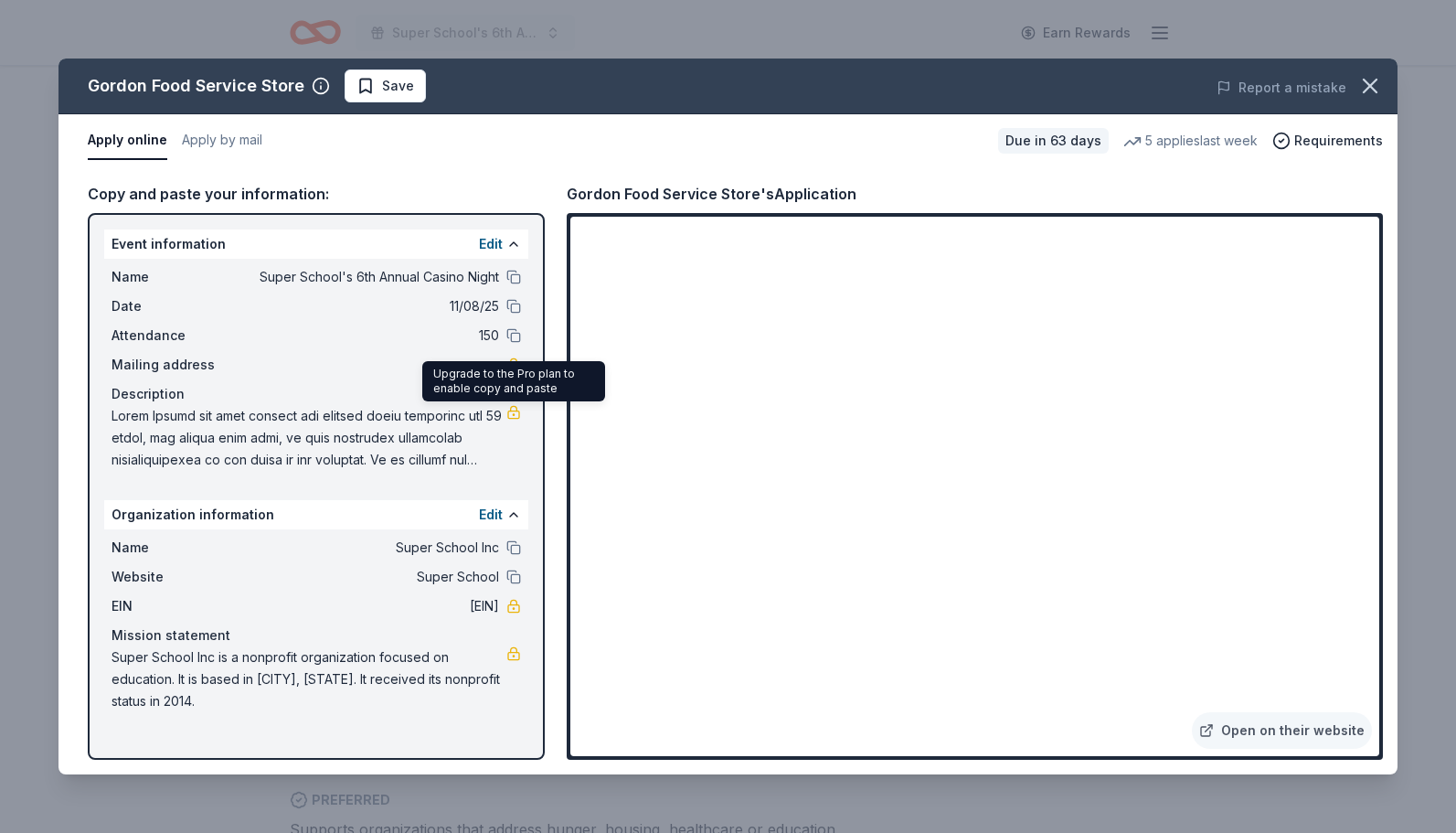 click at bounding box center (514, 412) 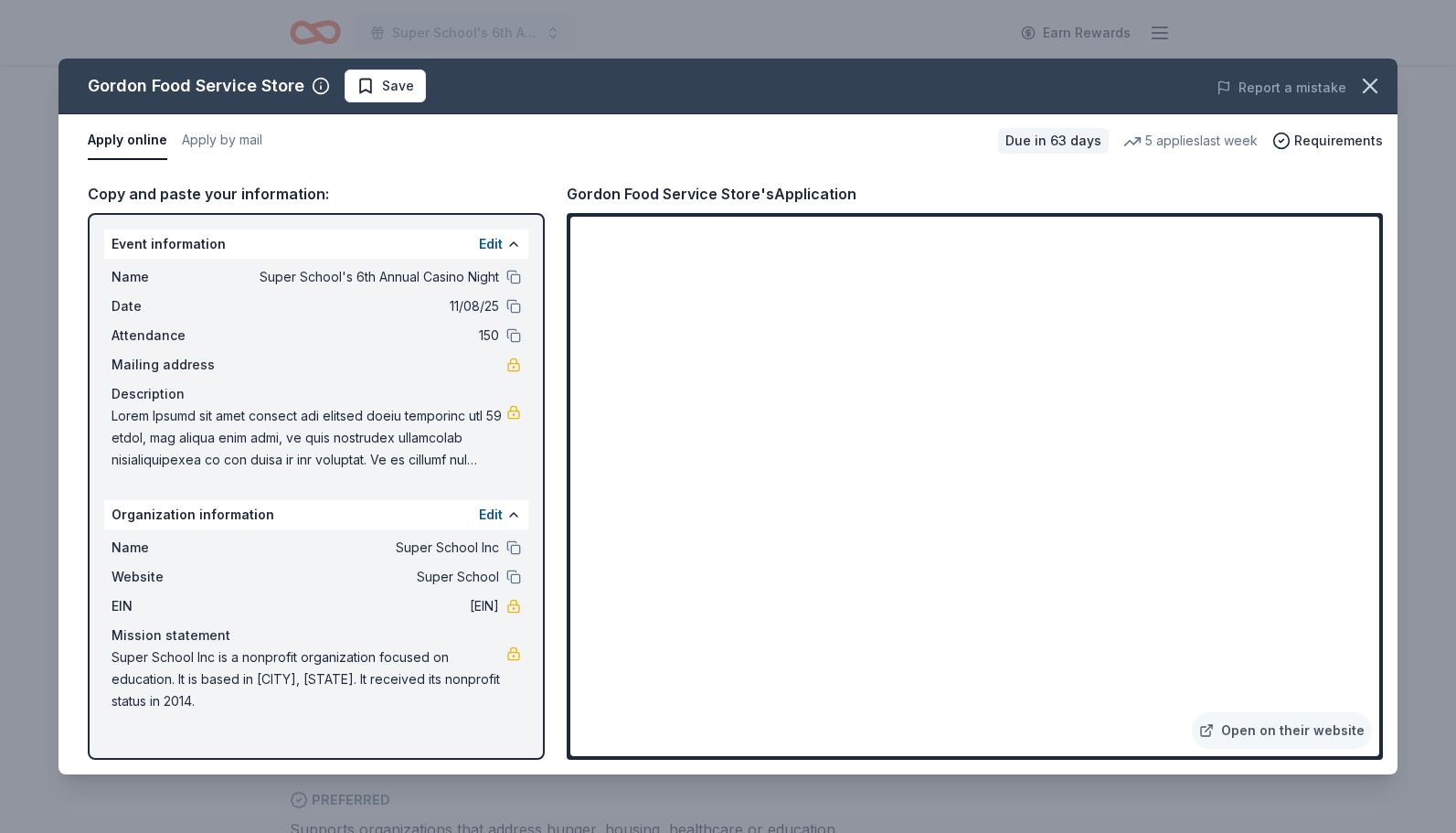 click on "Event information Edit Name Super School's 6th Annual Casino Night  Date 11/08/25 Attendance 150 Mailing address Description Organization information Edit Name Super School Inc Website Super School EIN 46-5306030 Mission statement Super School Inc is a nonprofit organization focused on education. It is based in Plantation, FL. It received its nonprofit status in 2014." at bounding box center (316, 486) 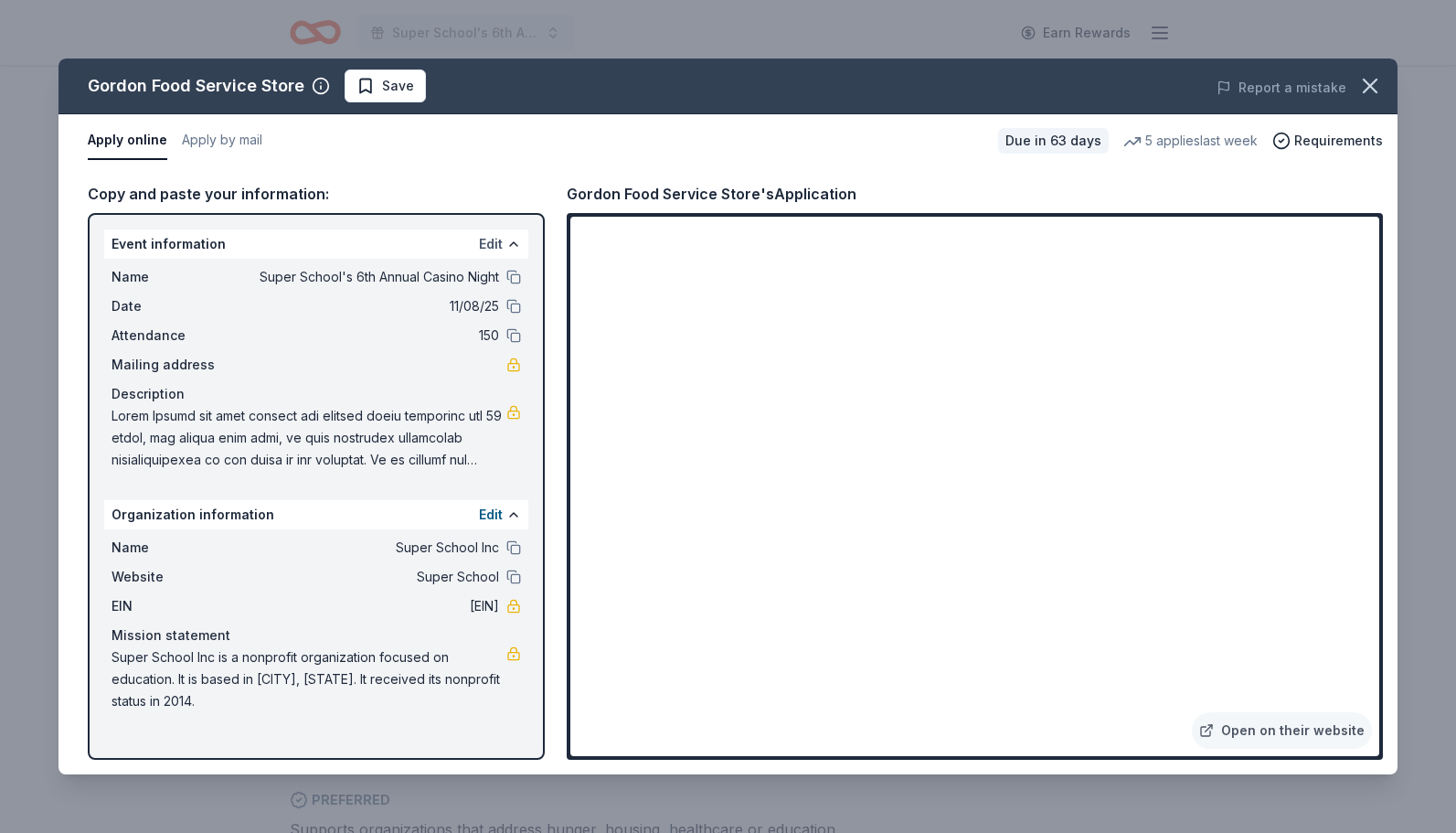 click on "Edit" at bounding box center (491, 244) 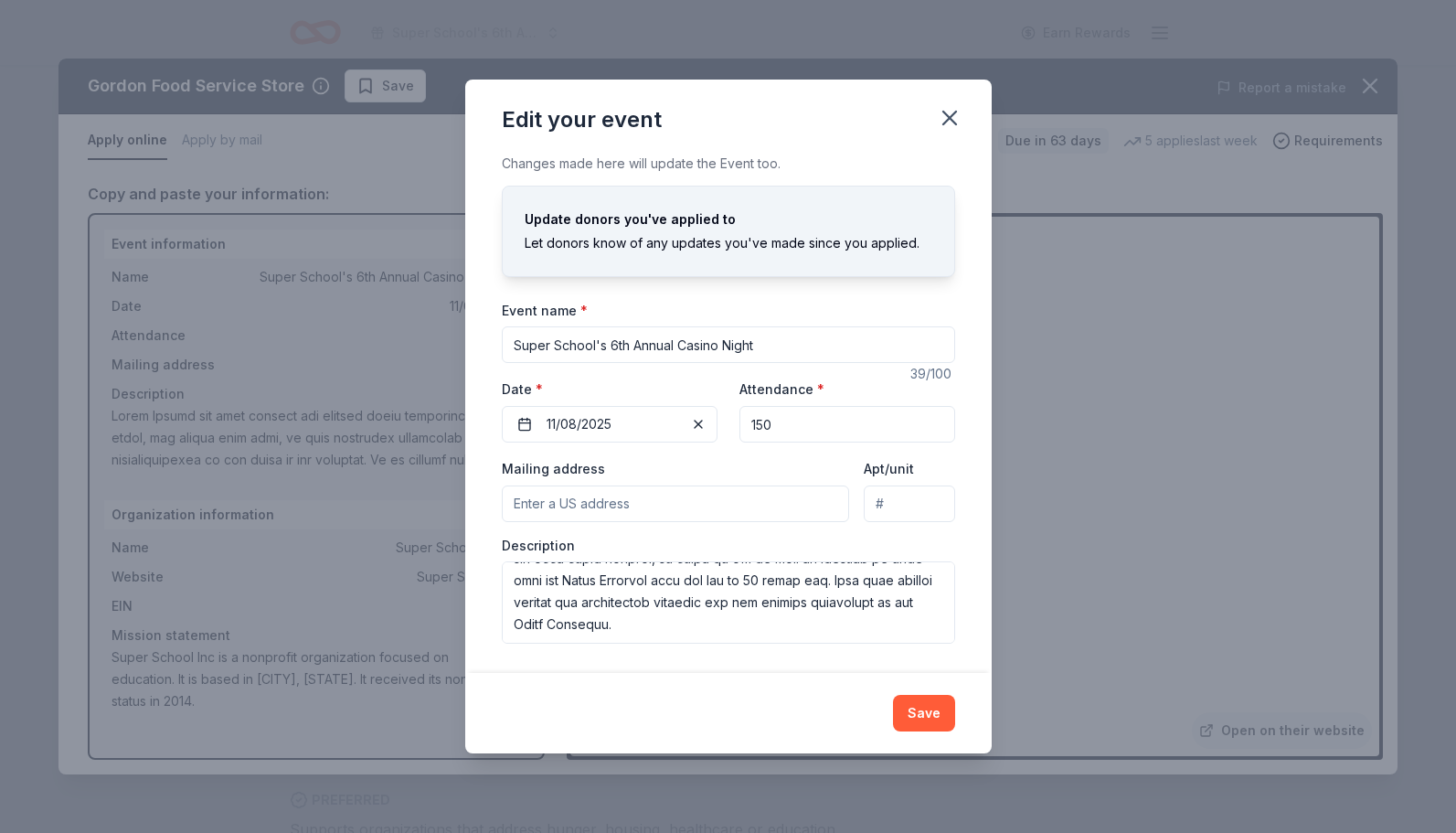 scroll, scrollTop: 461, scrollLeft: 0, axis: vertical 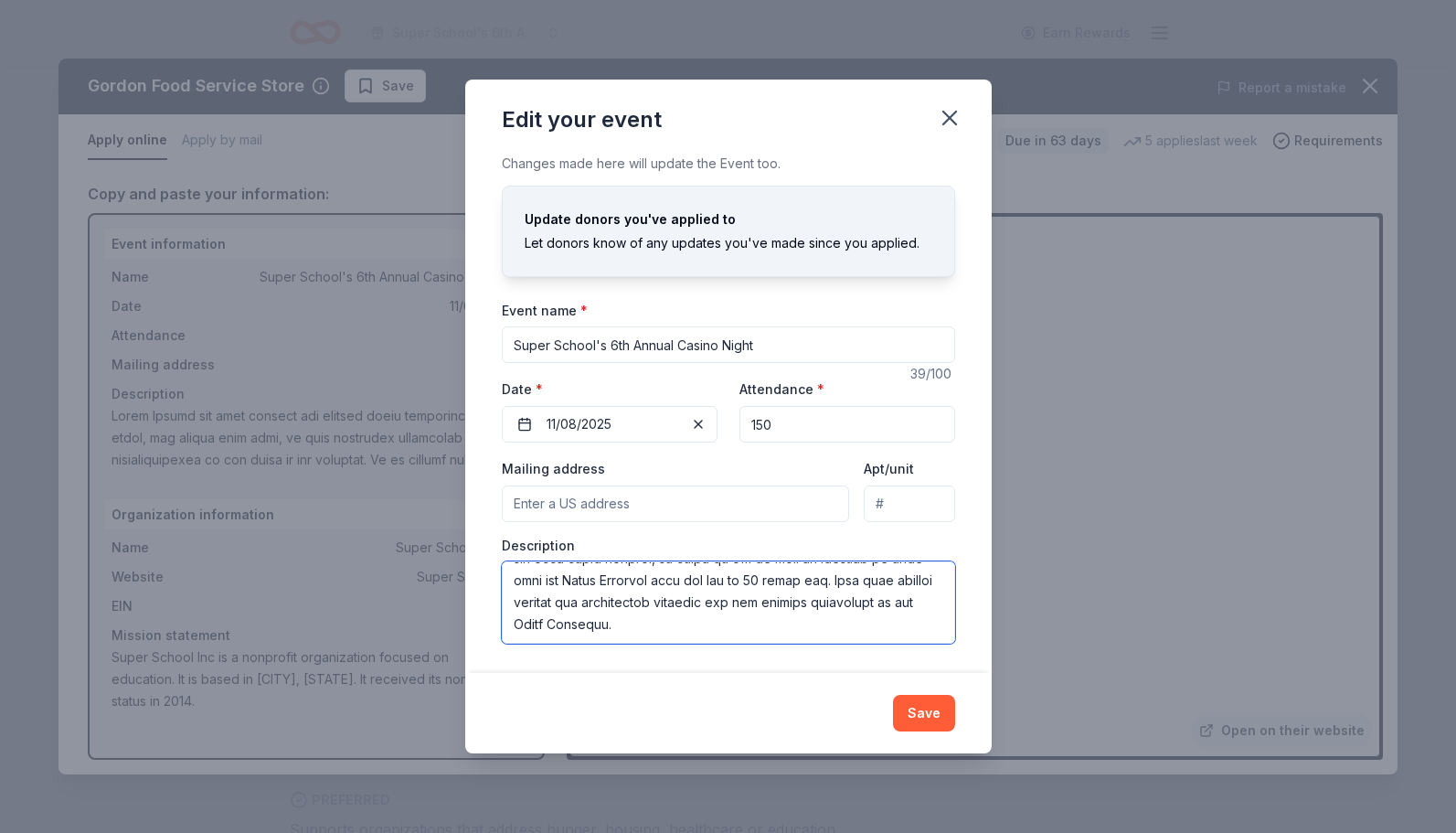click at bounding box center [728, 603] 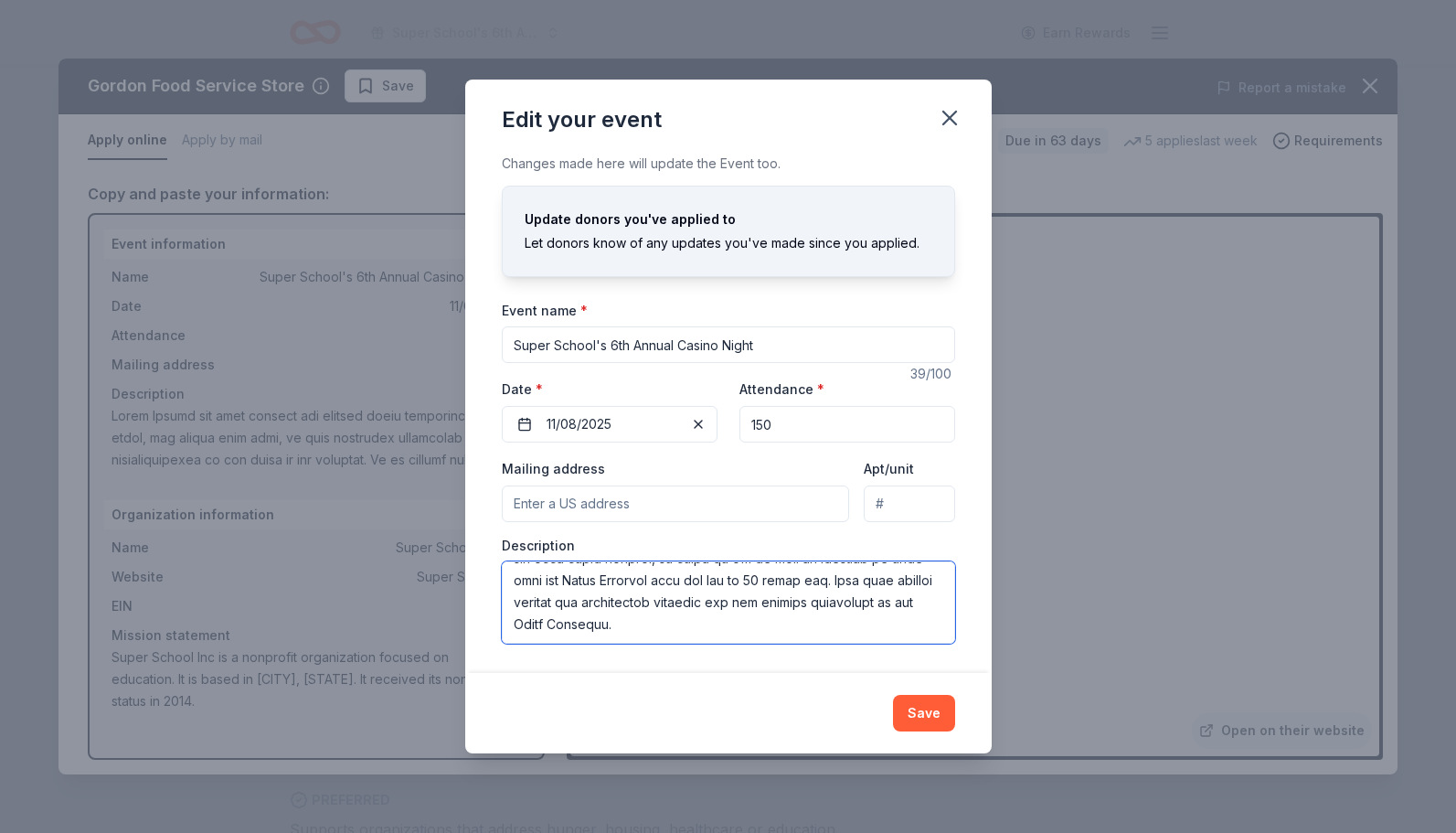 click at bounding box center [728, 603] 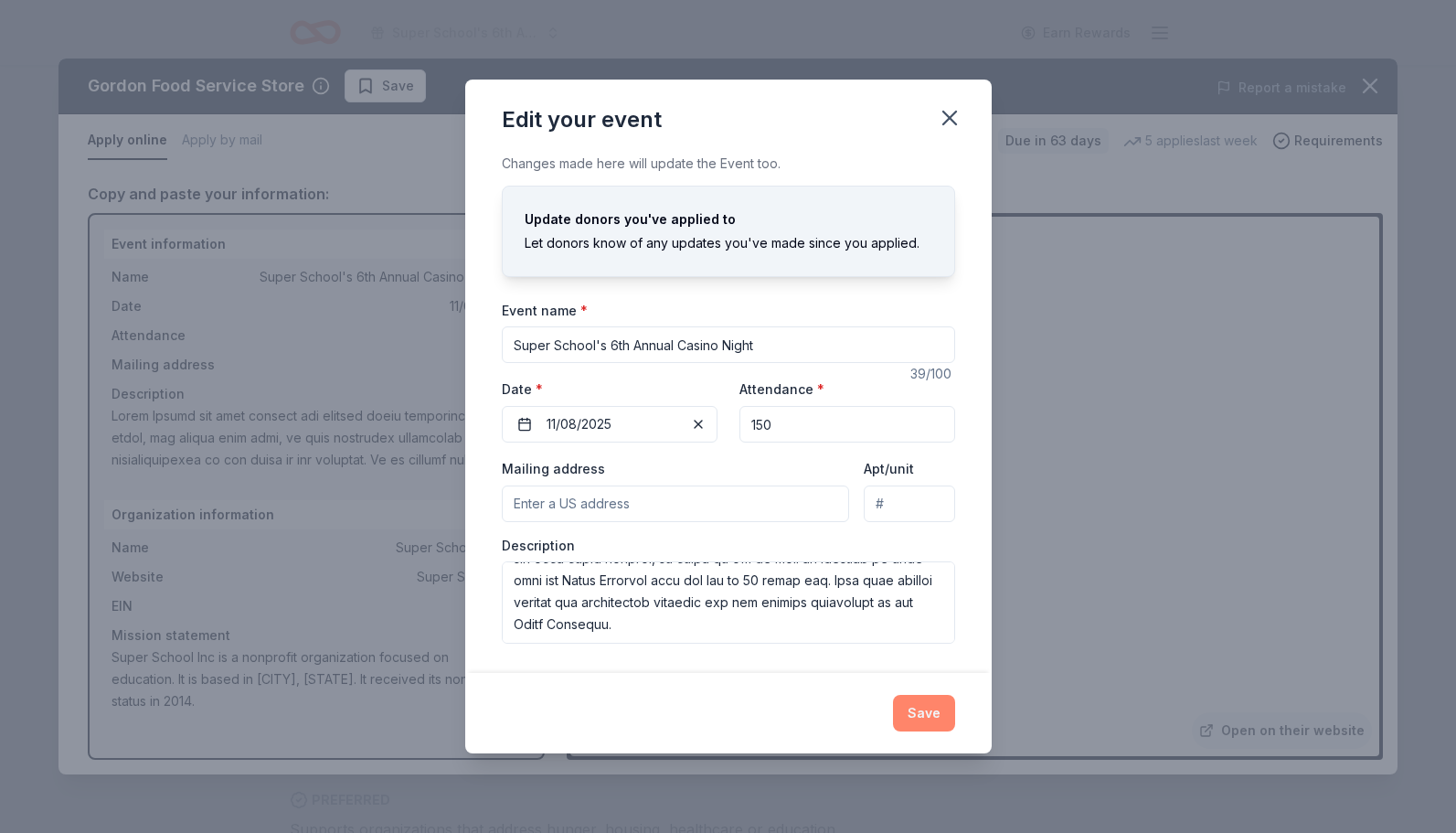 click on "Save" at bounding box center [924, 713] 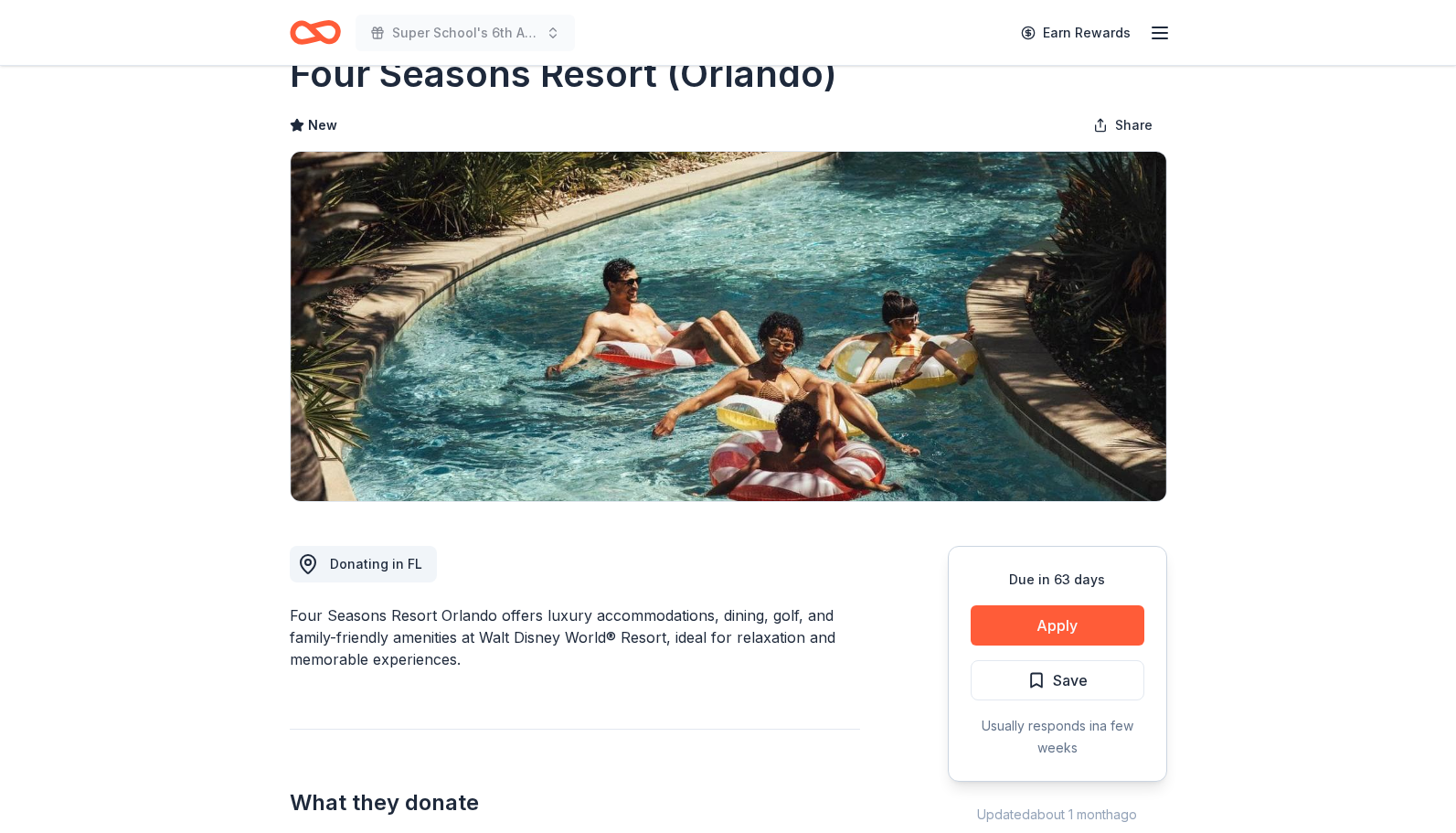scroll, scrollTop: 53, scrollLeft: 0, axis: vertical 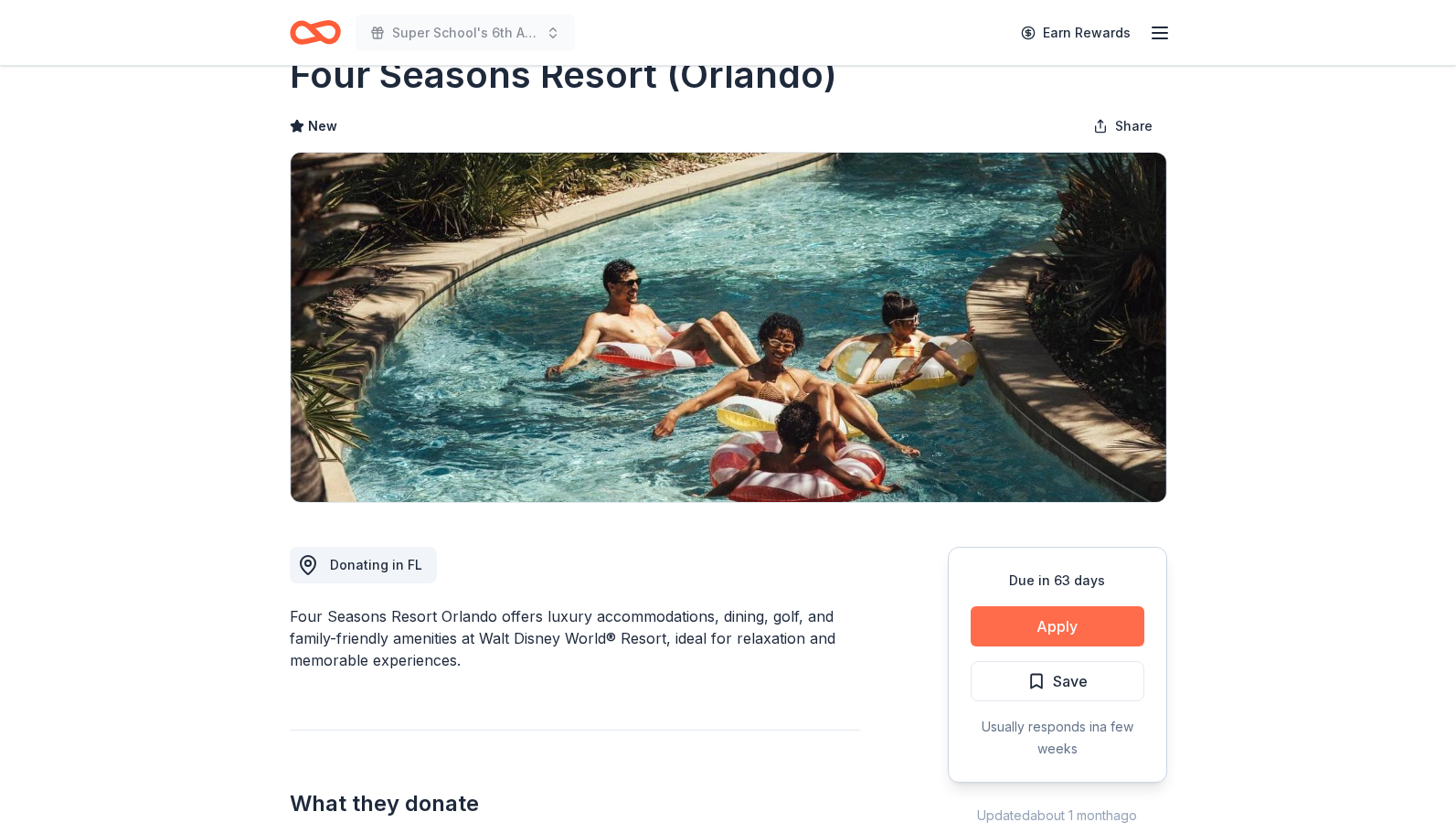 click on "Apply" at bounding box center [1057, 626] 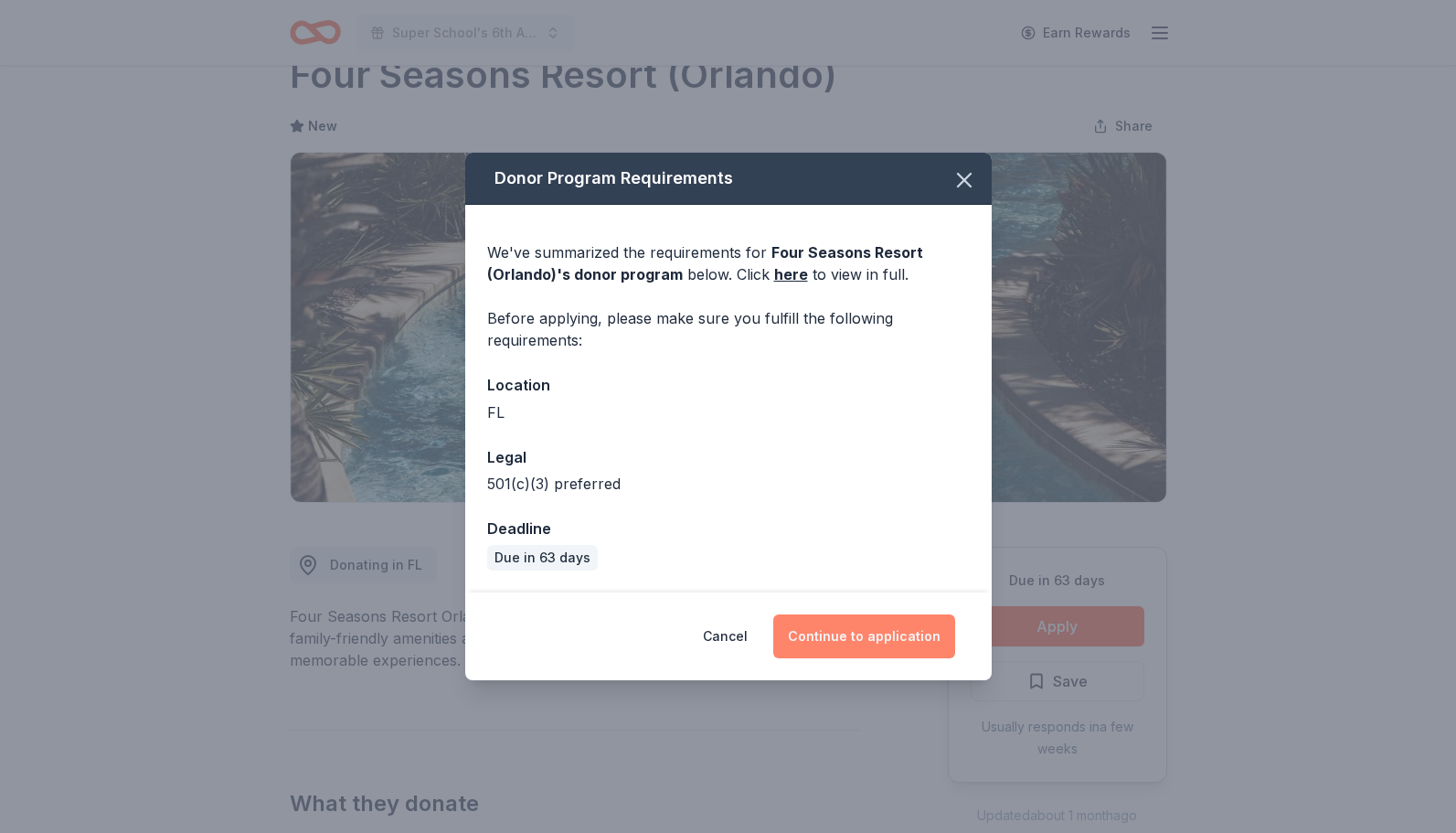 click on "Continue to application" at bounding box center (864, 636) 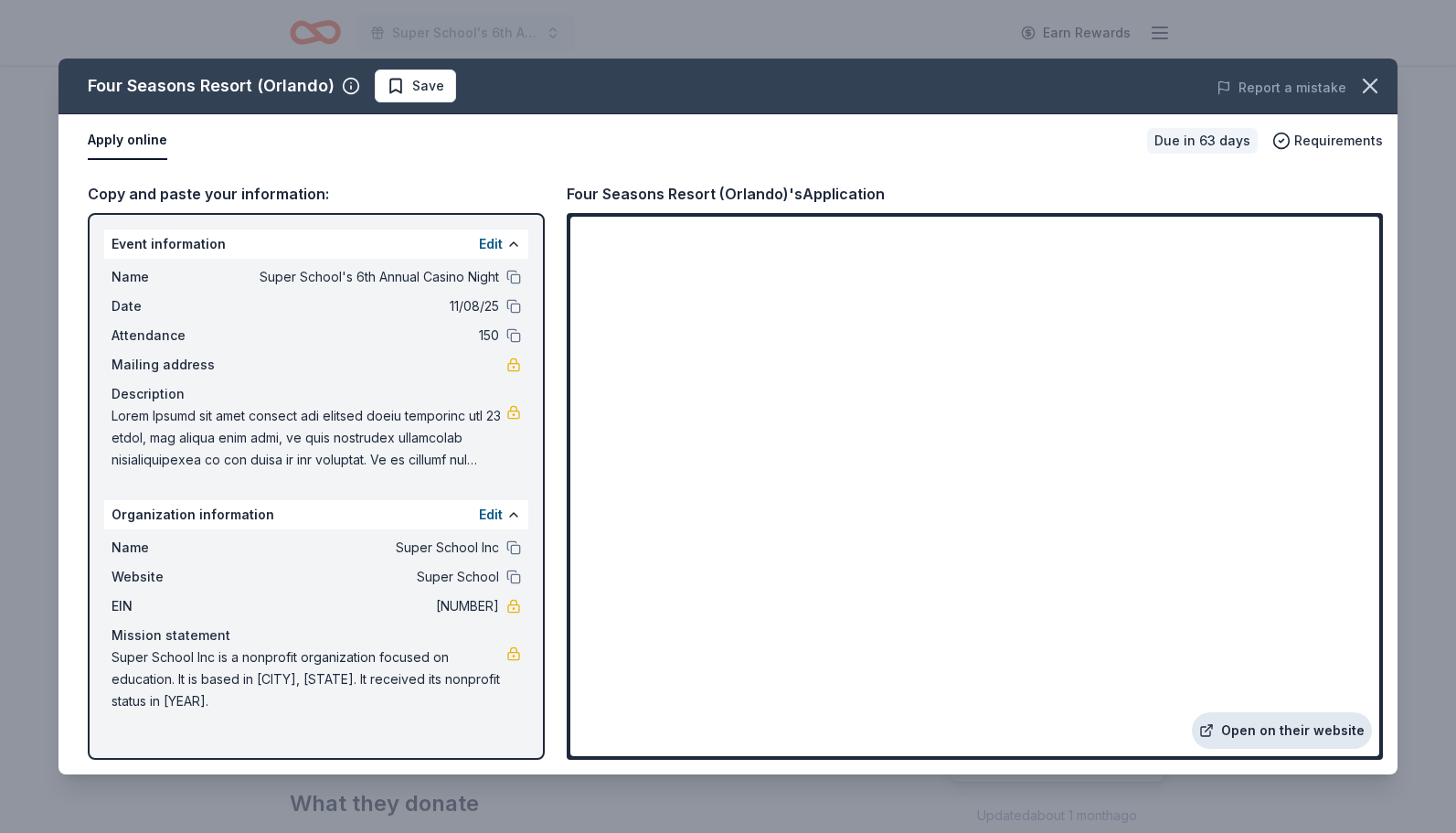 click on "Open on their website" at bounding box center (1281, 731) 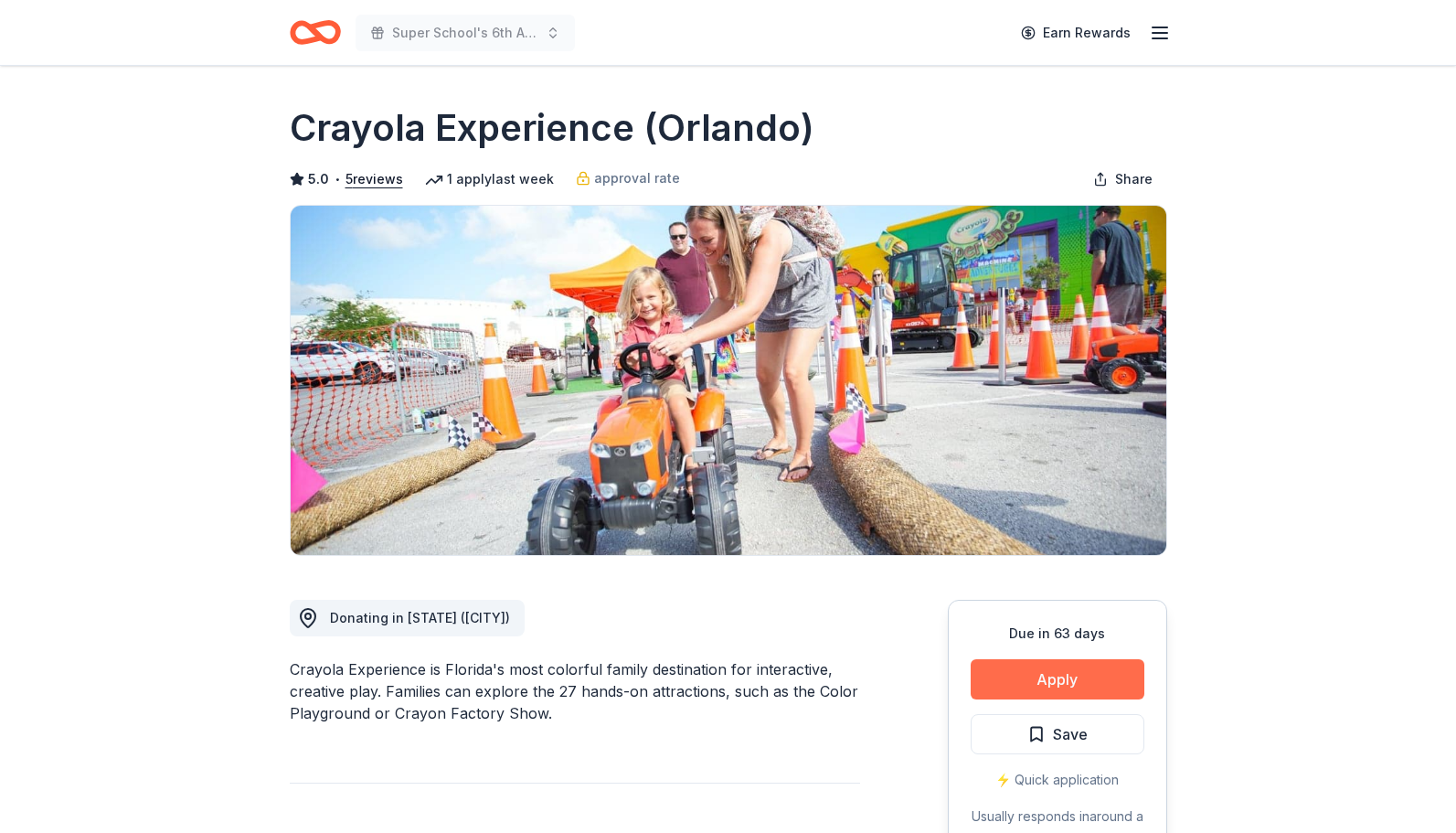 scroll, scrollTop: 0, scrollLeft: 0, axis: both 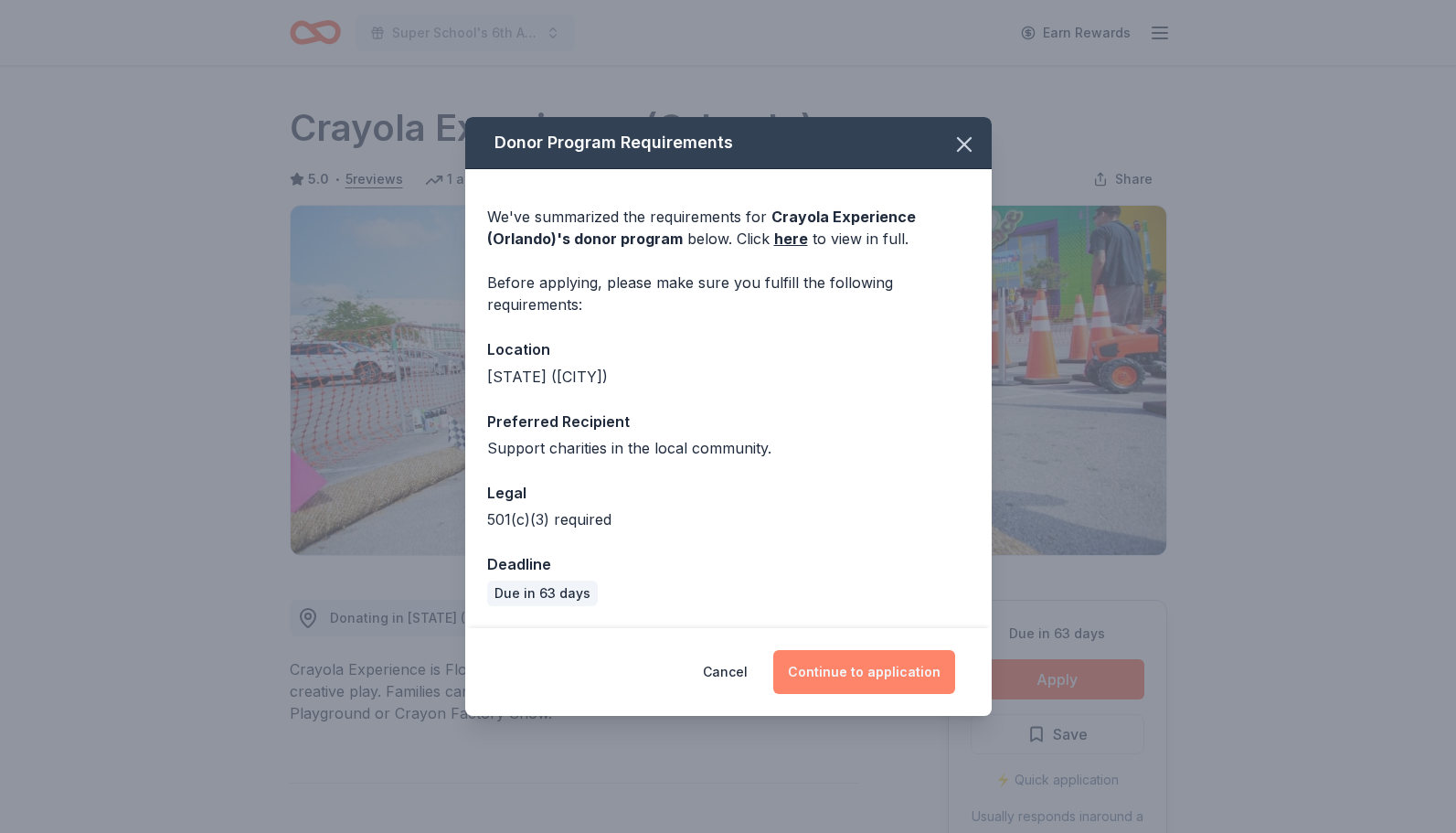 click on "Continue to application" at bounding box center [864, 672] 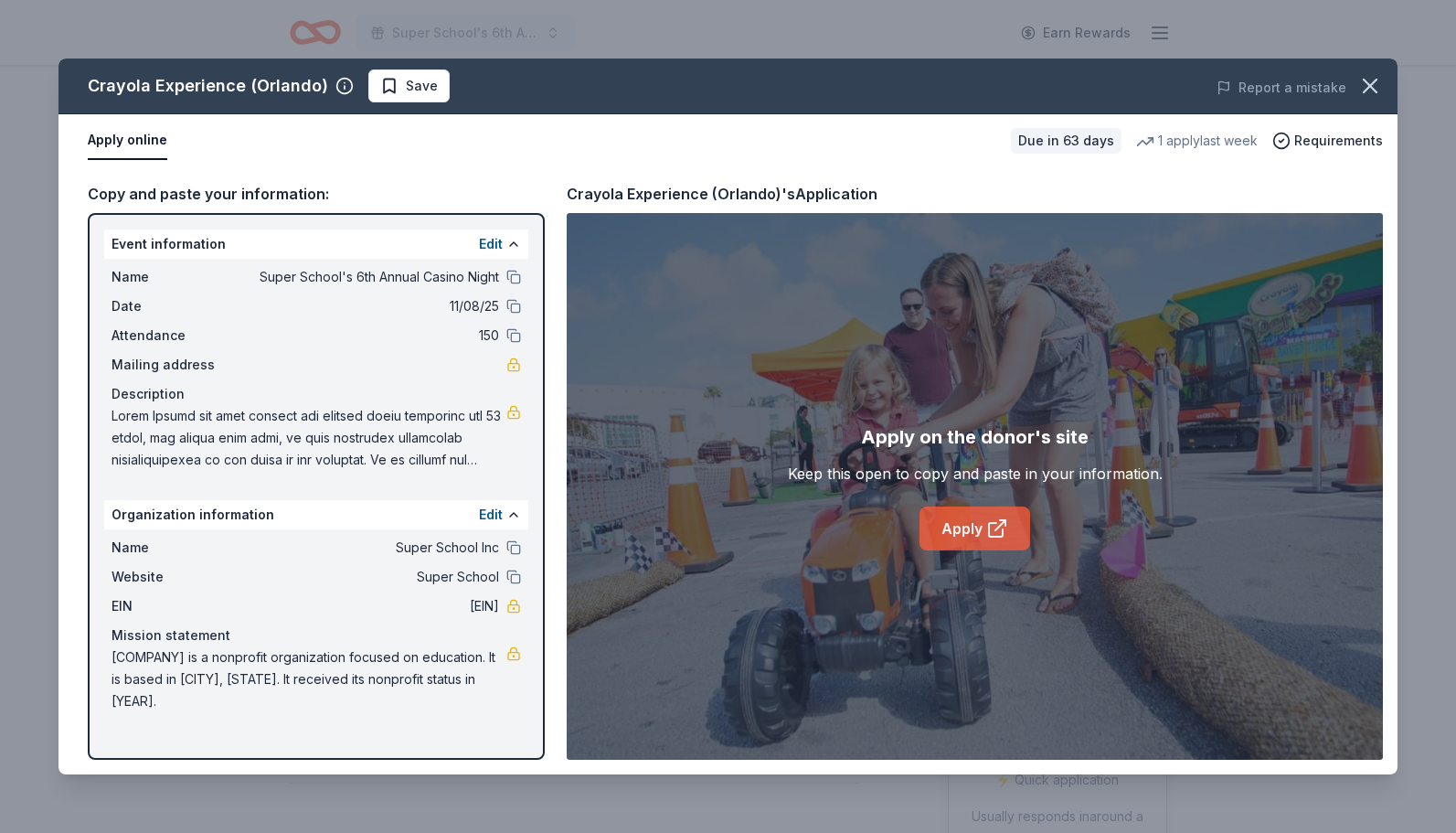 click on "Apply" at bounding box center [974, 529] 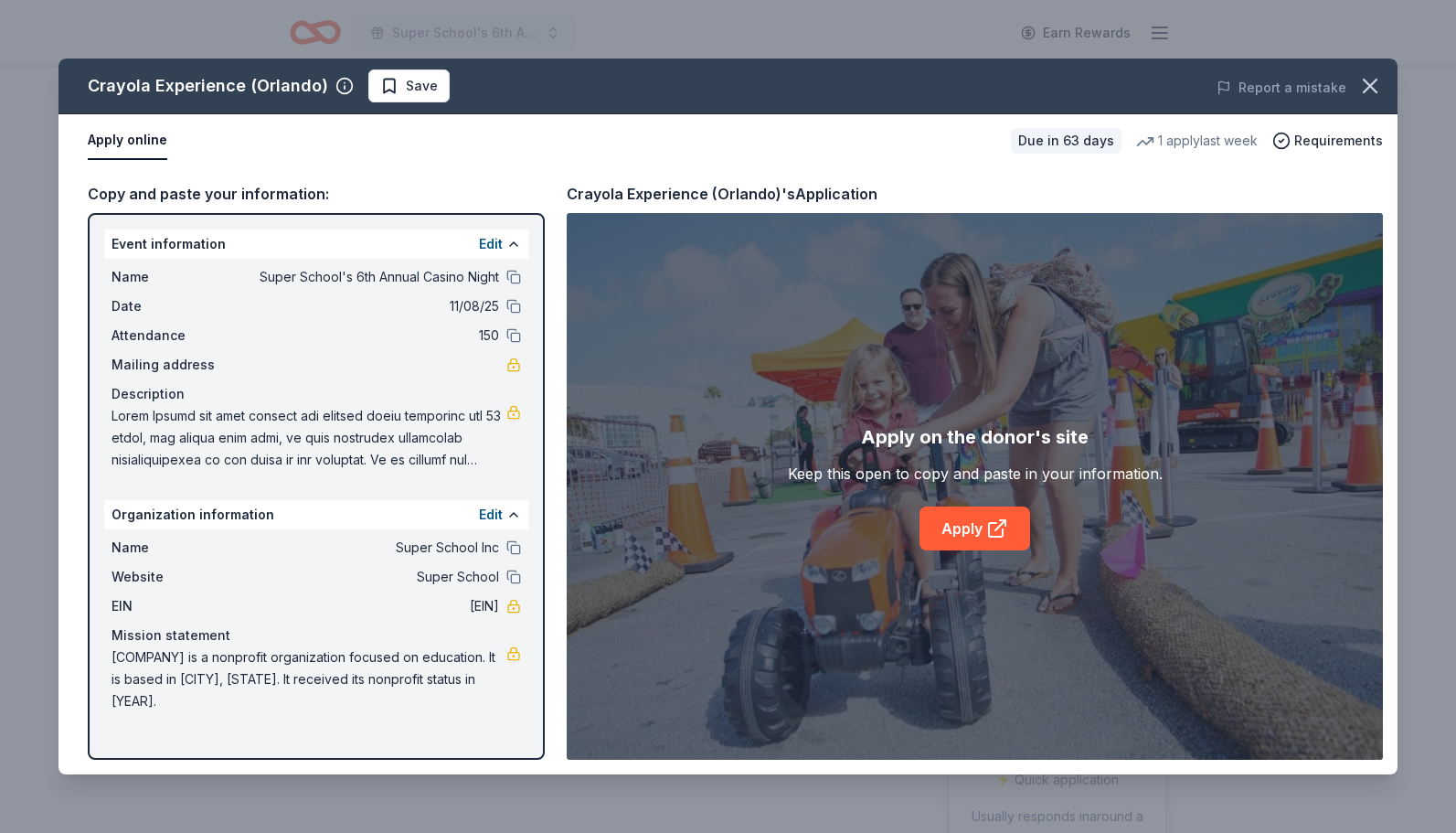 click on "Crayola Experience ([CITY]) Save Report a mistake Apply online Due in 63 days 1   apply  last week Requirements Copy and paste your information: Event information Edit Name Super School's 6th Annual Casino Night  Date [DATE] Attendance 150 Mailing address Description Organization information Edit Name Super School Inc Website Super School EIN [EIN] Mission statement Super School Inc is a nonprofit organization focused on education. It is based in [CITY], [STATE]. It received its nonprofit status in [YEAR]. Crayola Experience ([CITY])'s  Application Apply on the donor's site Keep this open to copy and paste in your information. Apply" at bounding box center (728, 416) 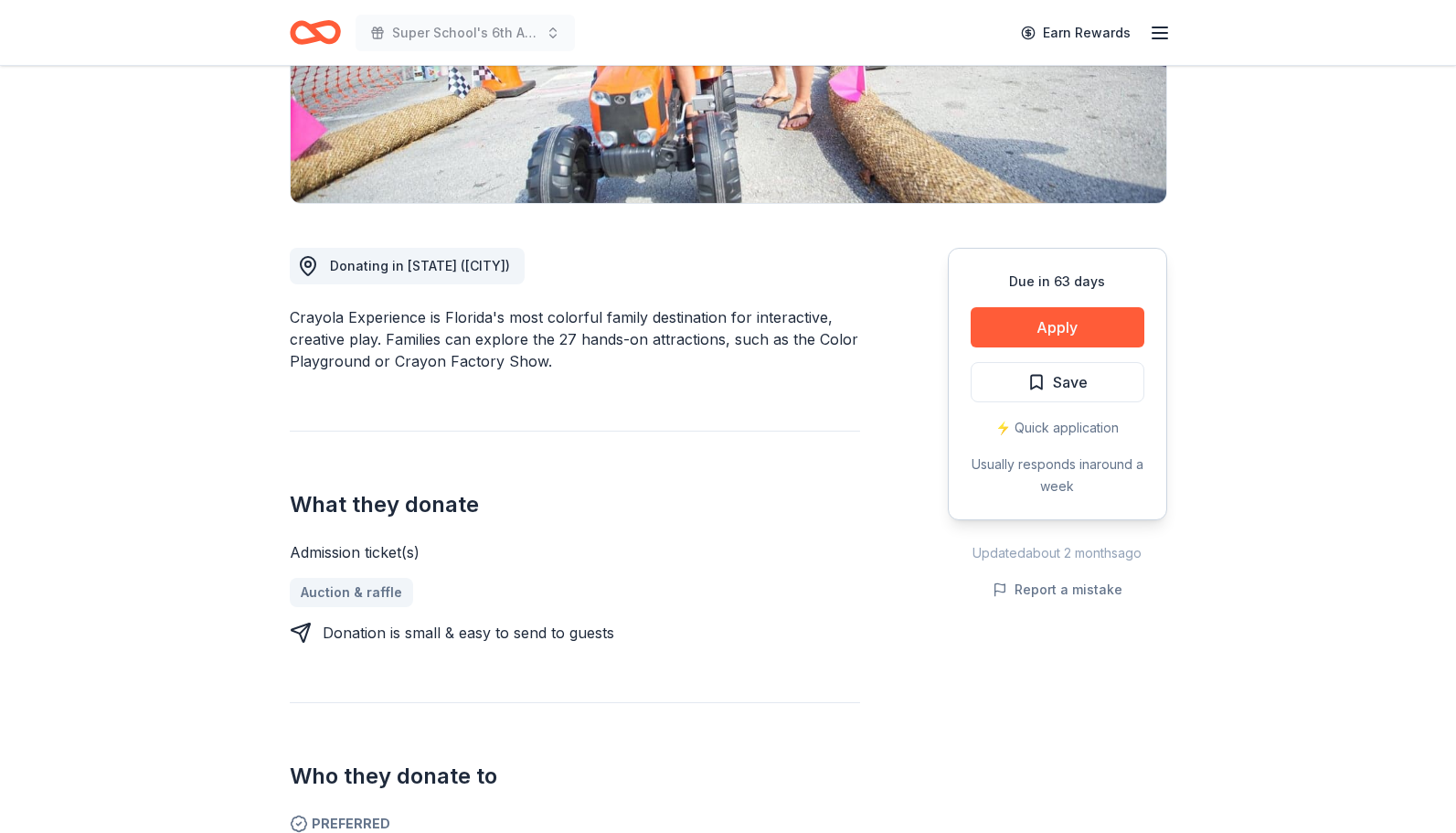 scroll, scrollTop: 379, scrollLeft: 0, axis: vertical 